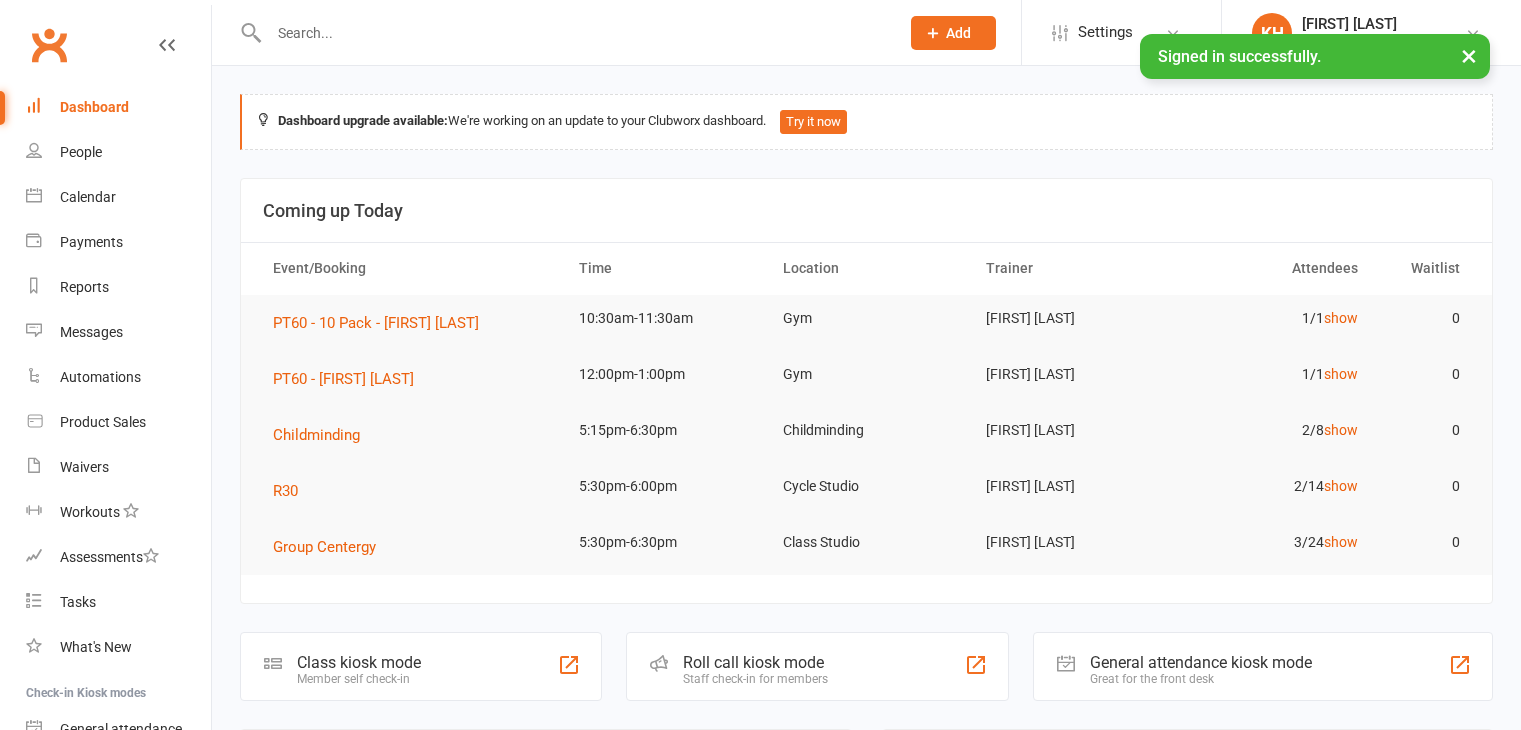 scroll, scrollTop: 0, scrollLeft: 0, axis: both 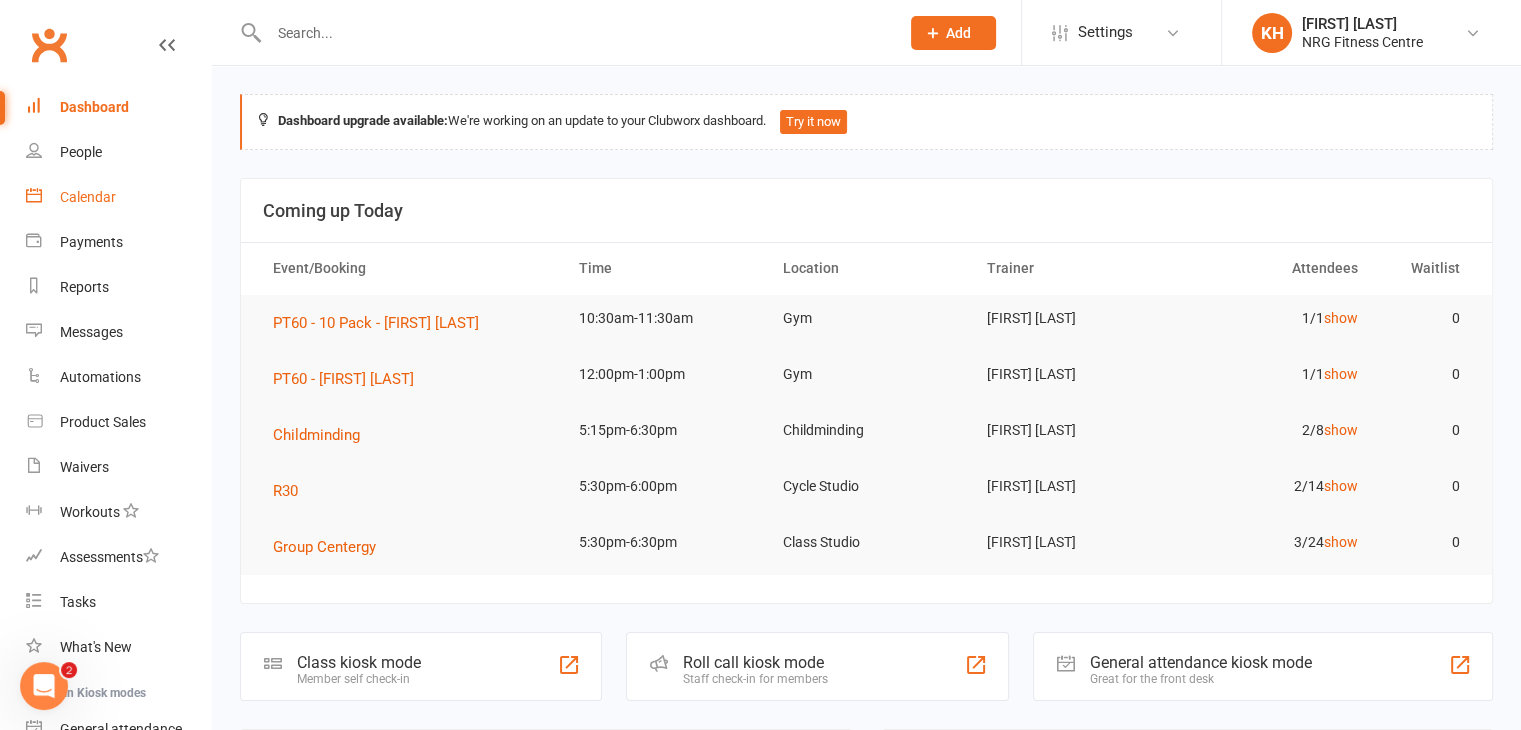 click on "Calendar" at bounding box center [88, 197] 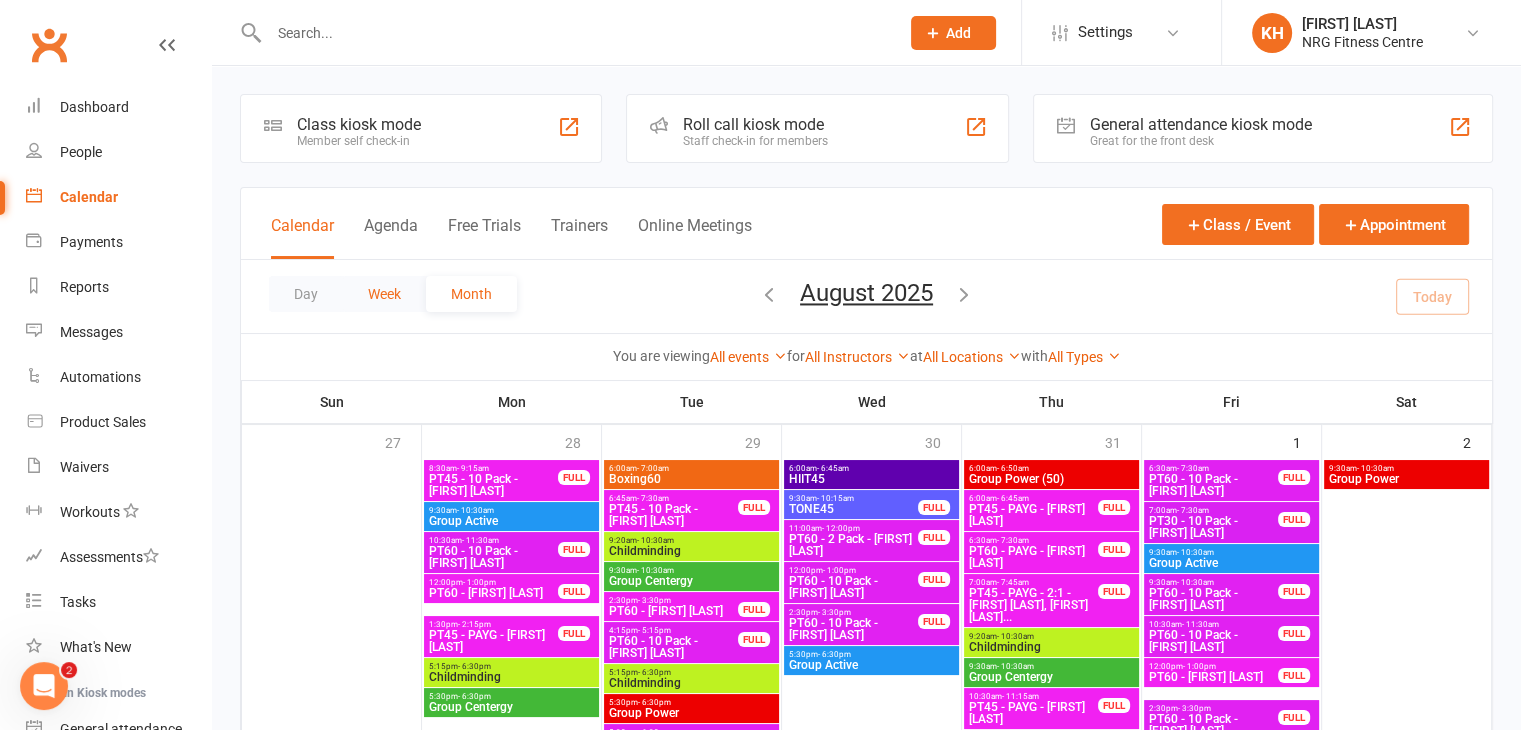 click on "Week" at bounding box center (384, 294) 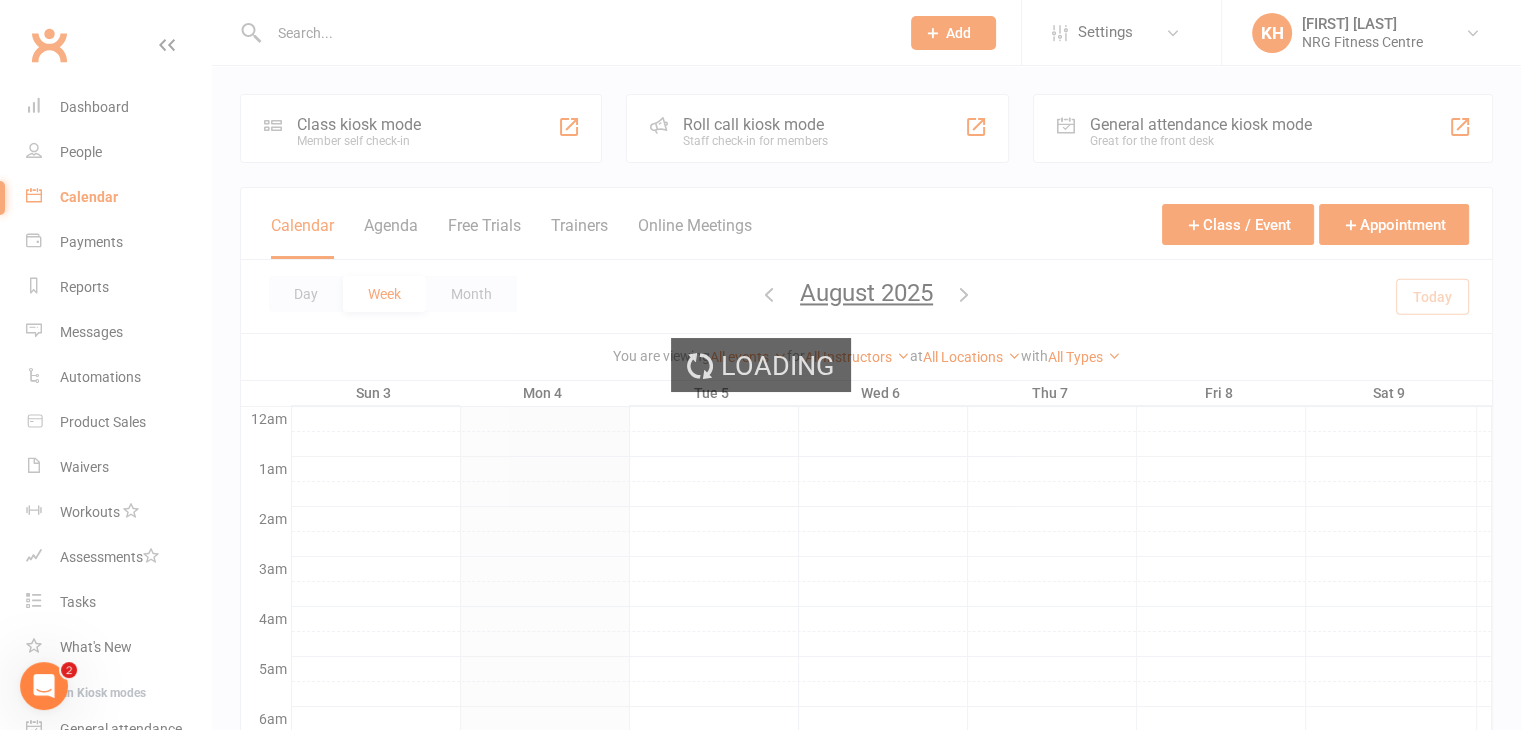 scroll, scrollTop: 0, scrollLeft: 0, axis: both 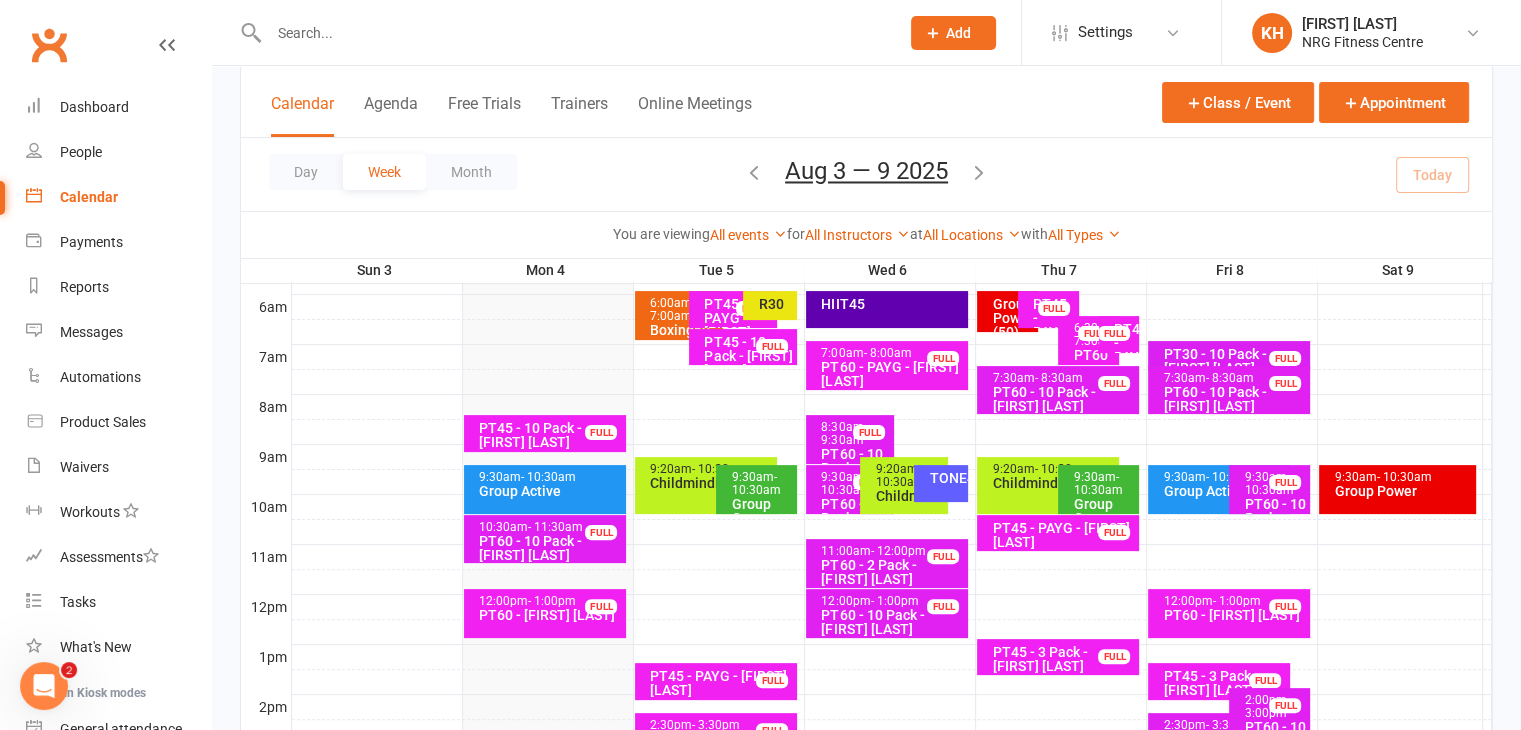 click on "- 10:30am" at bounding box center (548, 477) 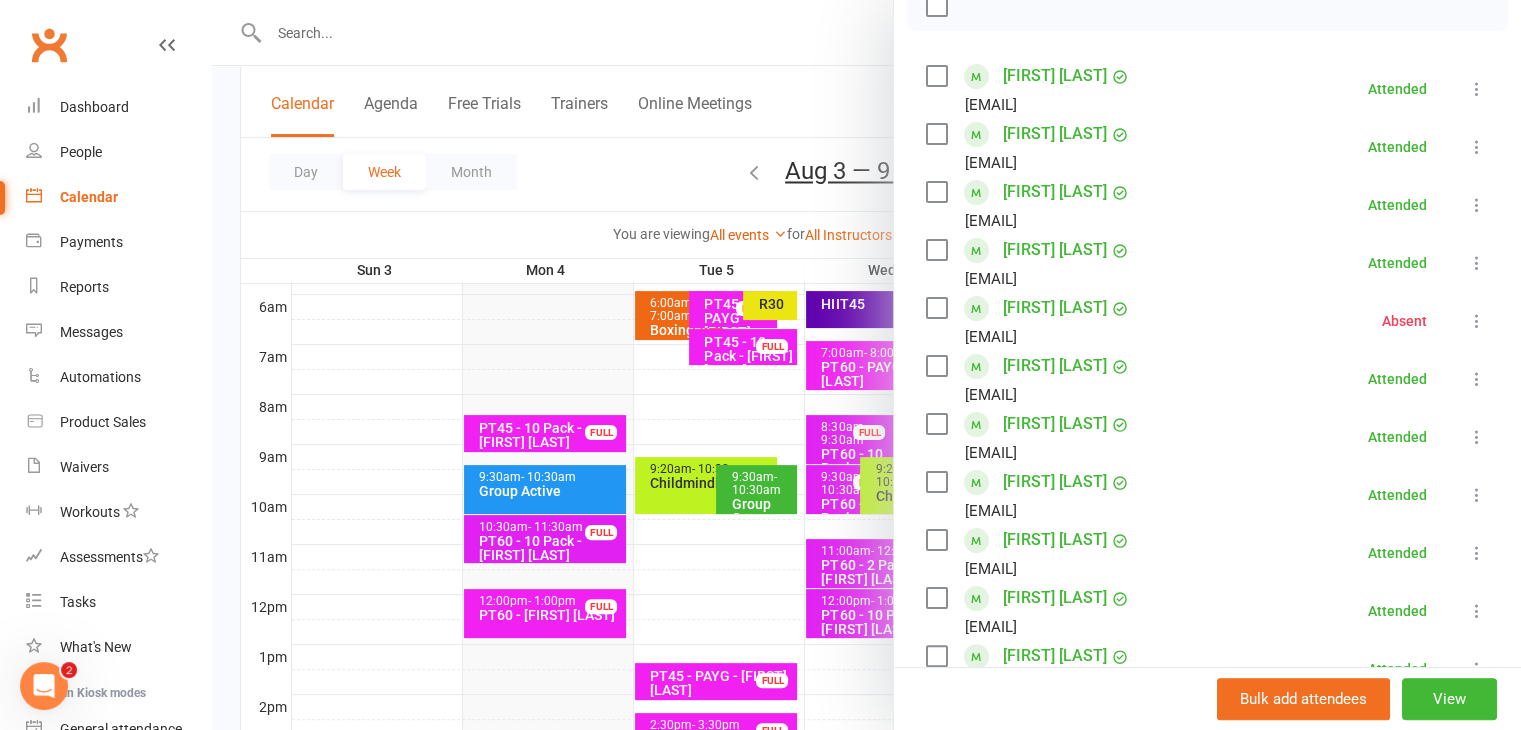 scroll, scrollTop: 0, scrollLeft: 0, axis: both 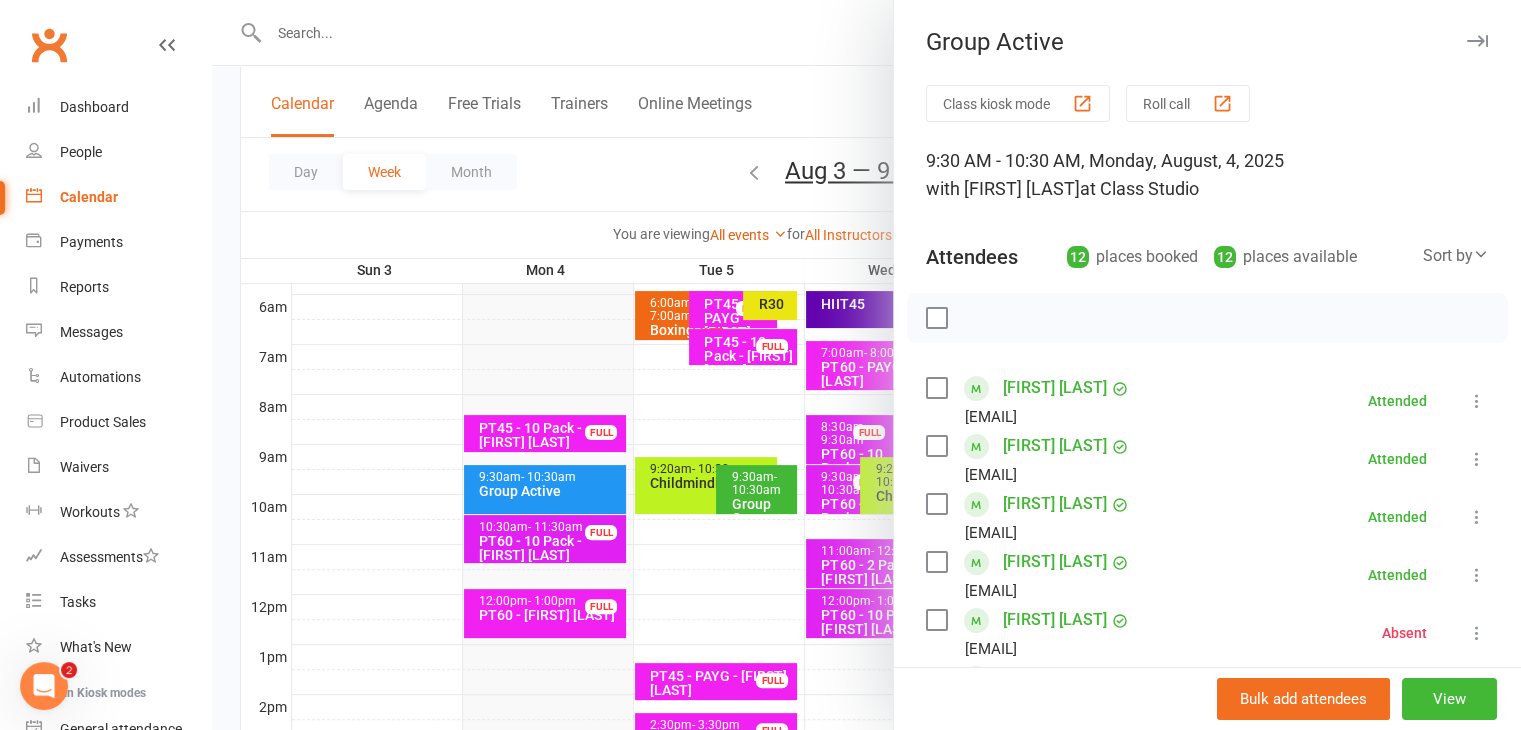 click at bounding box center (1477, 41) 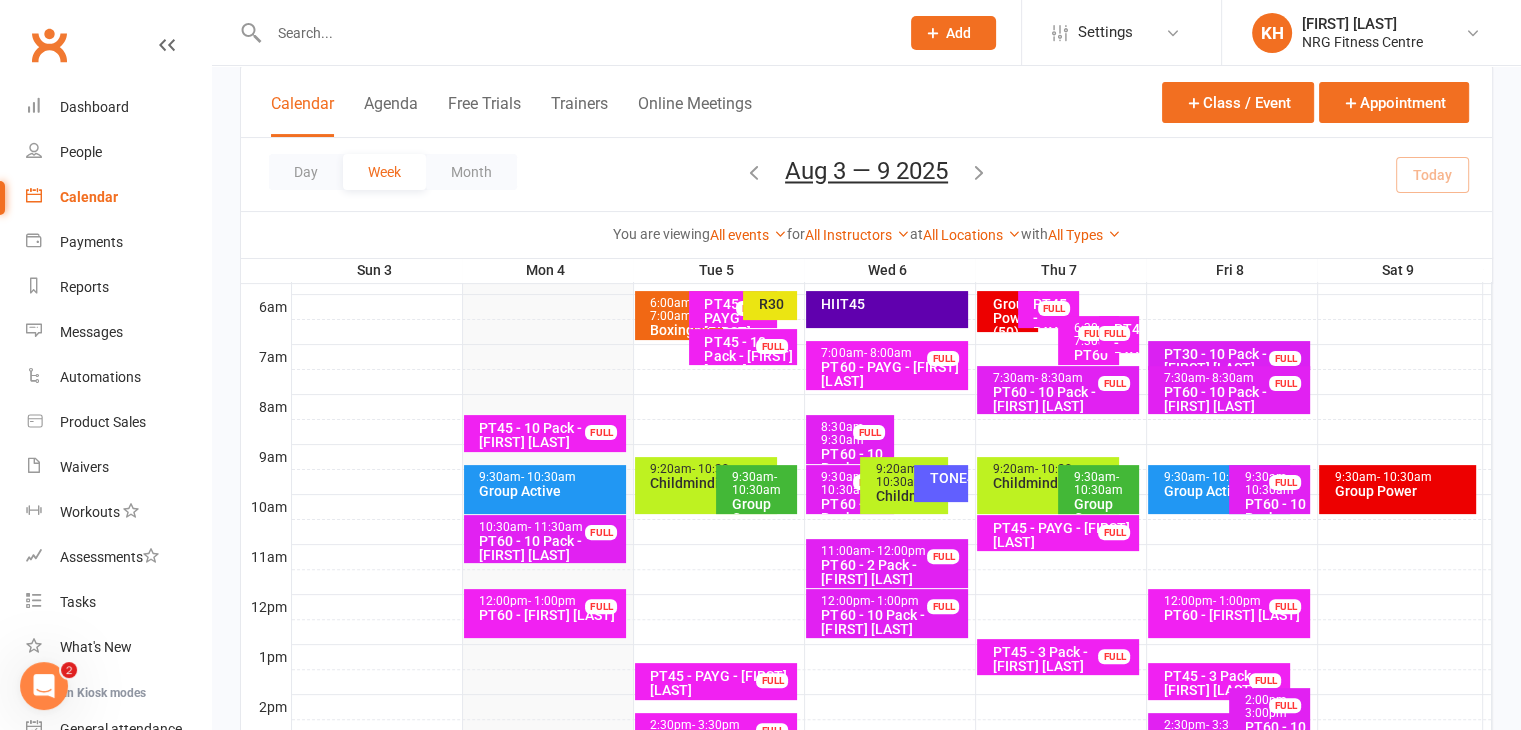 click at bounding box center [574, 33] 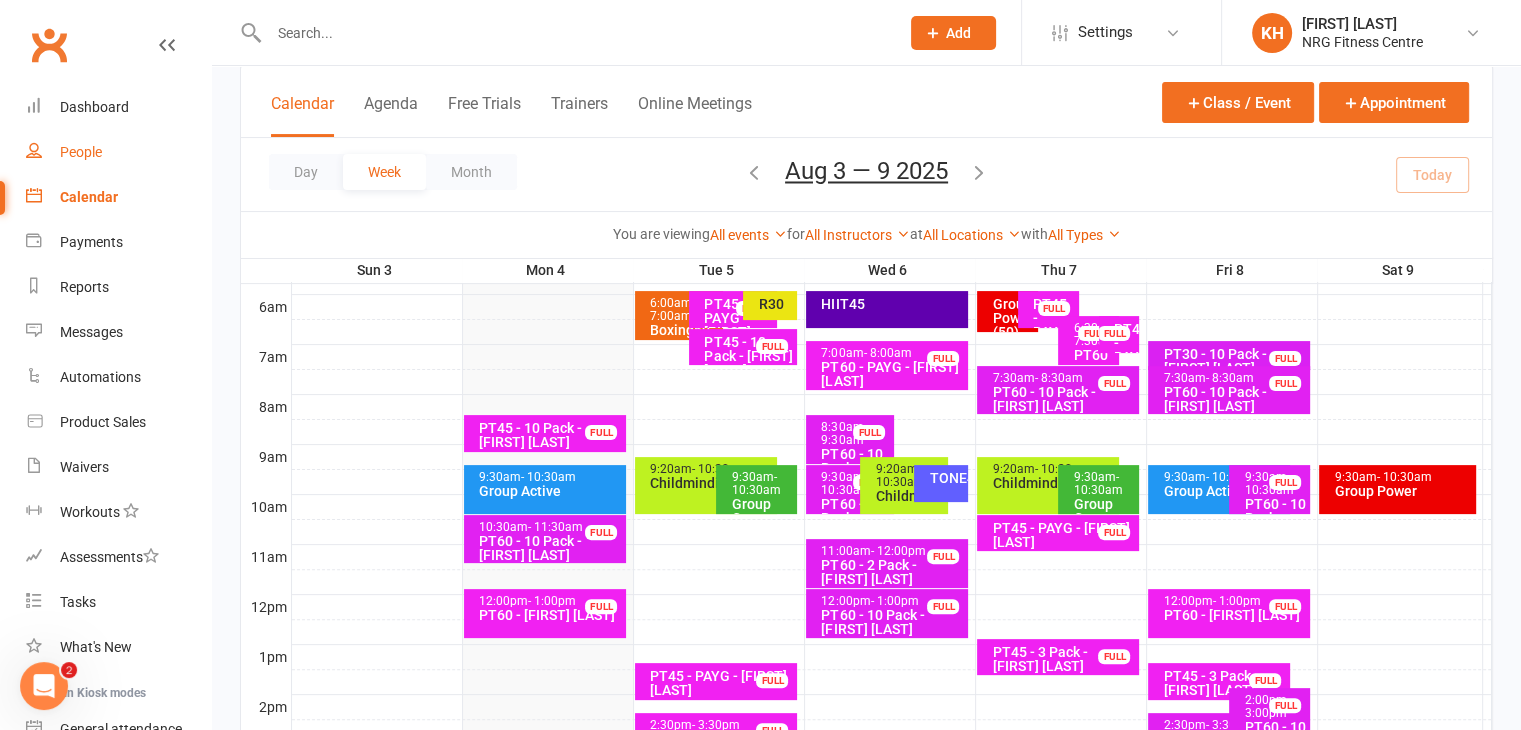 click on "People" at bounding box center [81, 152] 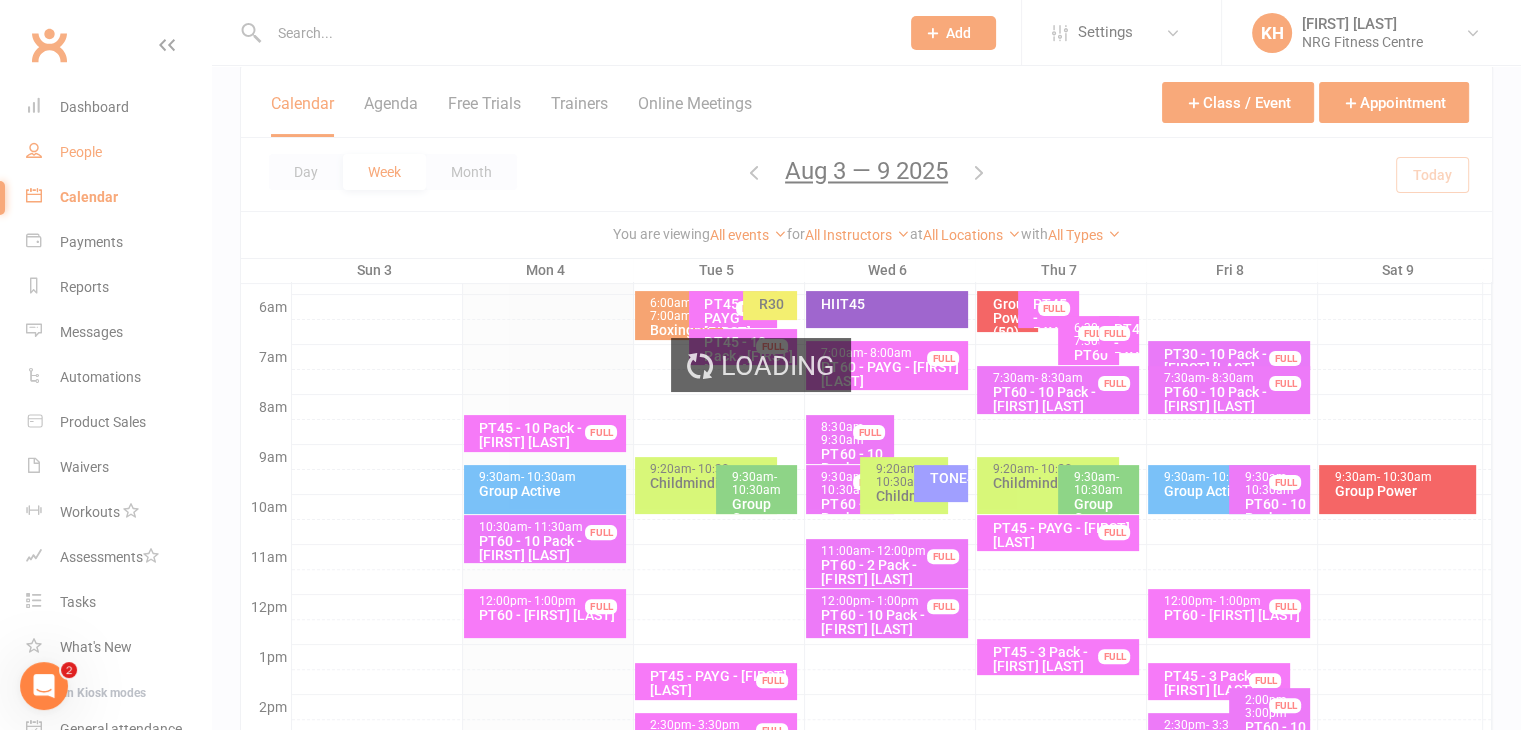 scroll, scrollTop: 0, scrollLeft: 0, axis: both 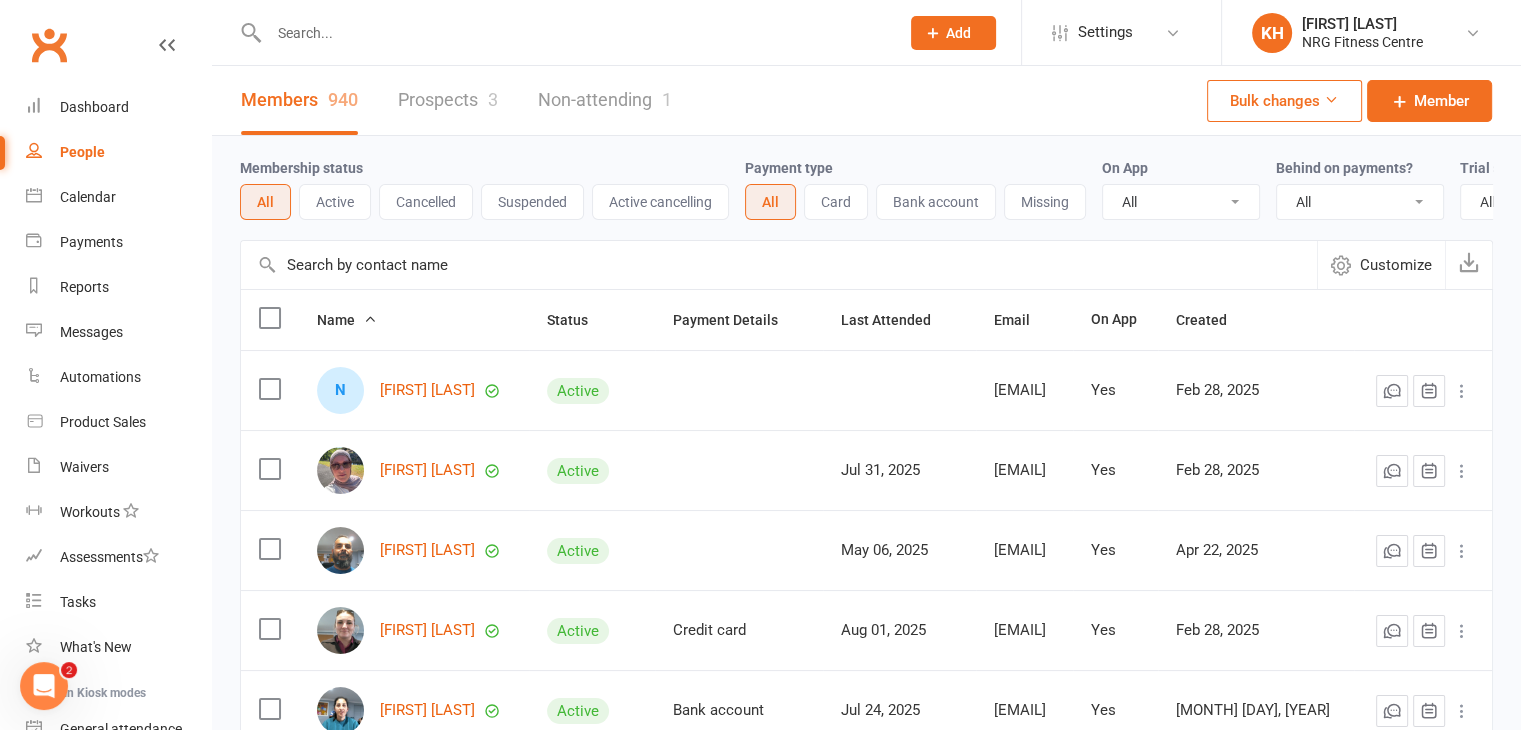 click at bounding box center [574, 33] 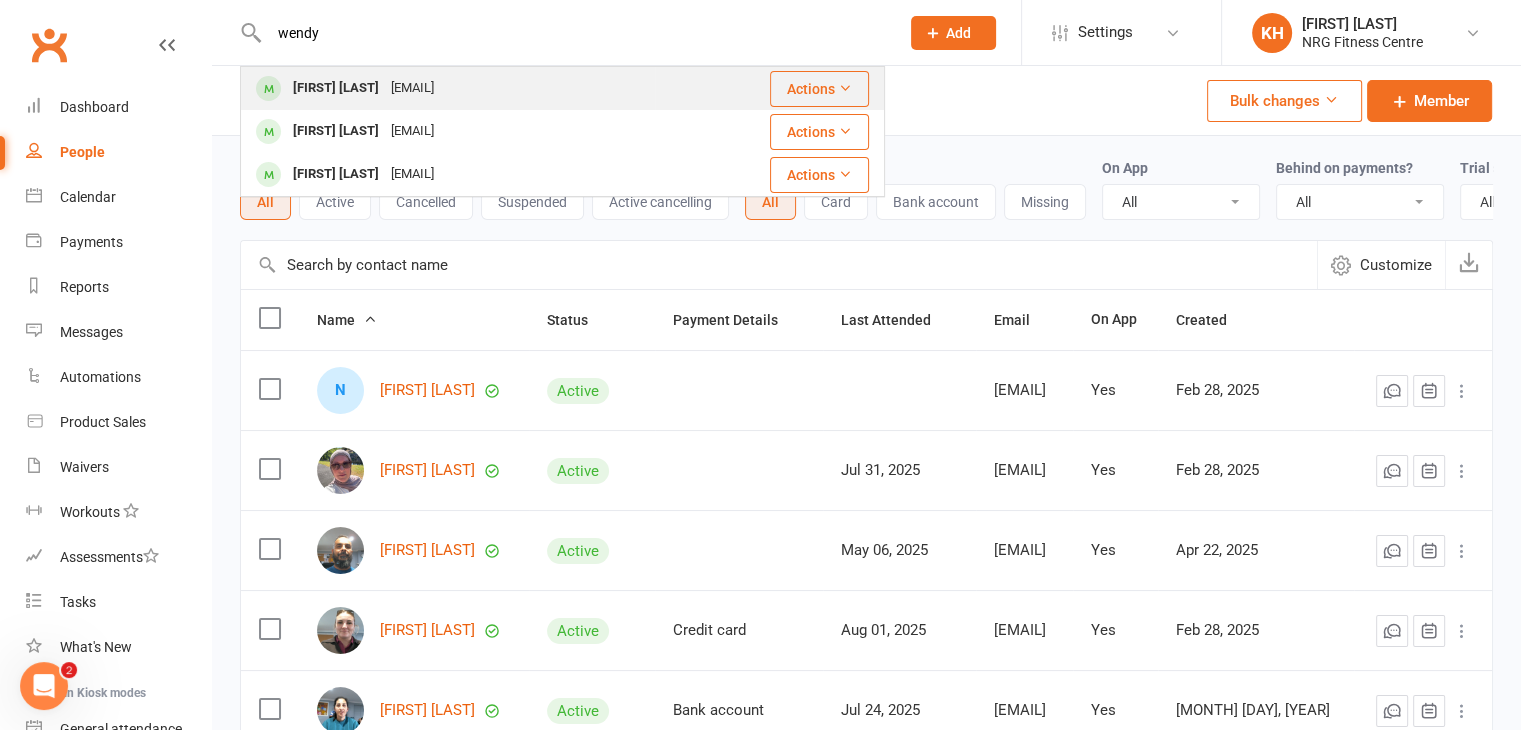 type on "wendy" 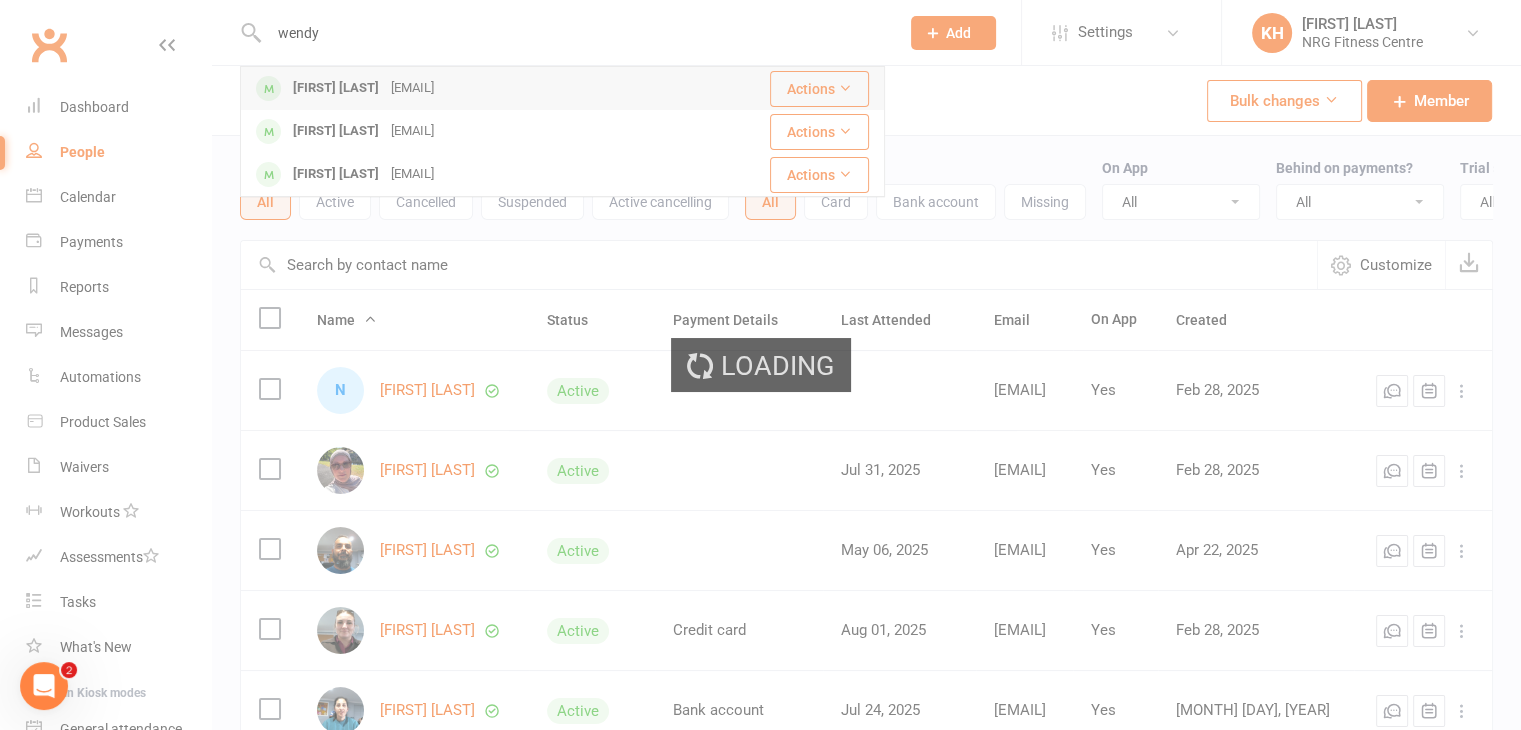 type 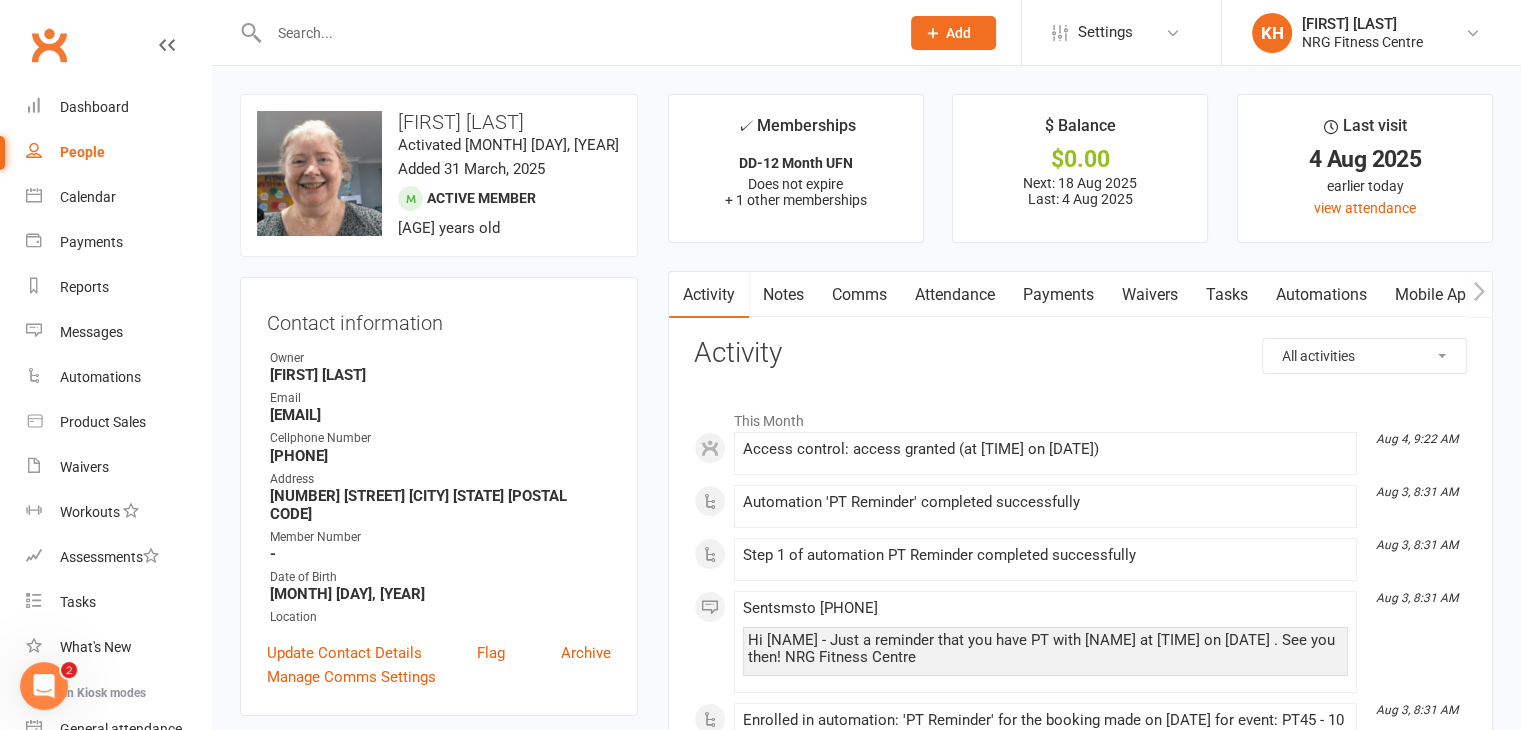click on "Attendance" at bounding box center (955, 295) 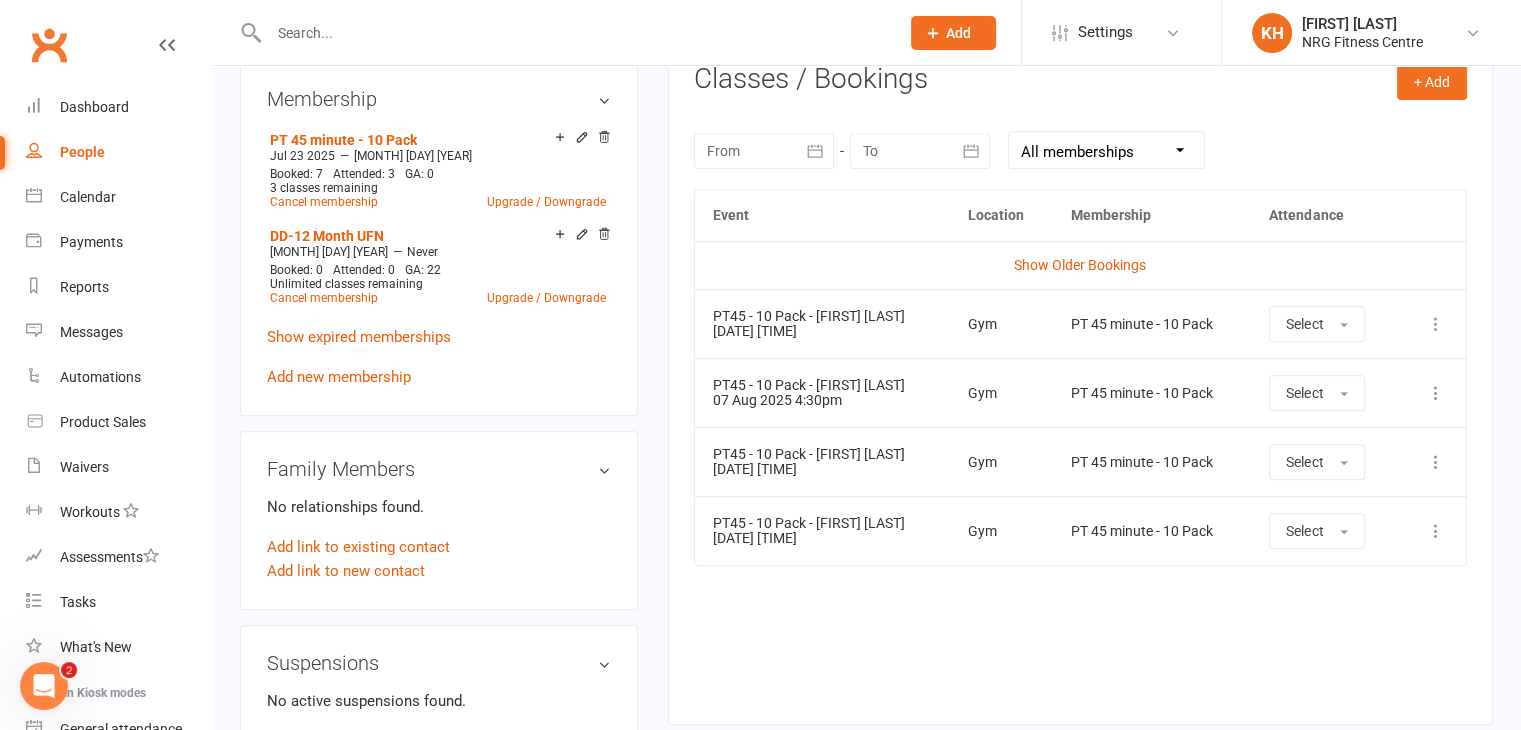 scroll, scrollTop: 872, scrollLeft: 0, axis: vertical 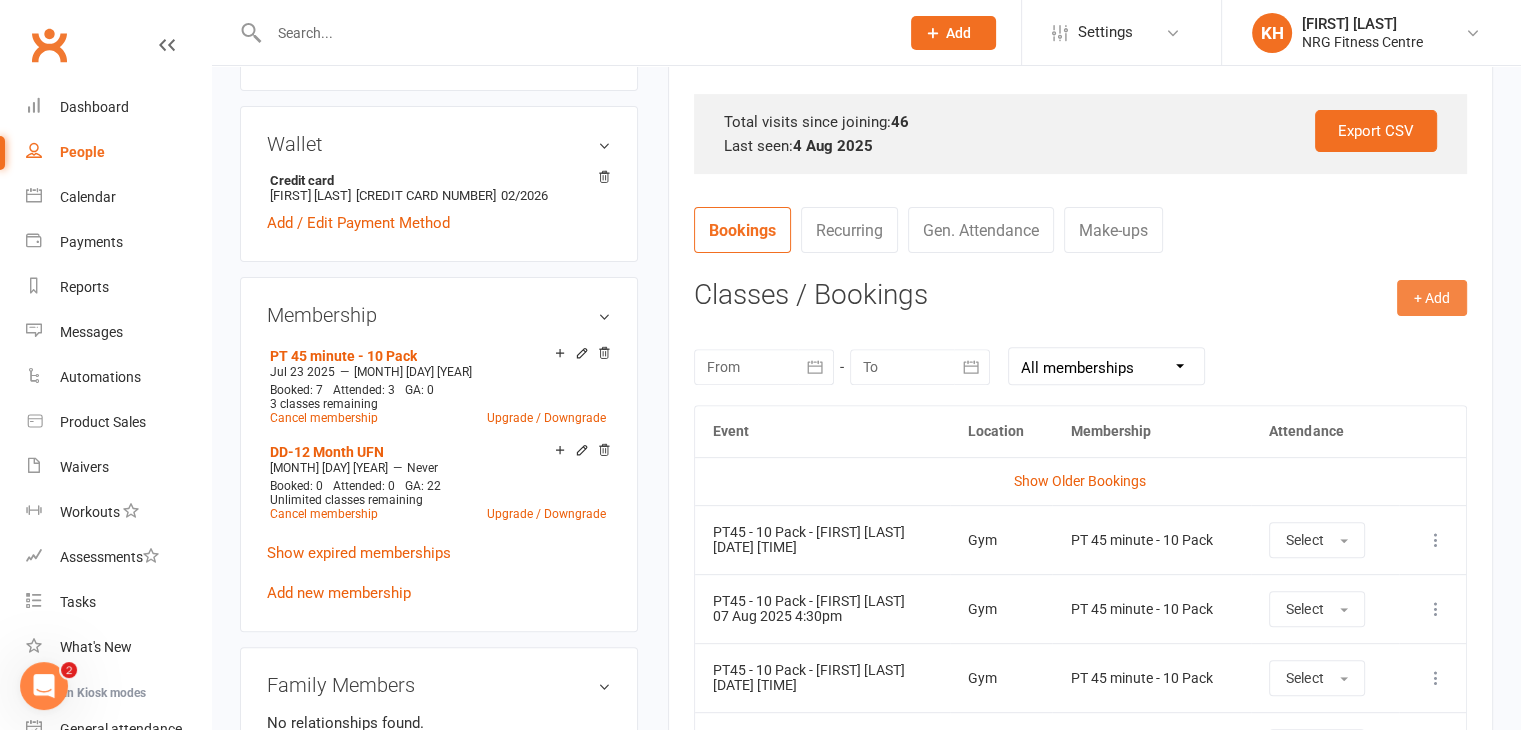 click on "+ Add" at bounding box center [1432, 298] 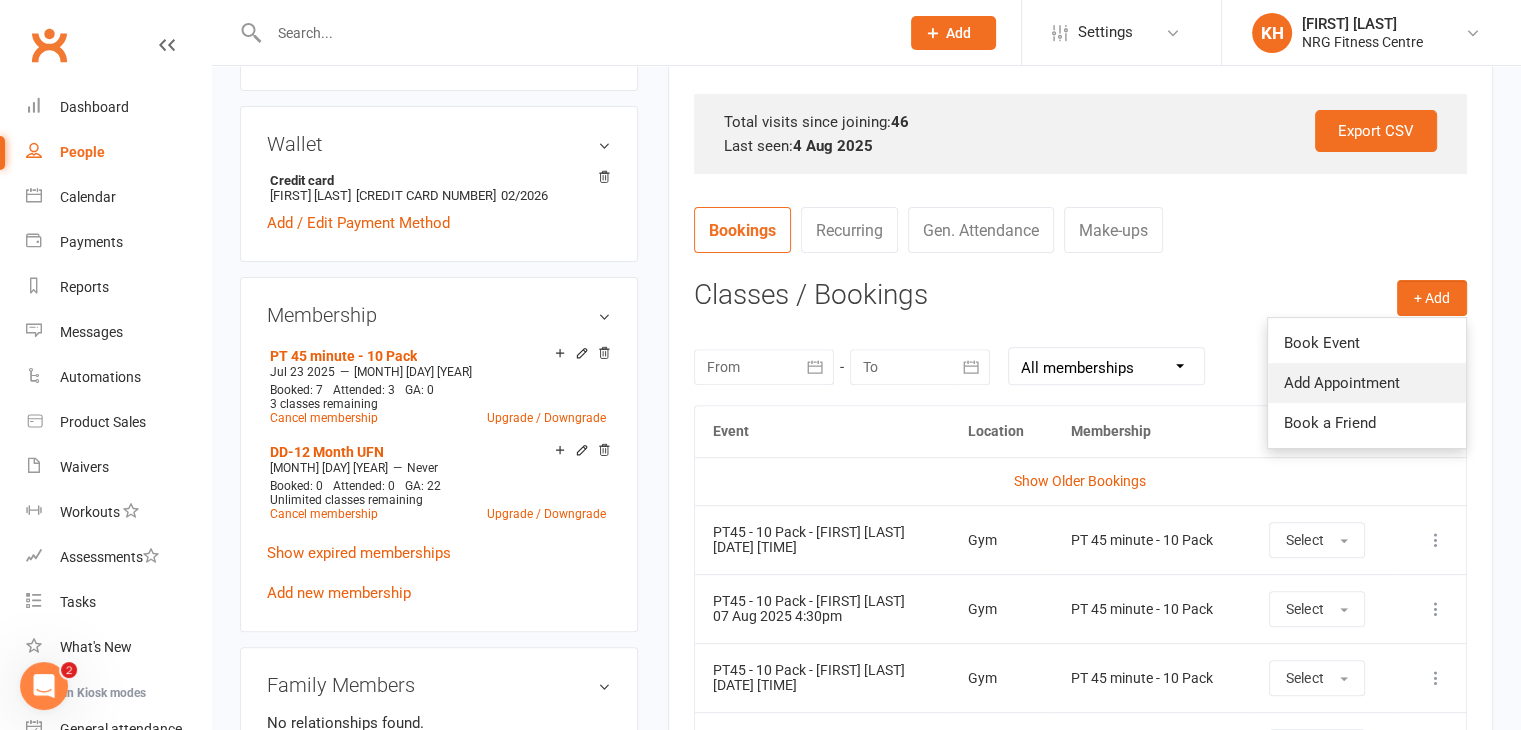 click on "Add Appointment" at bounding box center [1367, 383] 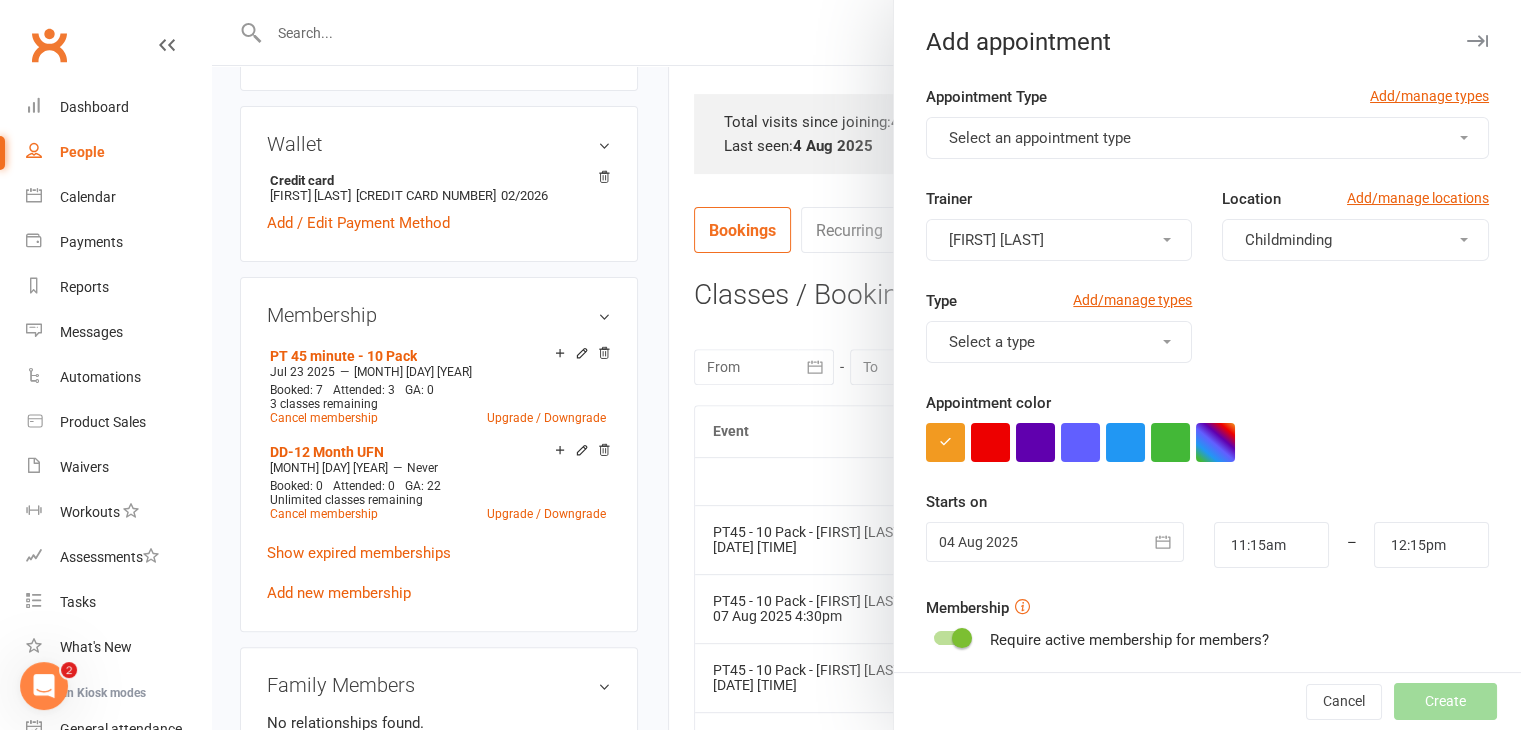 click on "Select an appointment type" at bounding box center [1207, 138] 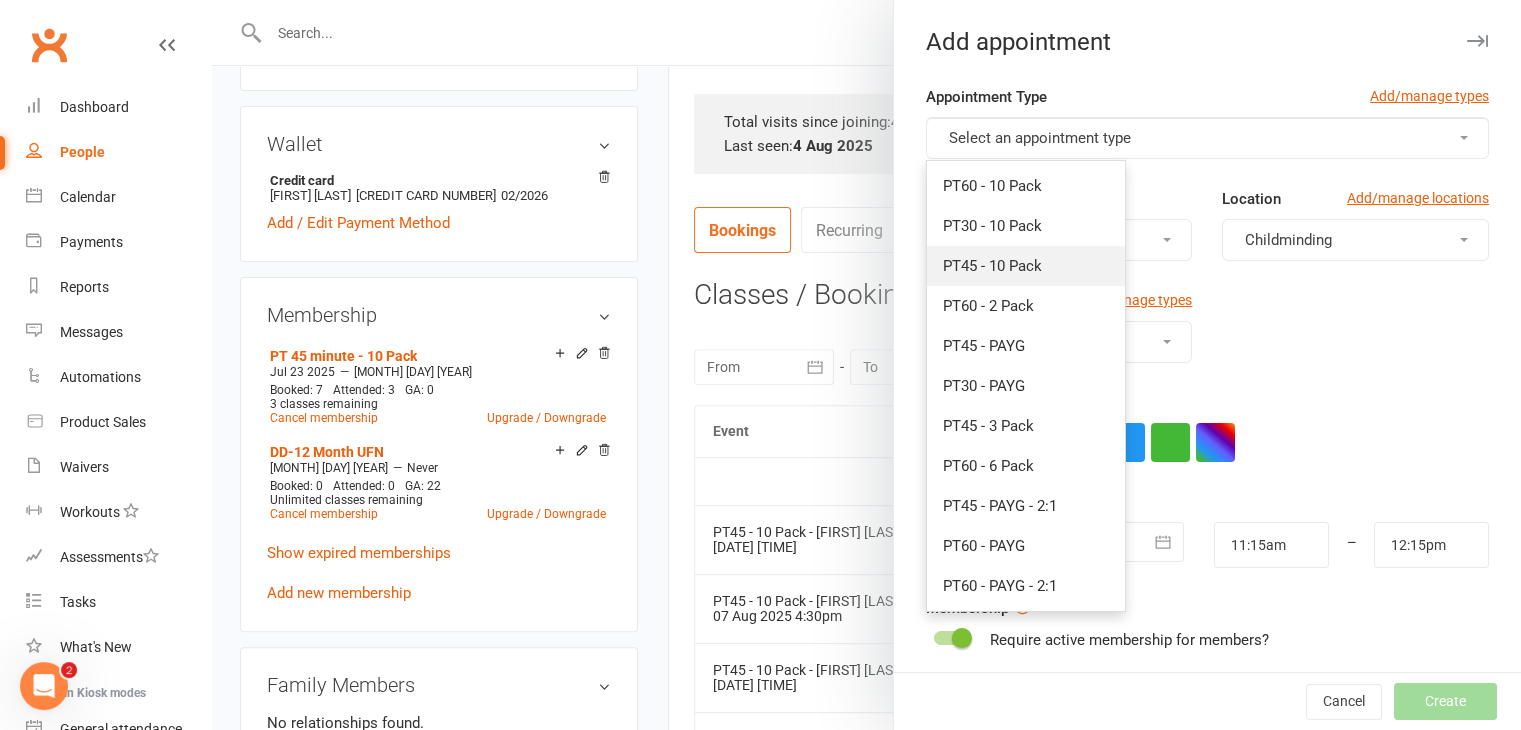 click on "PT45 - 10 Pack" at bounding box center (992, 266) 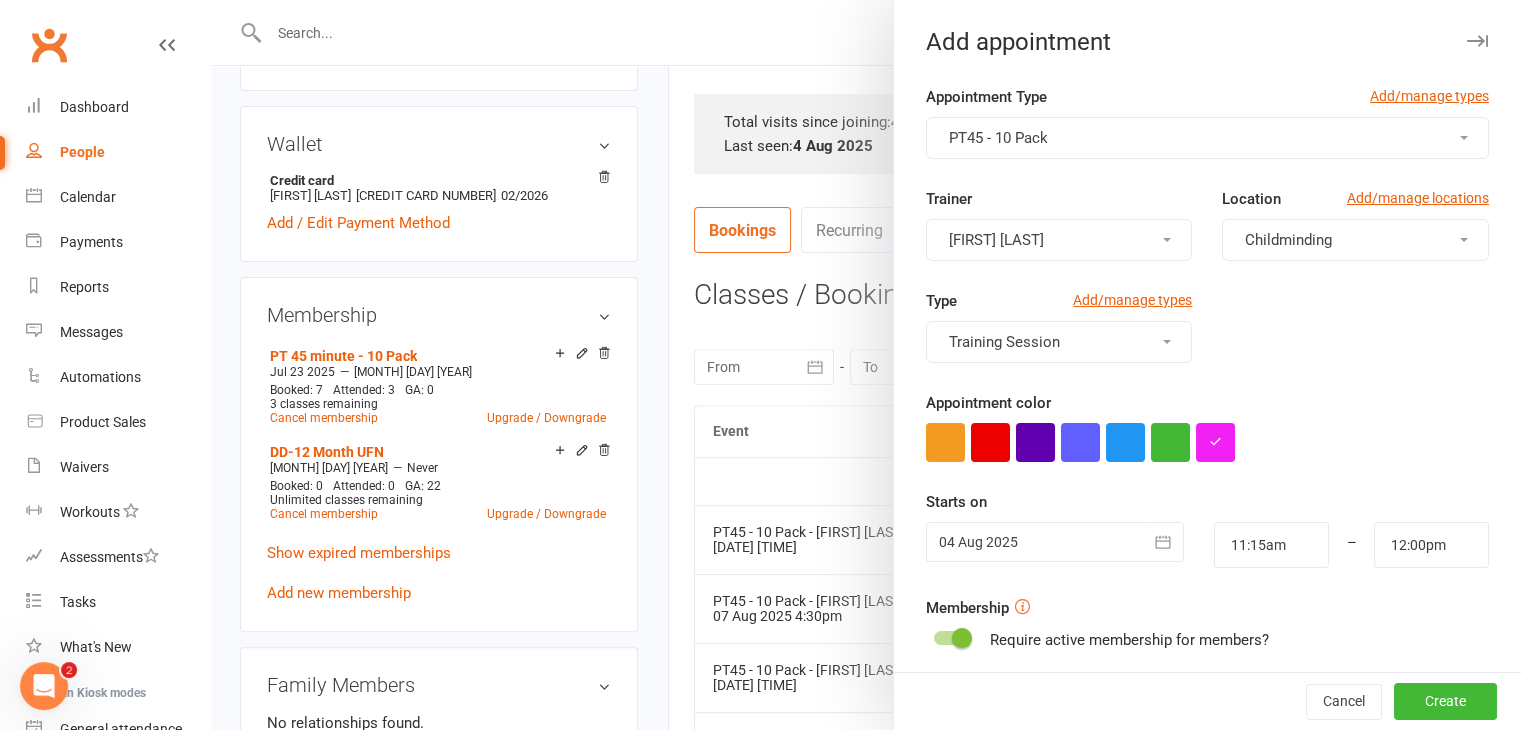click on "[FIRST] [LAST]" at bounding box center (1059, 240) 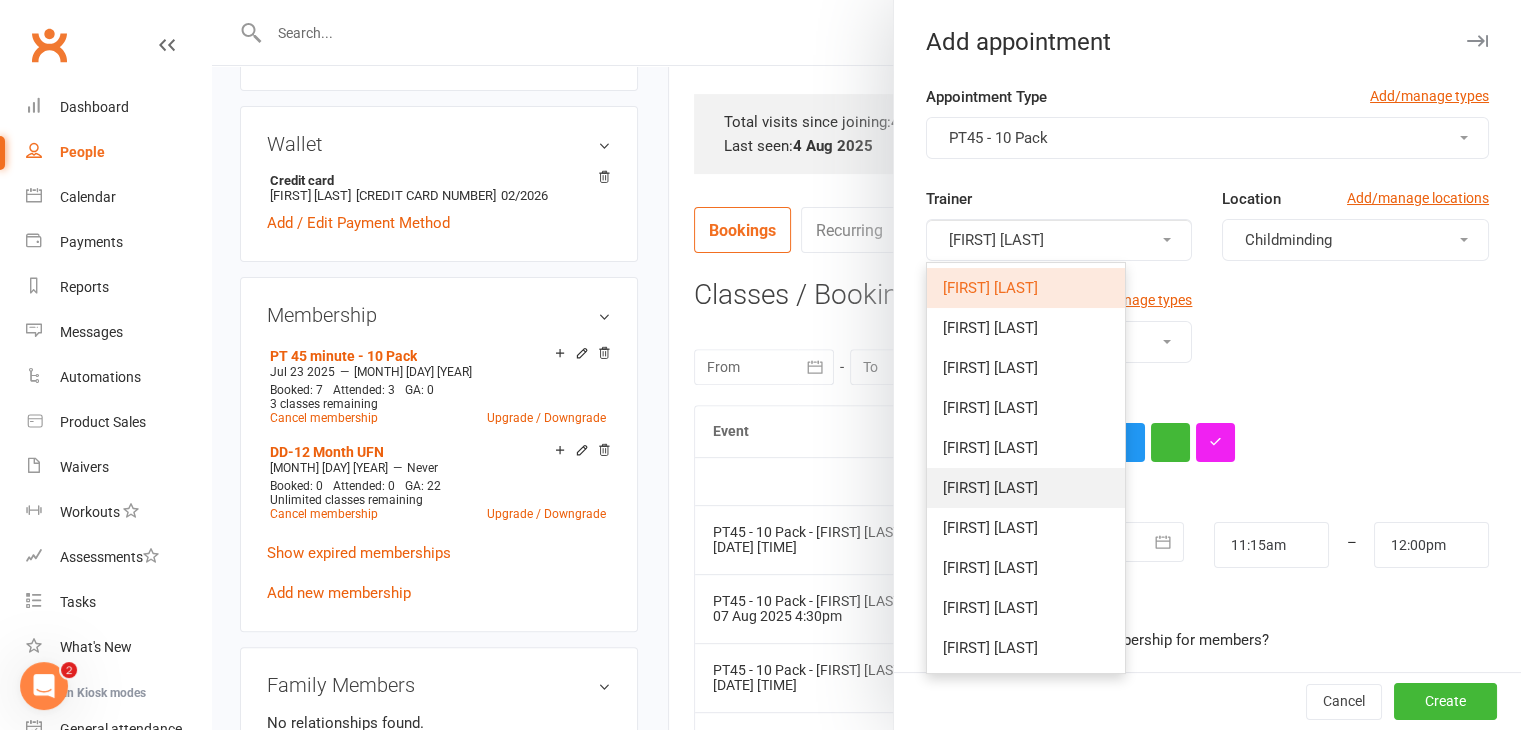 click on "[FIRST] [LAST]" at bounding box center (990, 488) 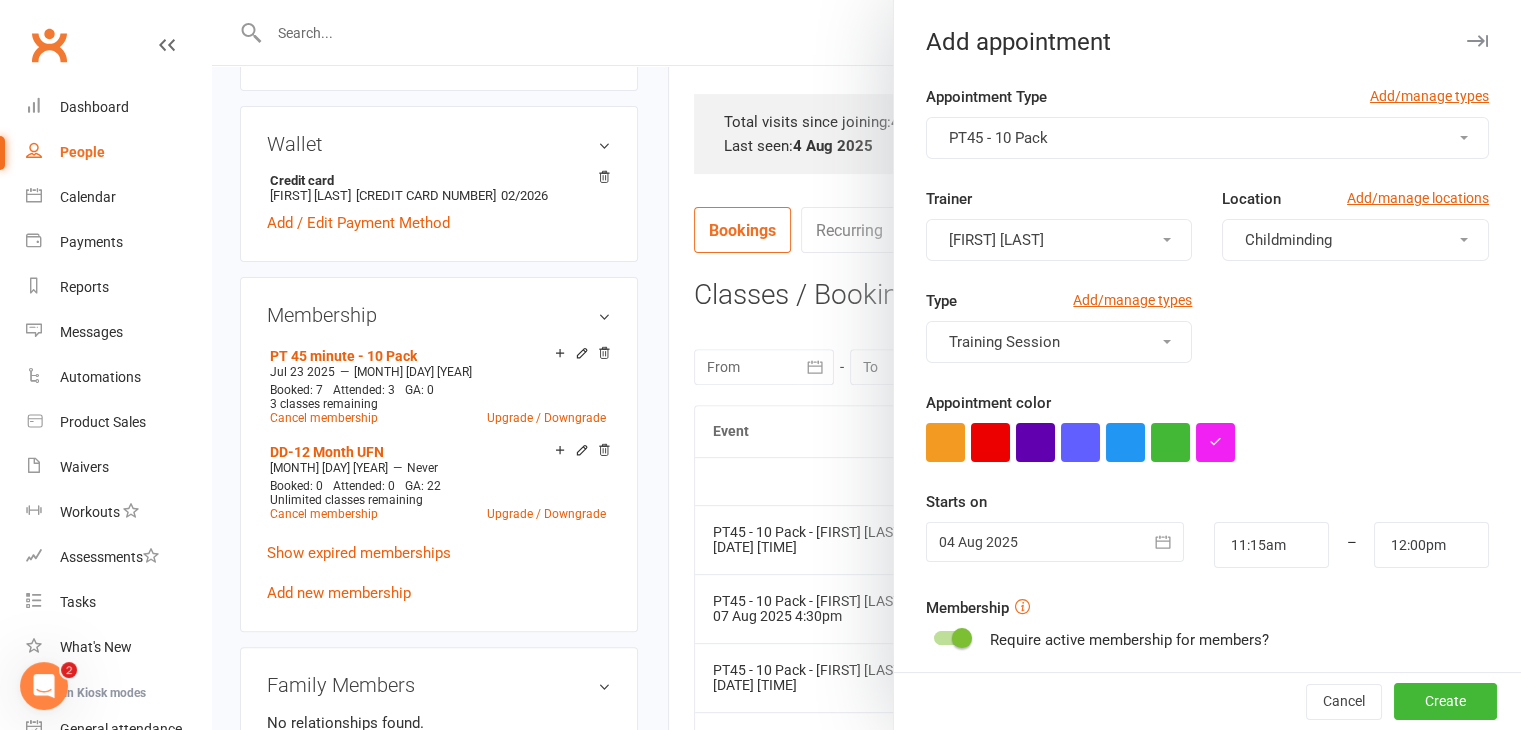 click on "Childminding" at bounding box center (1288, 240) 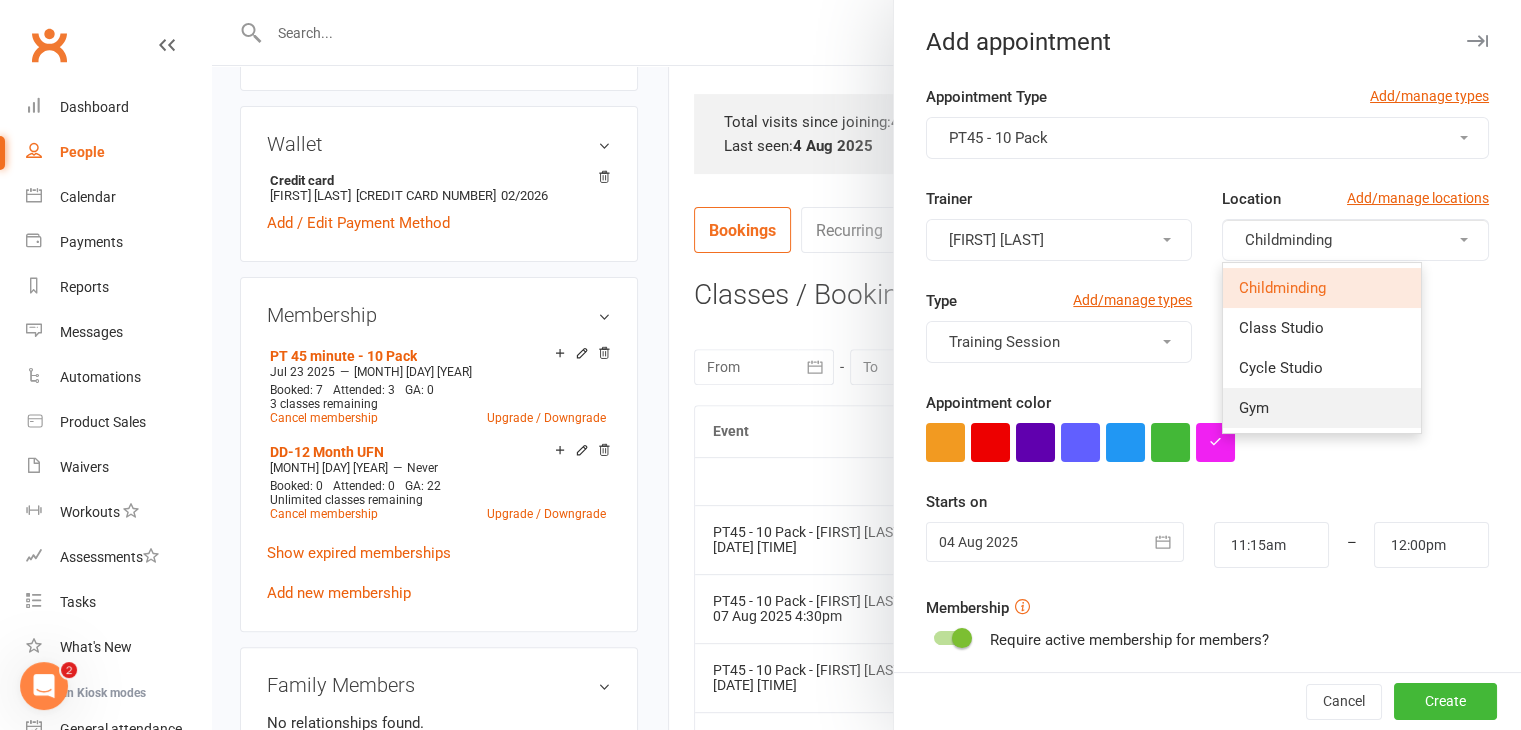 click on "Gym" at bounding box center (1254, 408) 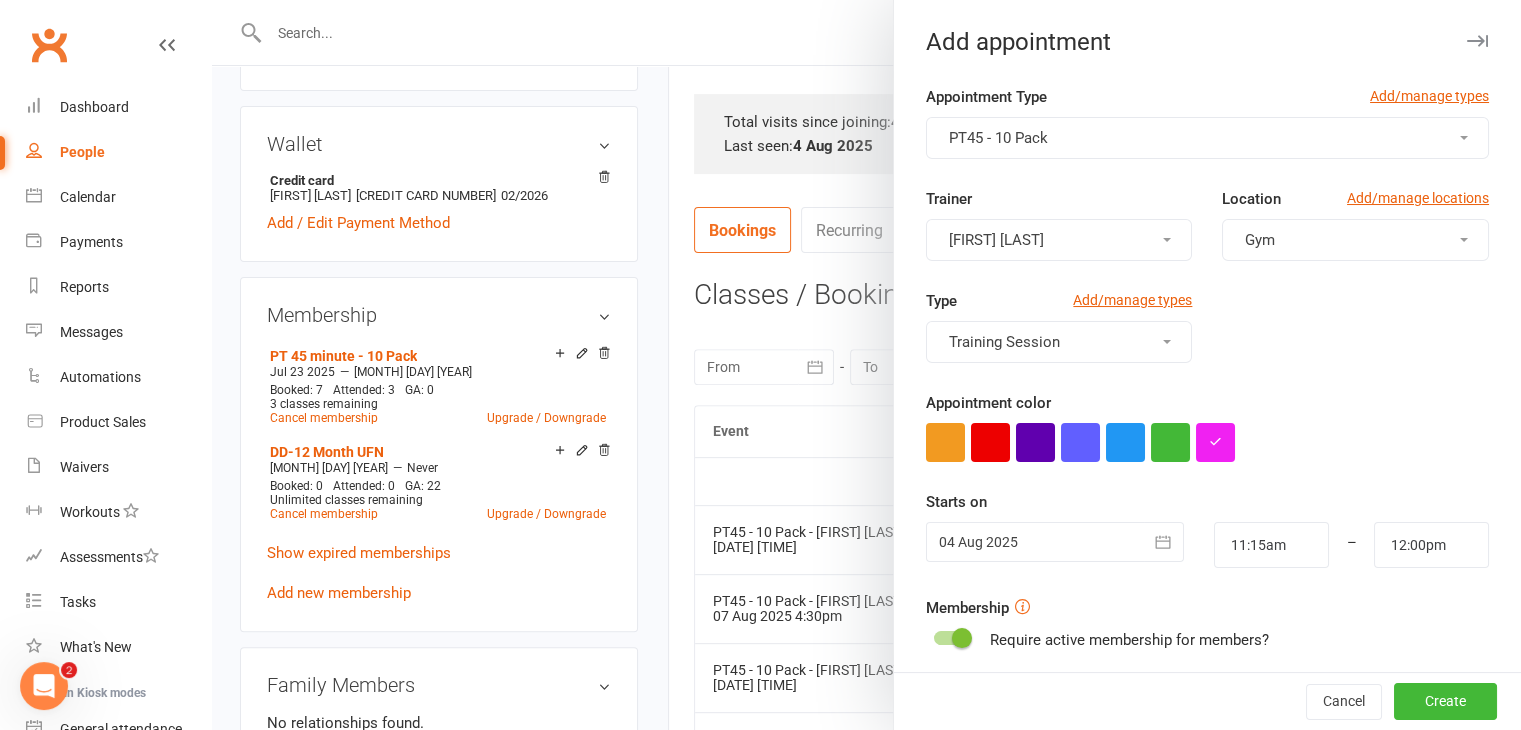 click at bounding box center [1164, 542] 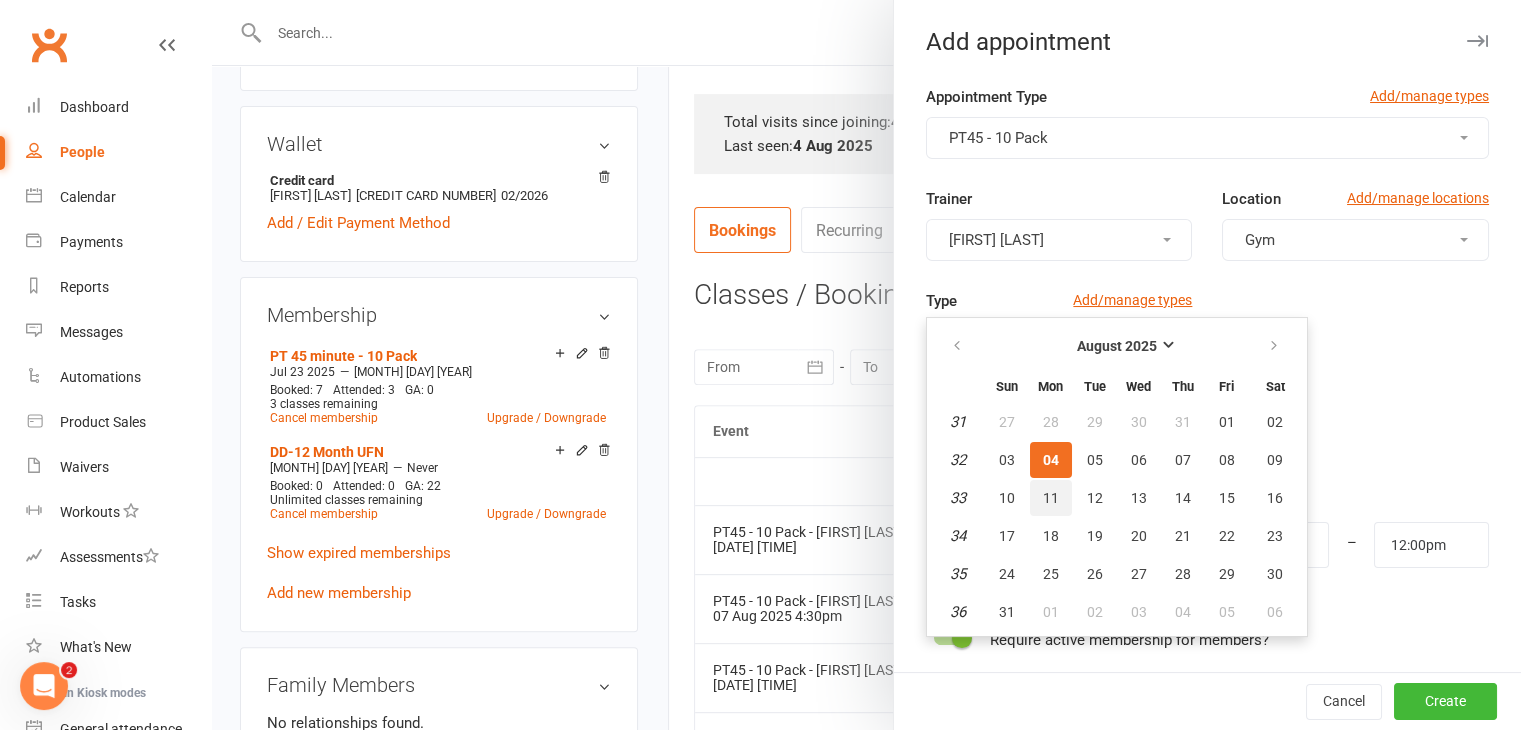 click on "11" at bounding box center [1051, 498] 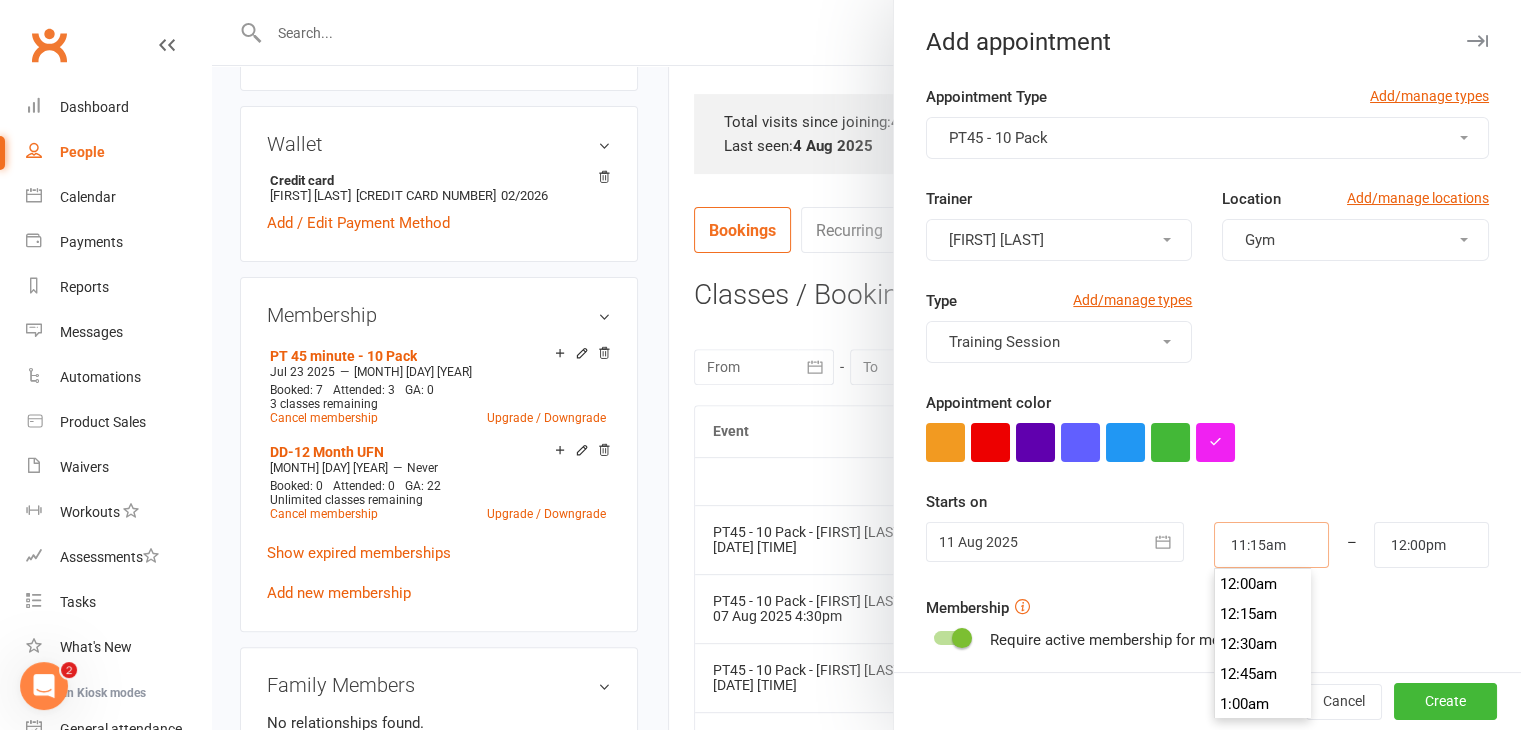scroll, scrollTop: 1320, scrollLeft: 0, axis: vertical 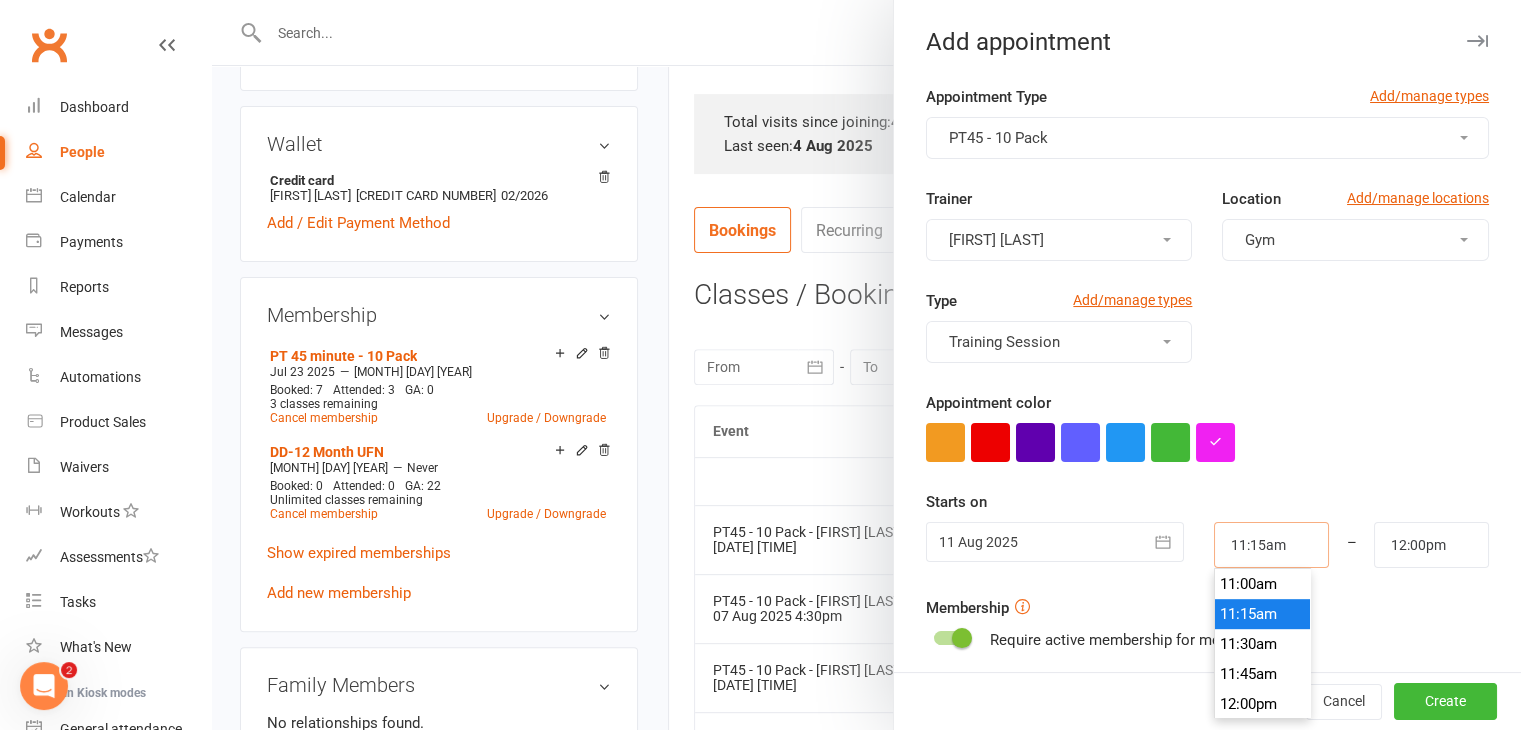 drag, startPoint x: 1271, startPoint y: 541, endPoint x: 1176, endPoint y: 537, distance: 95.084175 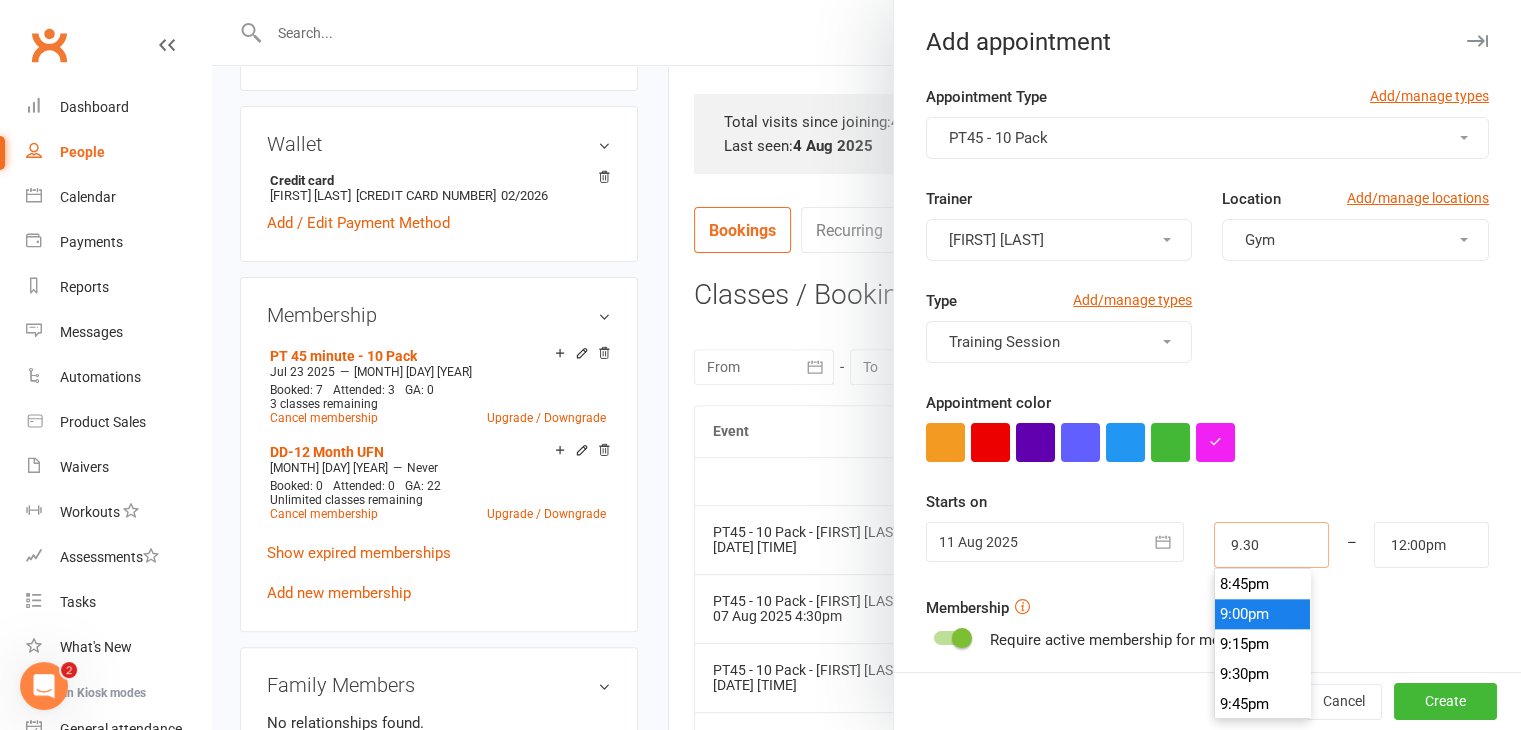 scroll, scrollTop: 1109, scrollLeft: 0, axis: vertical 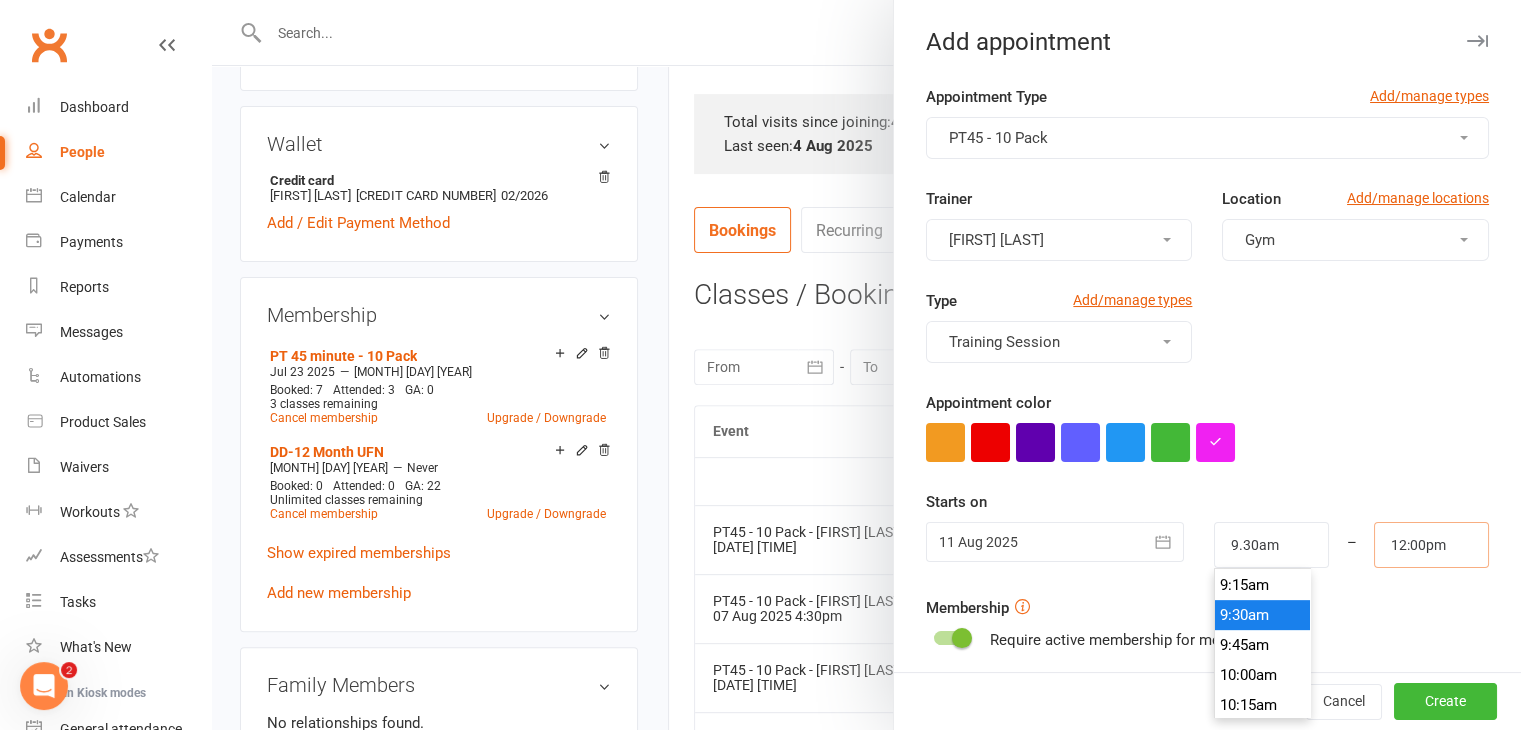 type on "9:30am" 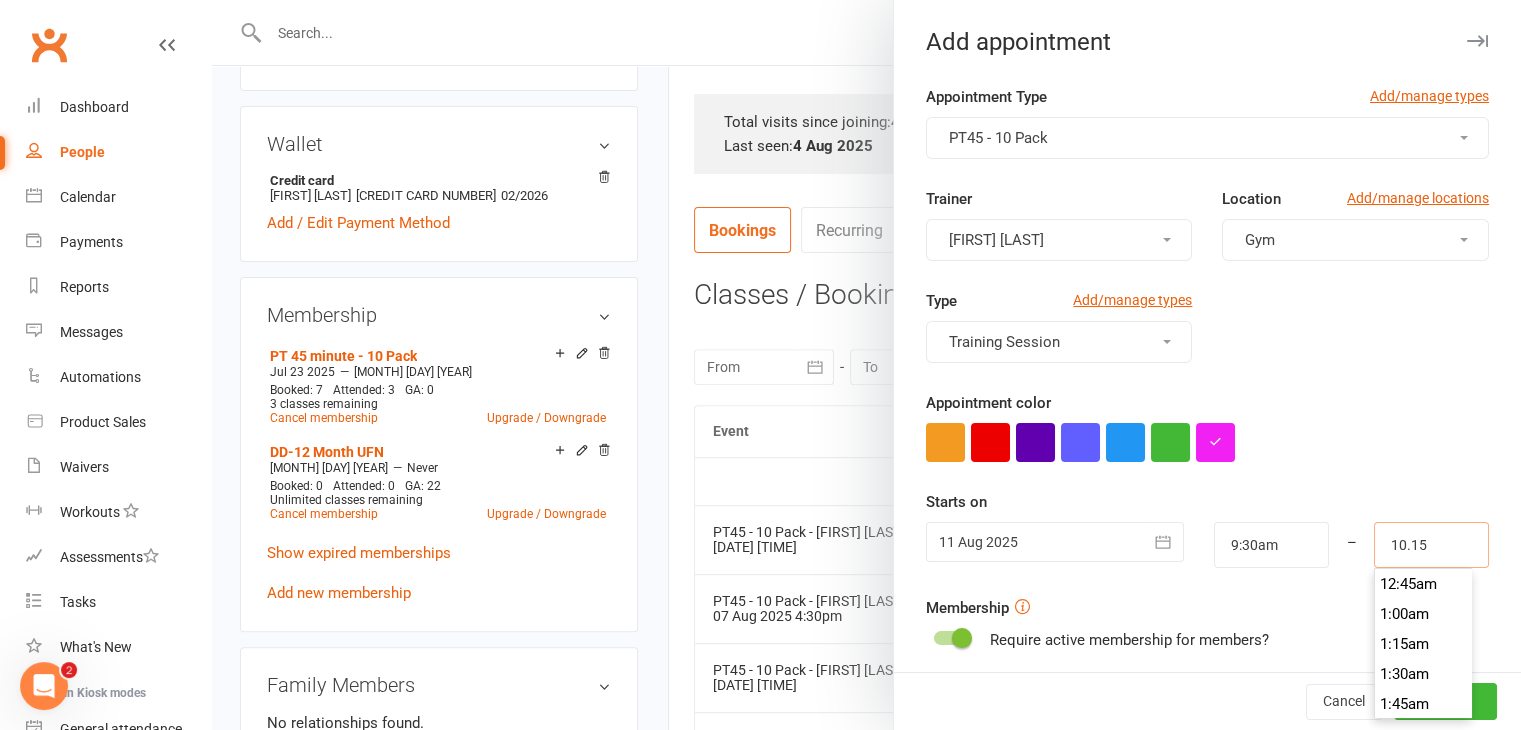 scroll, scrollTop: 1200, scrollLeft: 0, axis: vertical 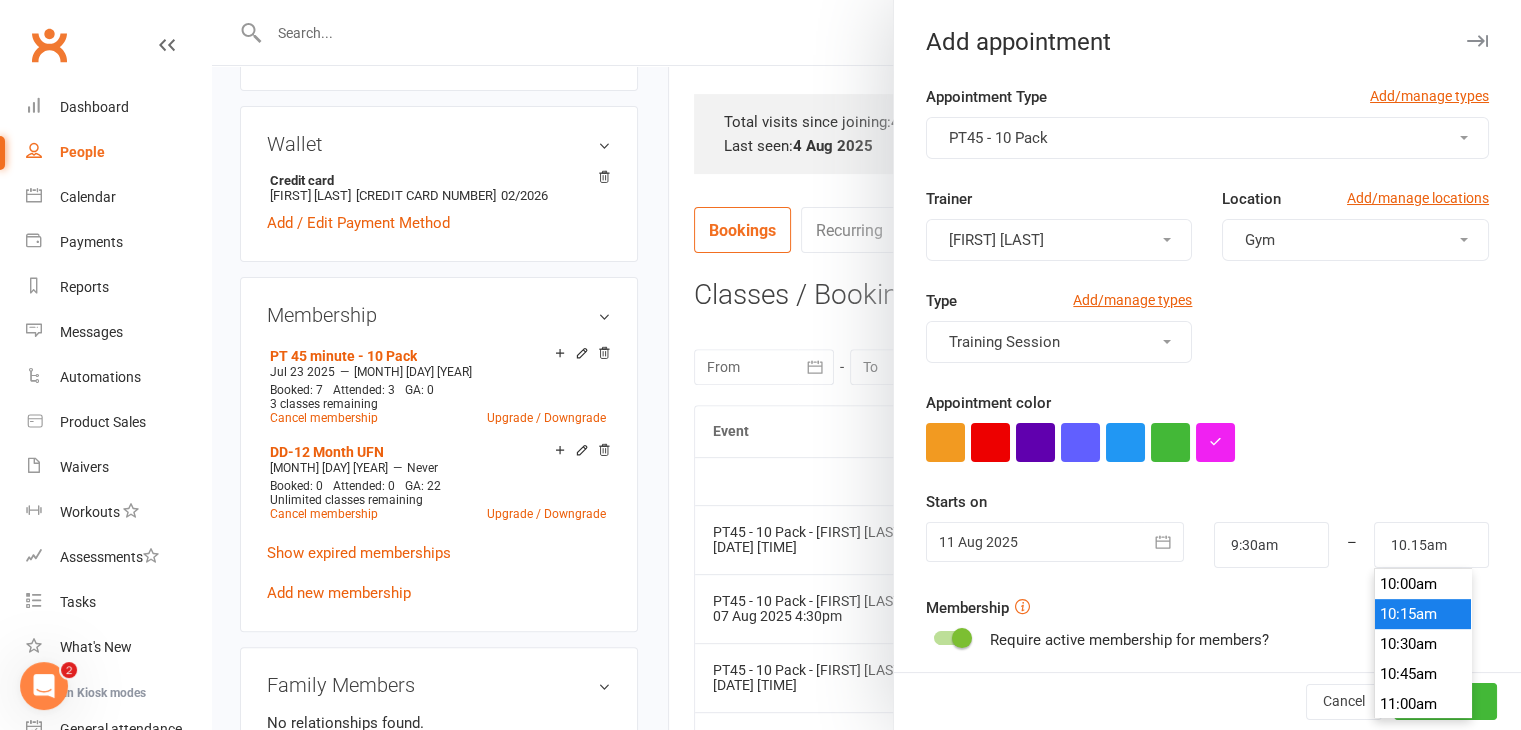 type on "10:15am" 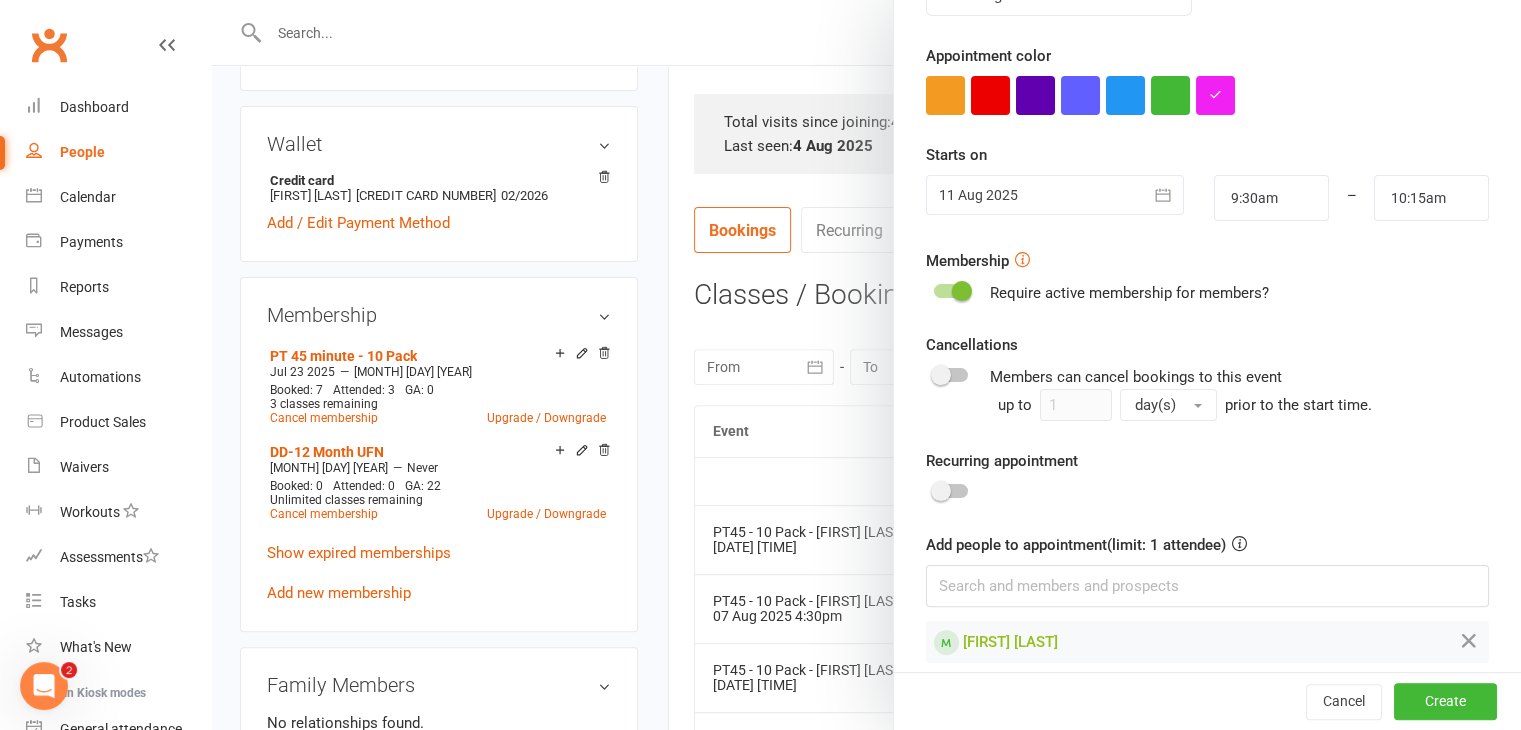 scroll, scrollTop: 364, scrollLeft: 0, axis: vertical 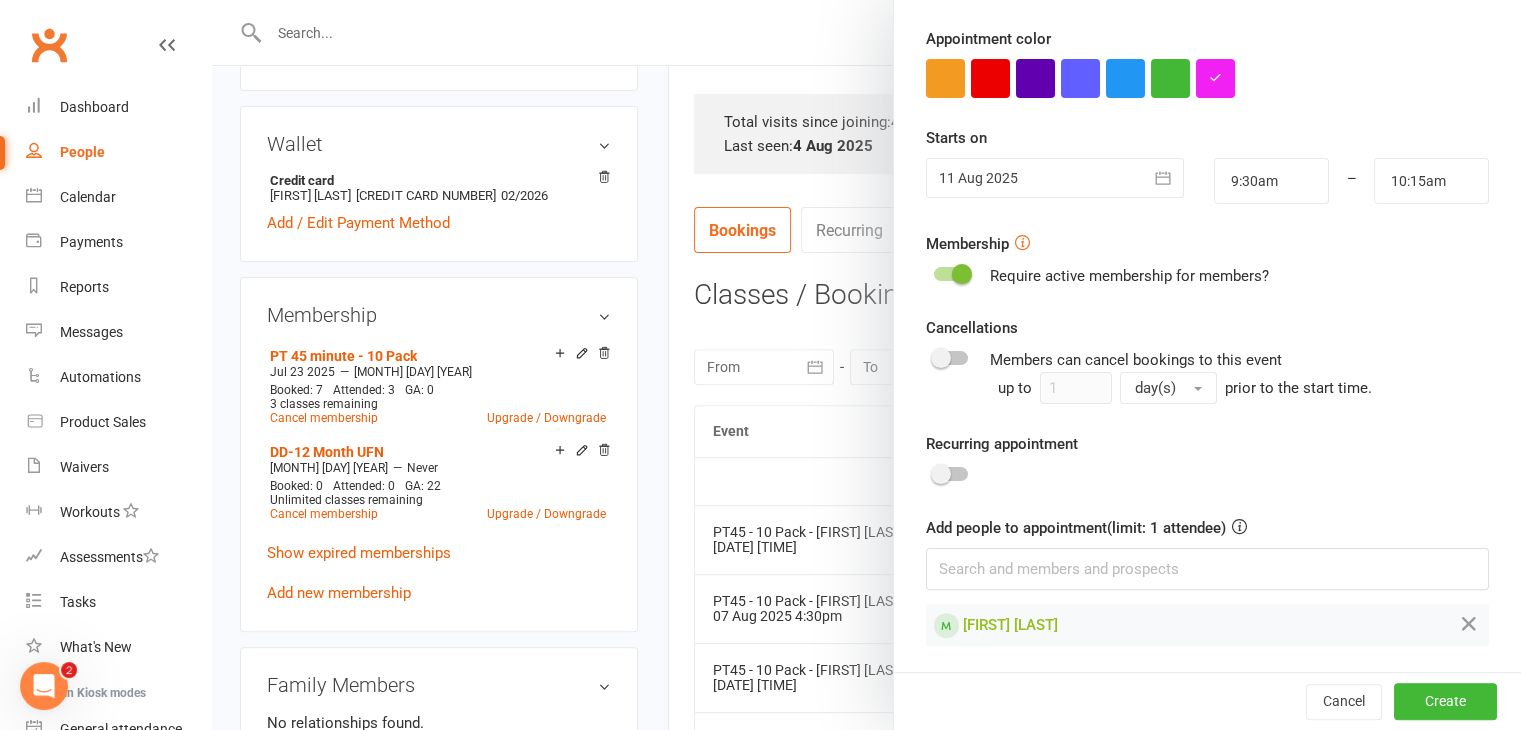 click at bounding box center (951, 474) 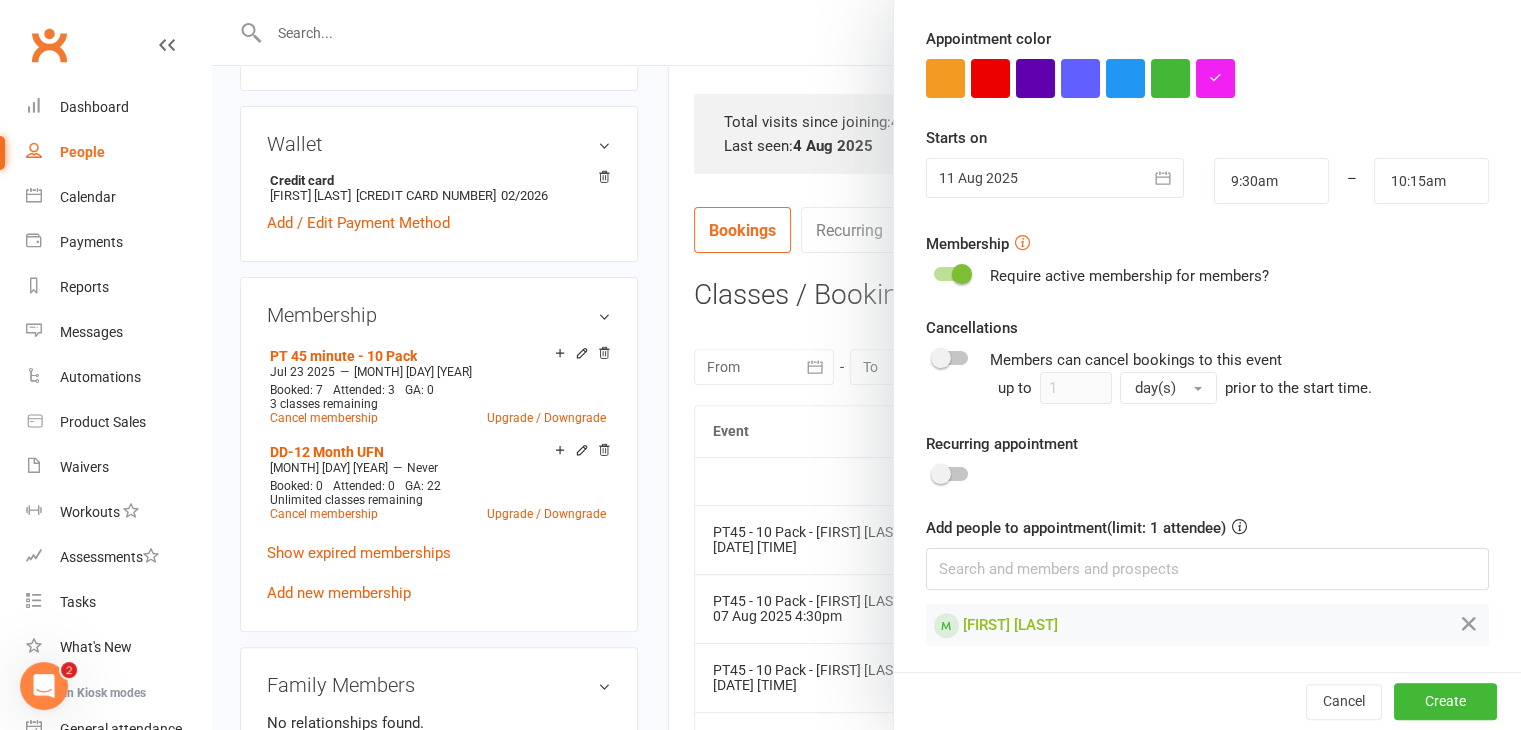 click at bounding box center (934, 471) 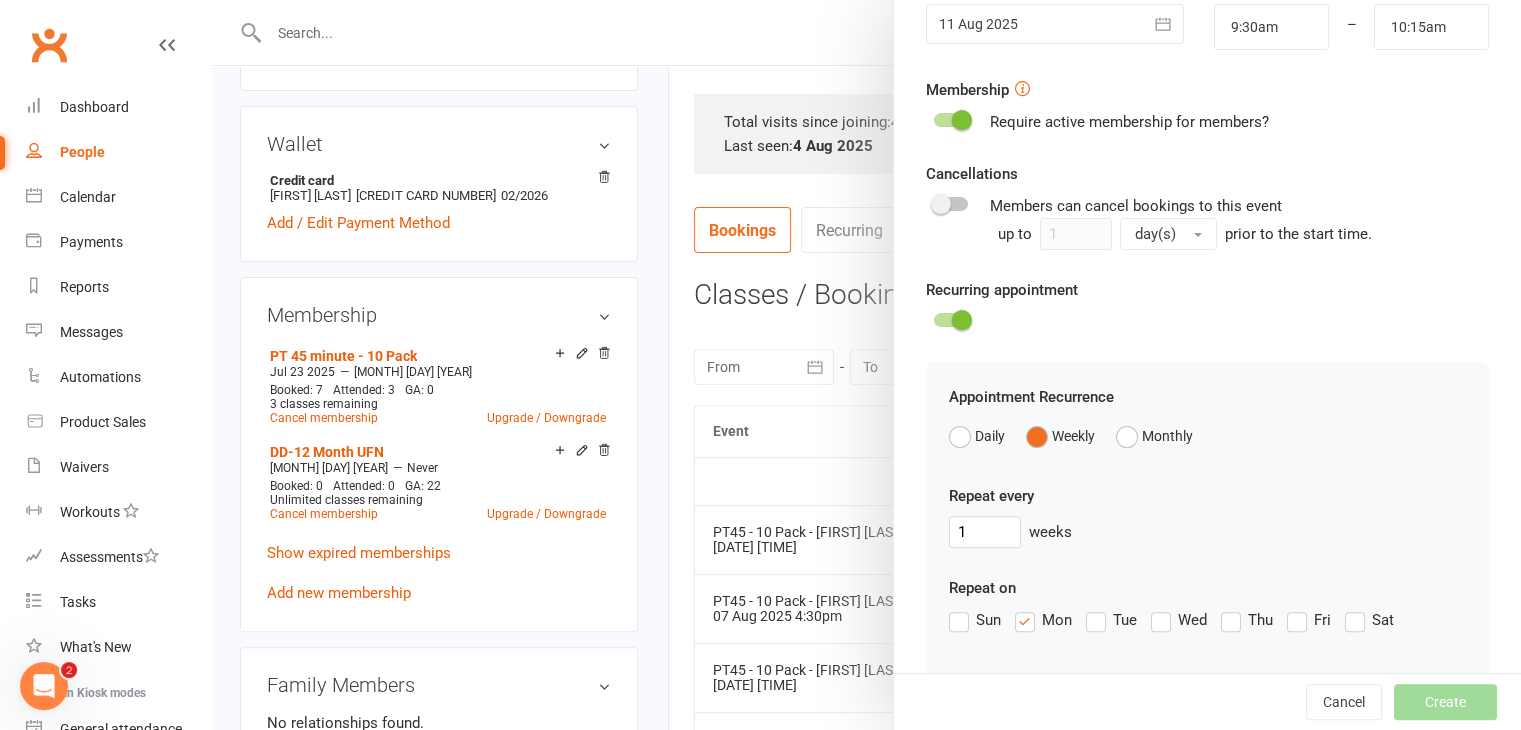 scroll, scrollTop: 625, scrollLeft: 0, axis: vertical 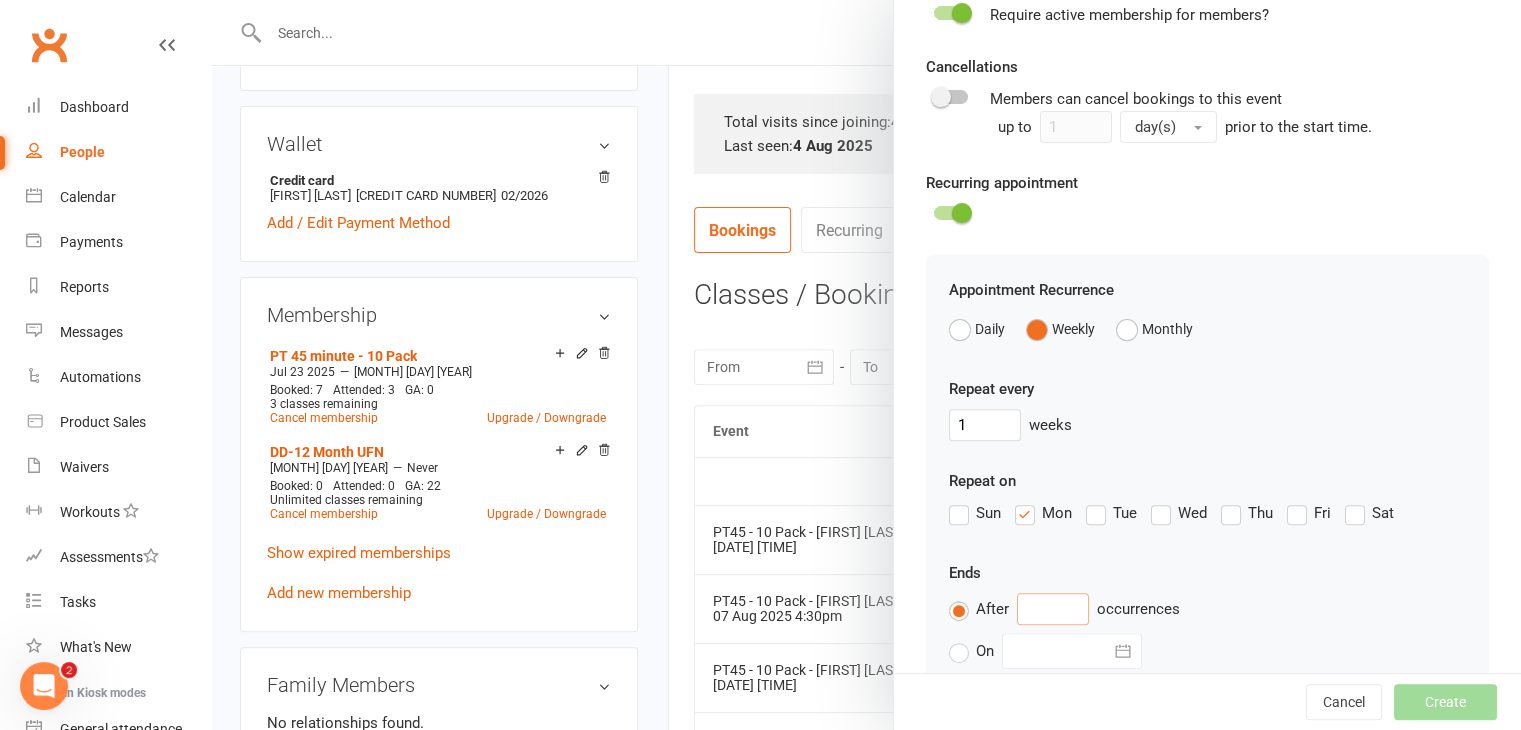 click at bounding box center [1053, 609] 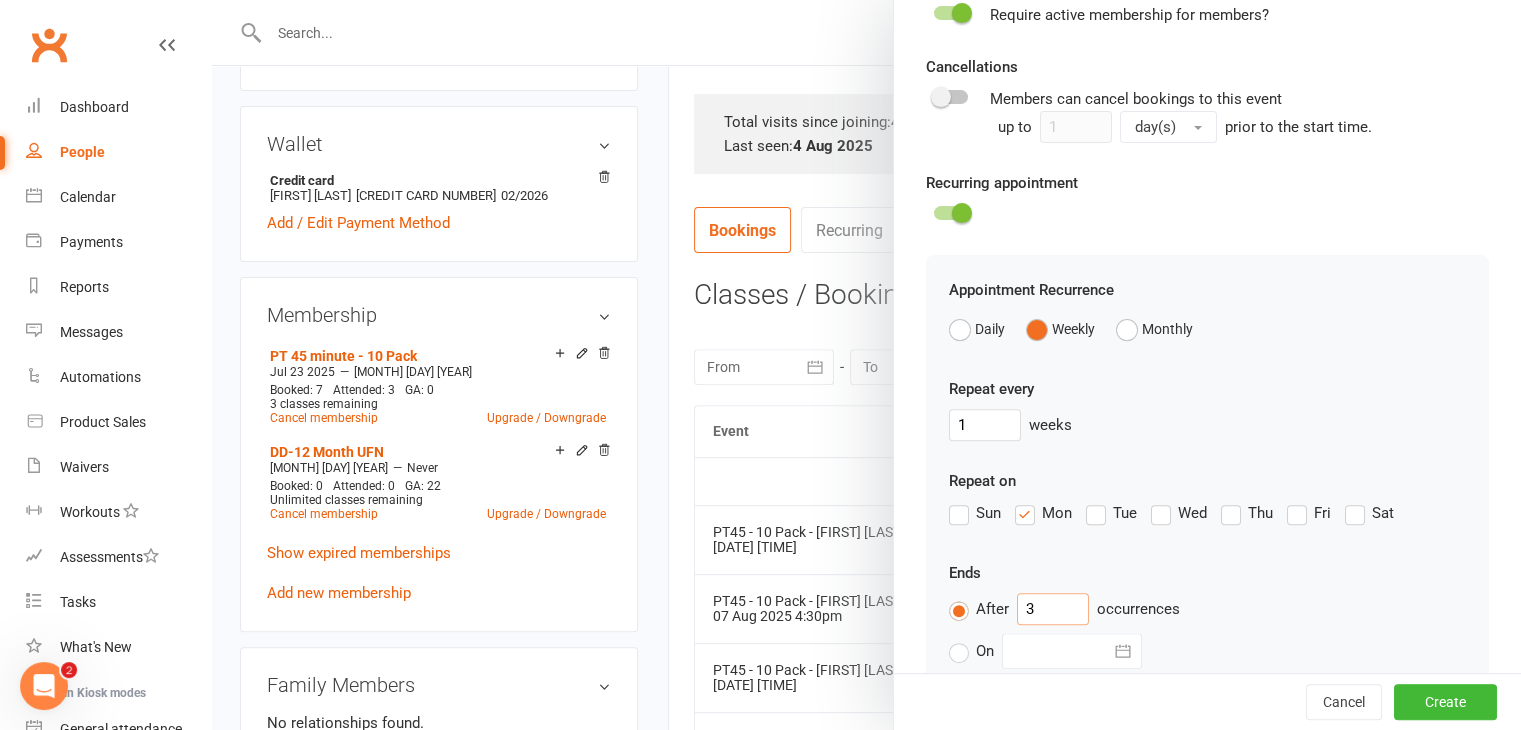 type on "3" 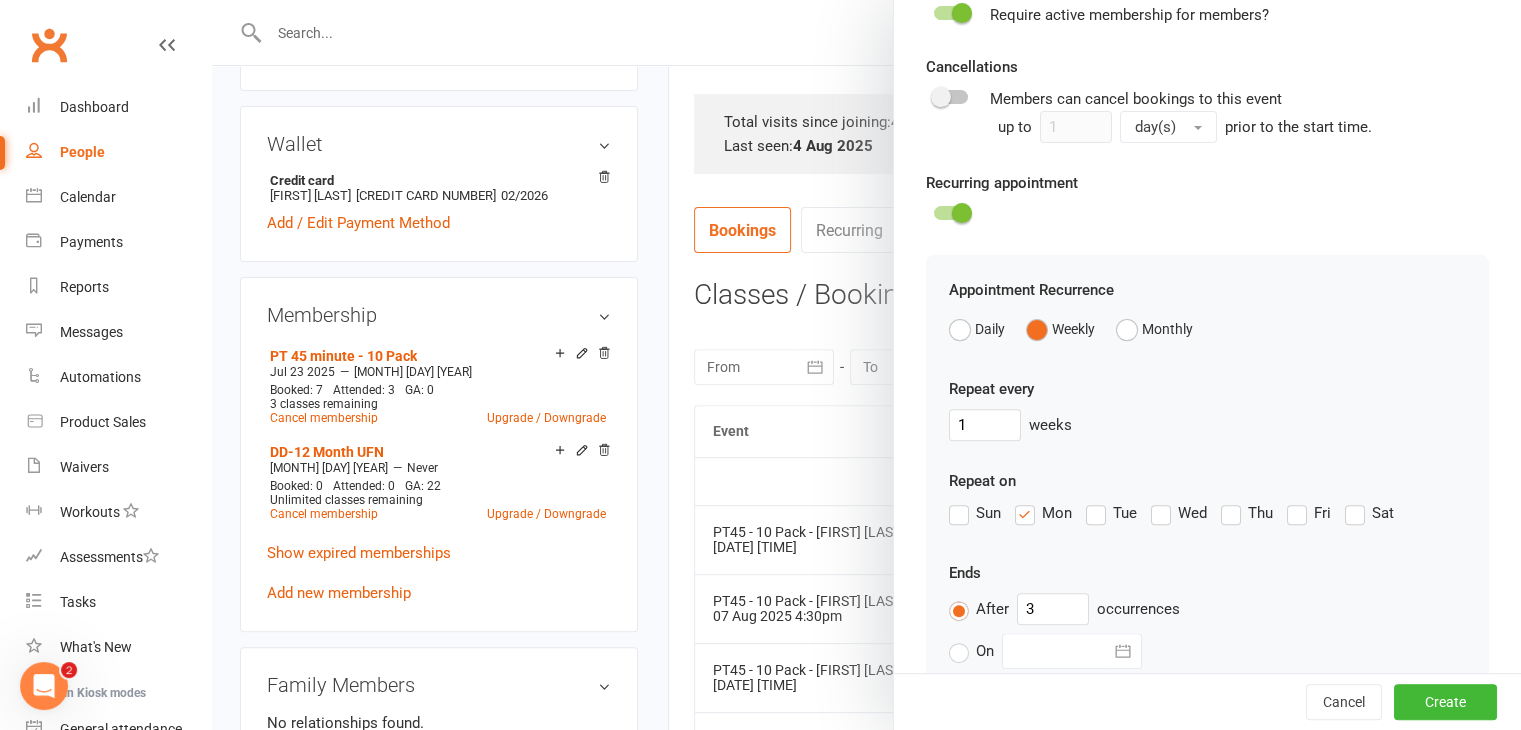 scroll, scrollTop: 832, scrollLeft: 0, axis: vertical 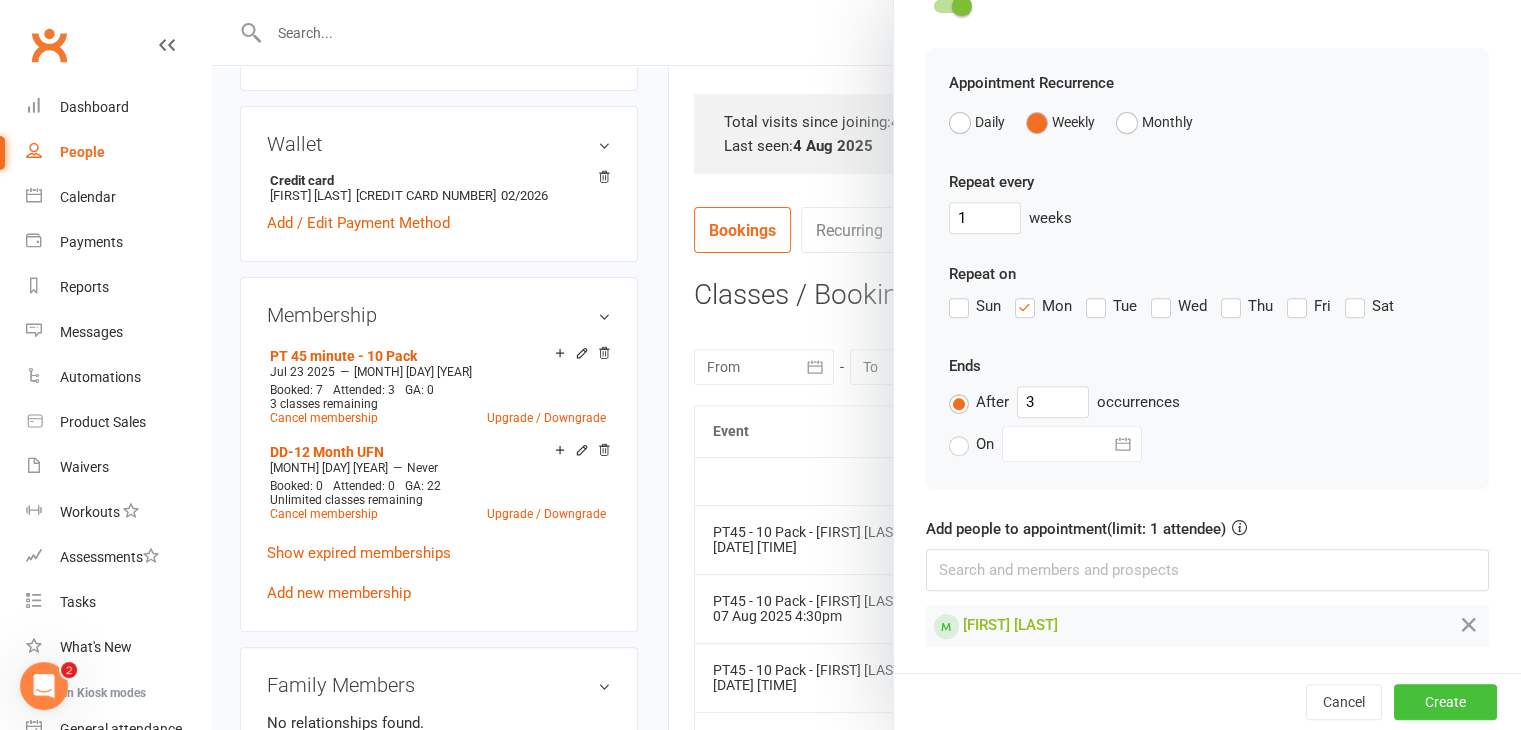 click on "Create" at bounding box center (1445, 702) 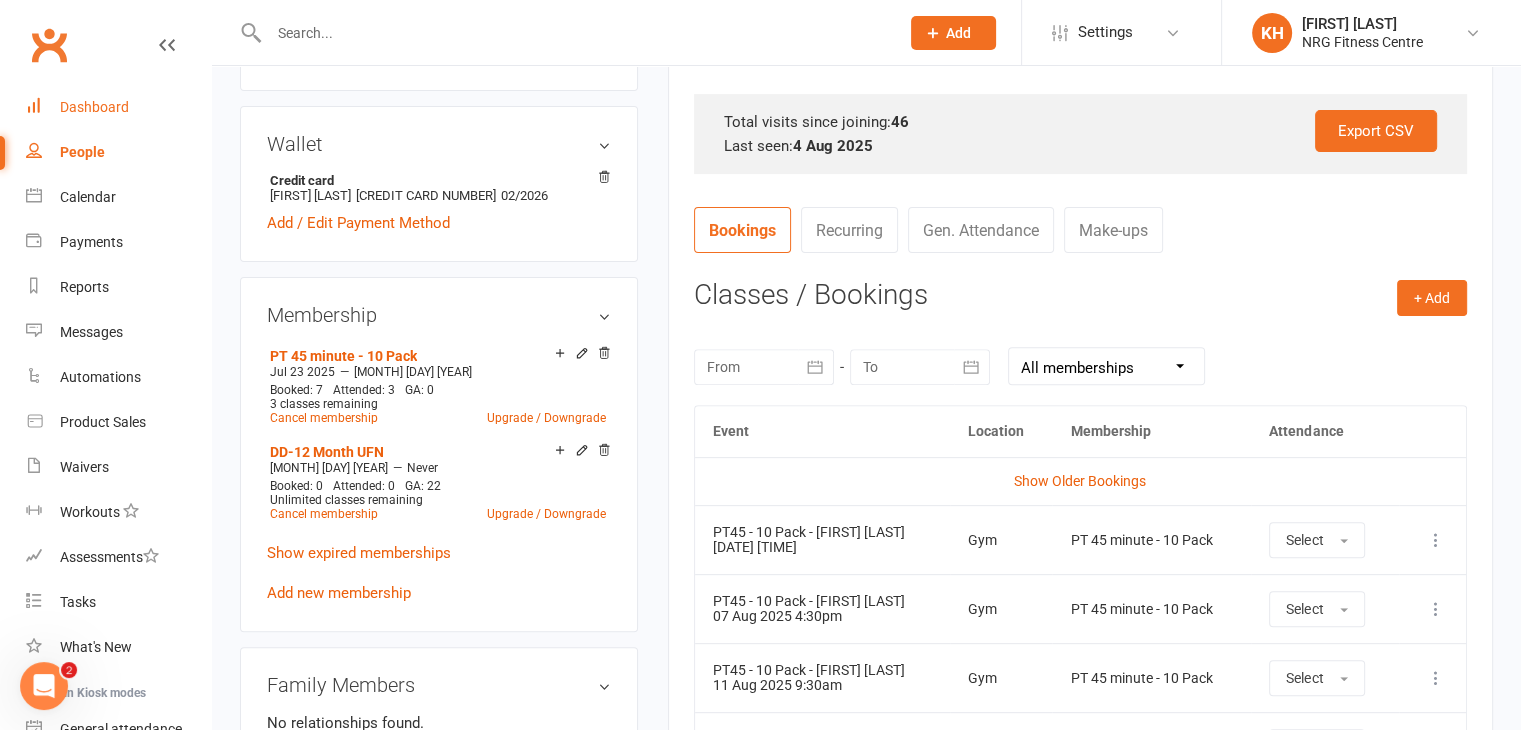 click on "Dashboard" at bounding box center (94, 107) 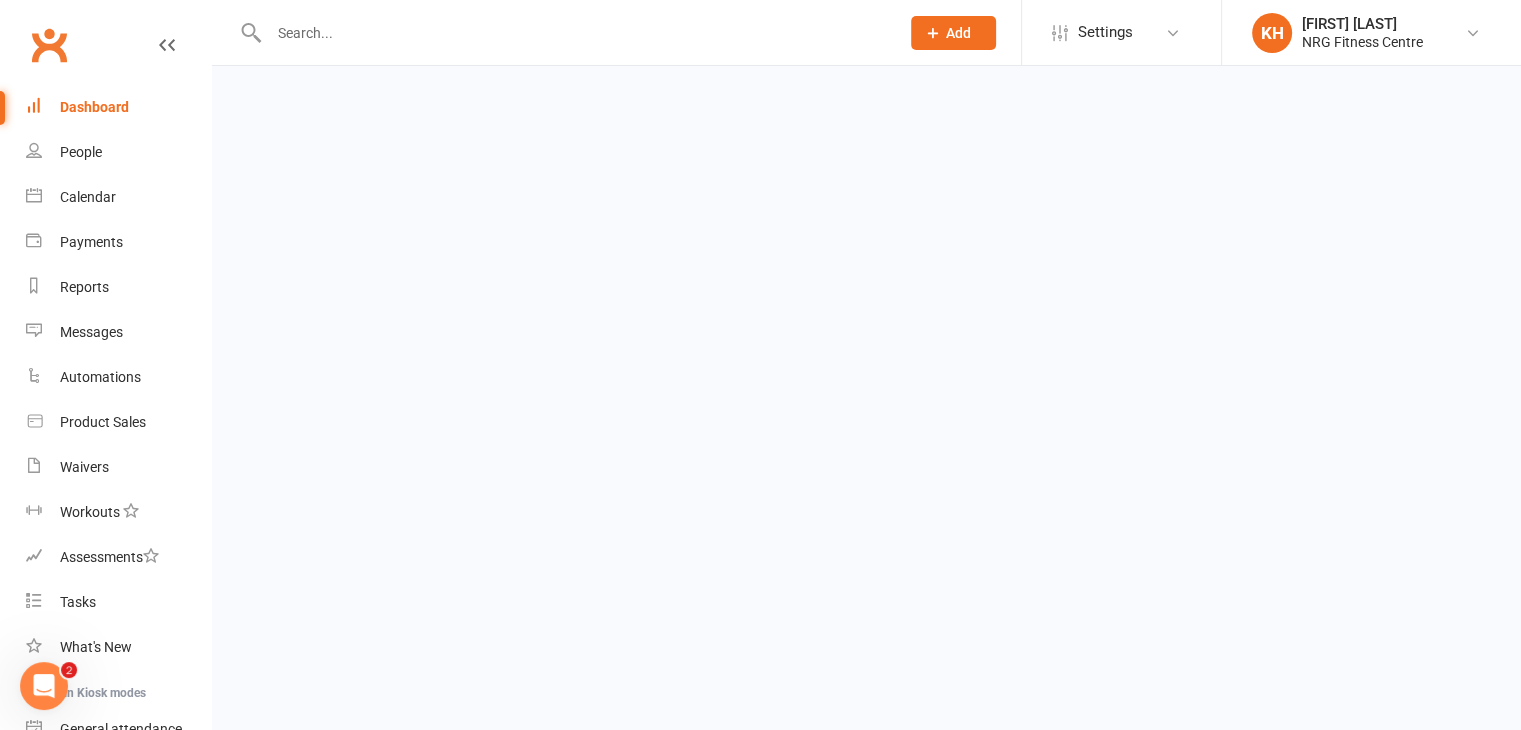 scroll, scrollTop: 0, scrollLeft: 0, axis: both 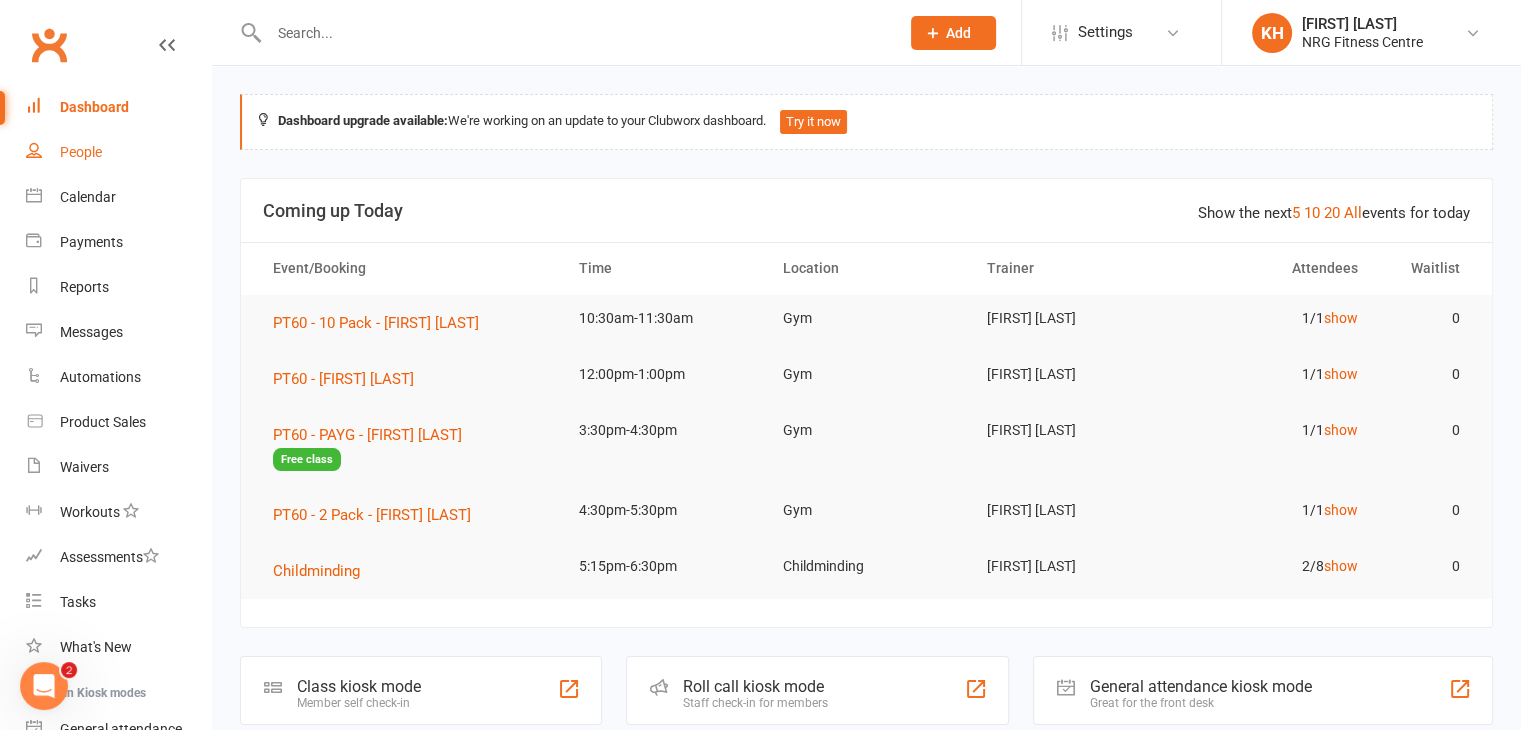 click on "People" at bounding box center (118, 152) 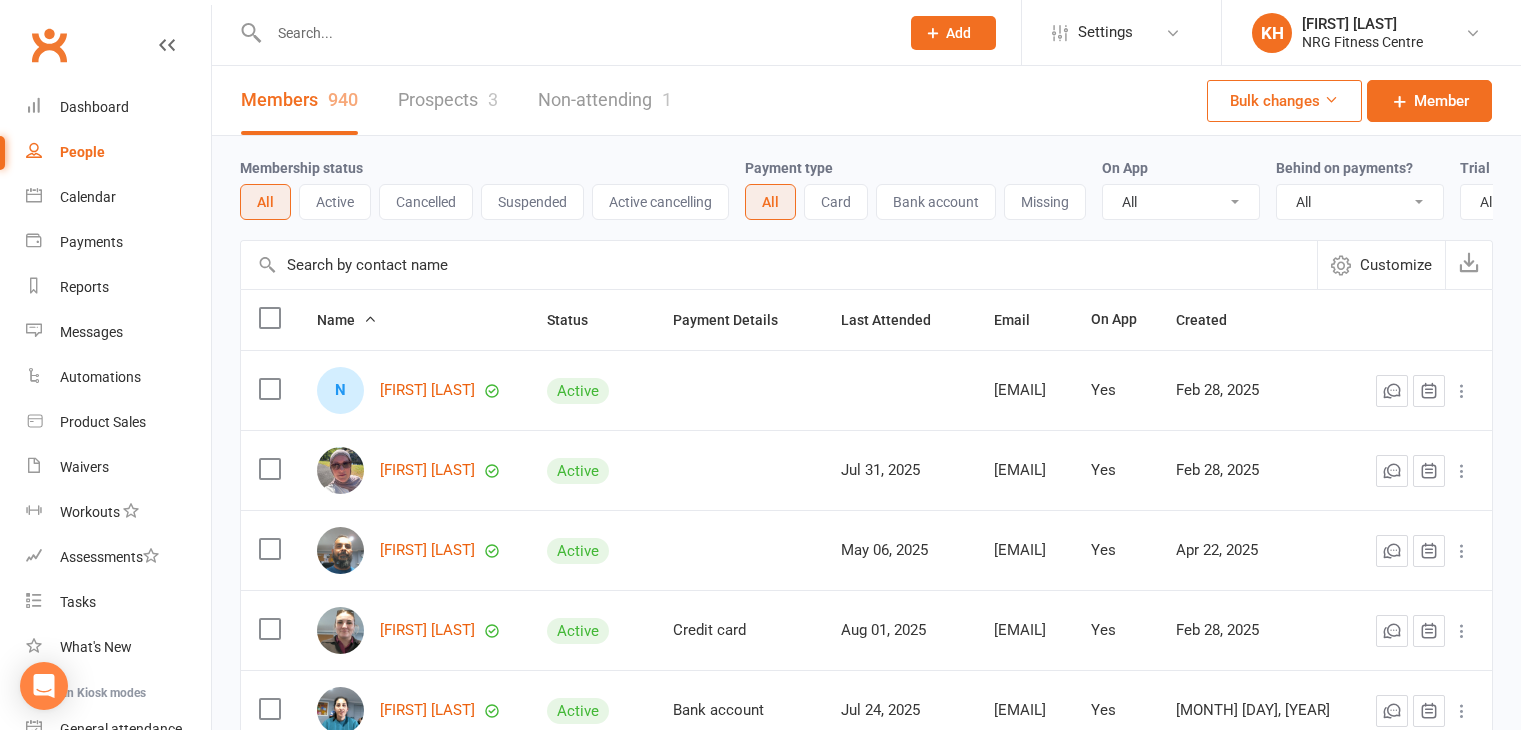 scroll, scrollTop: 0, scrollLeft: 0, axis: both 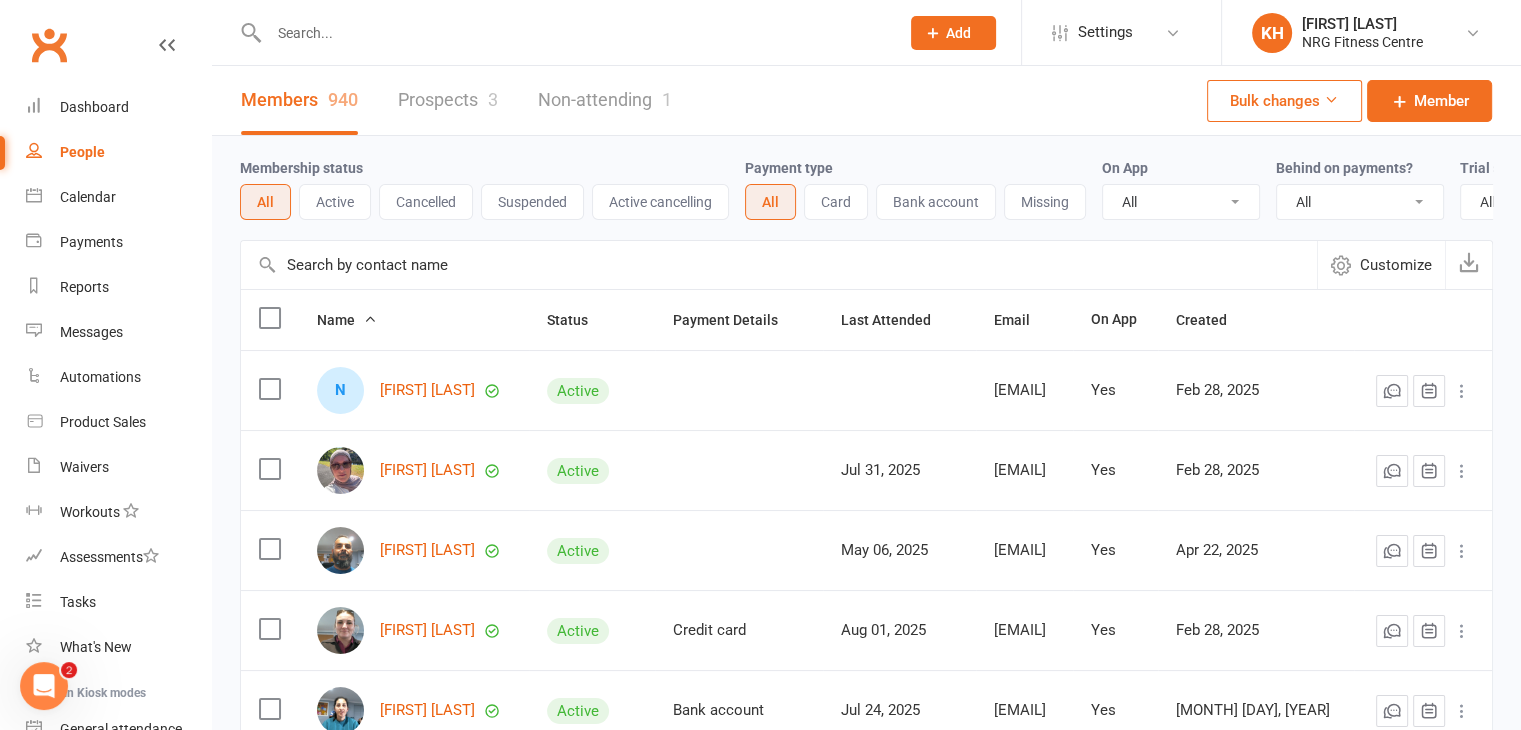 click at bounding box center (574, 33) 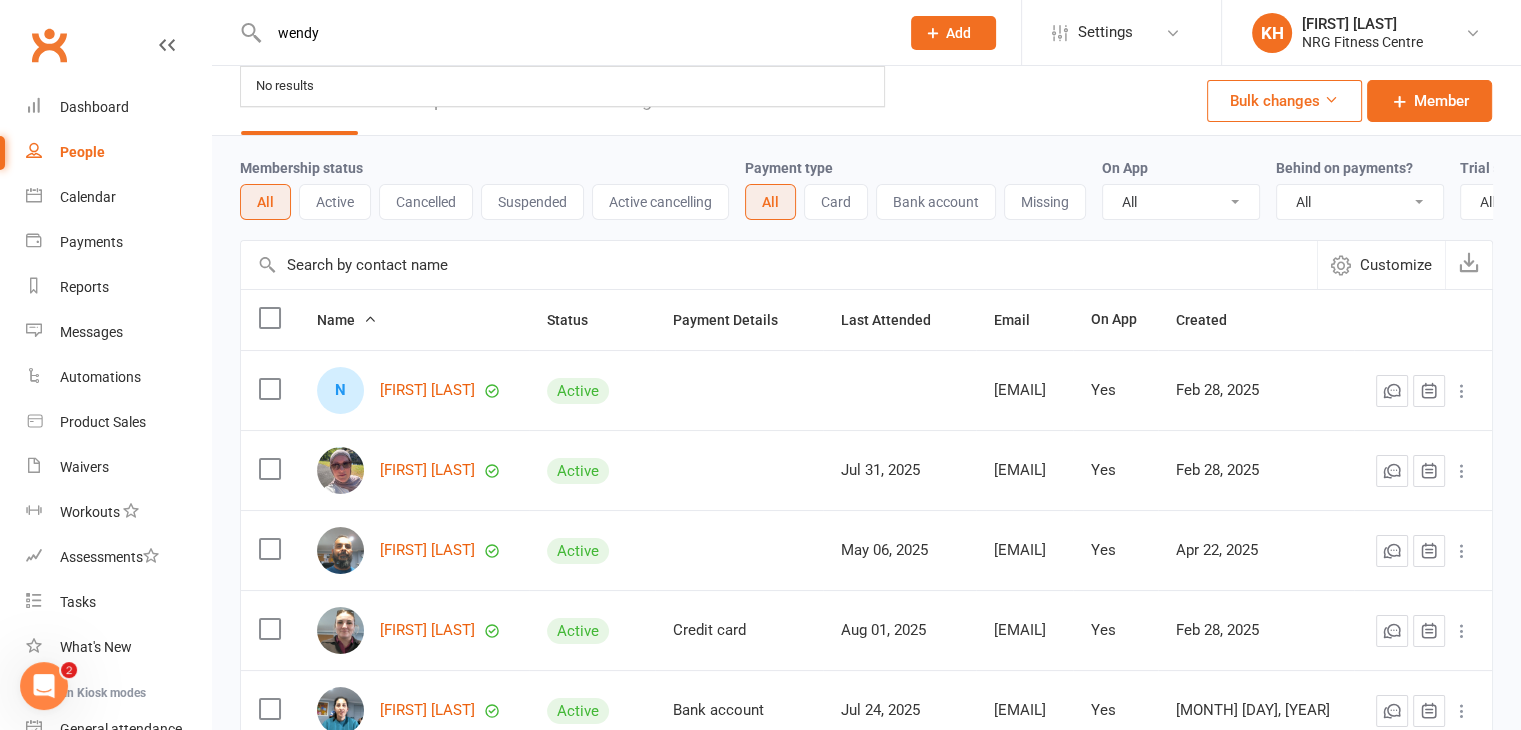 type on "wendy" 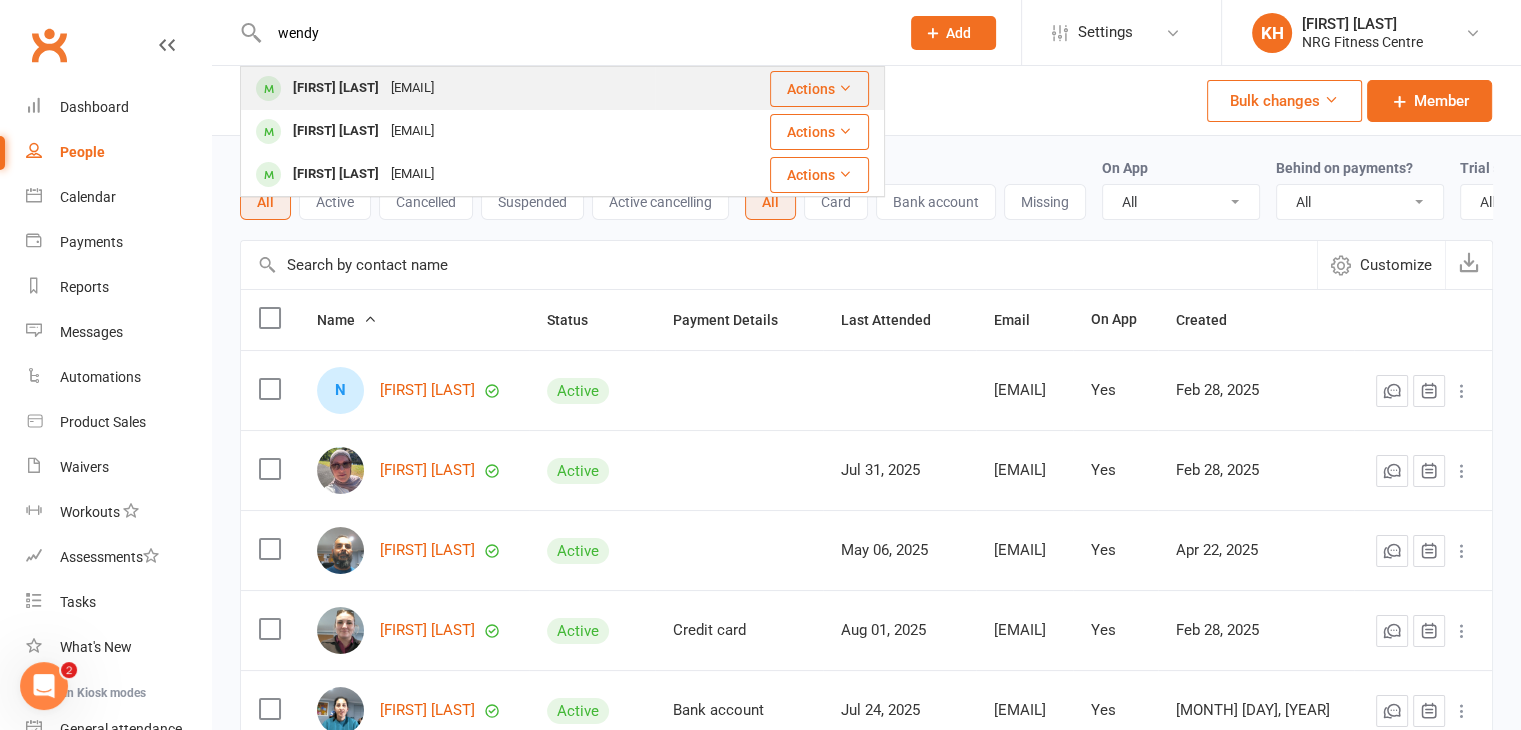 click on "[FIRST] [LAST]" at bounding box center [336, 88] 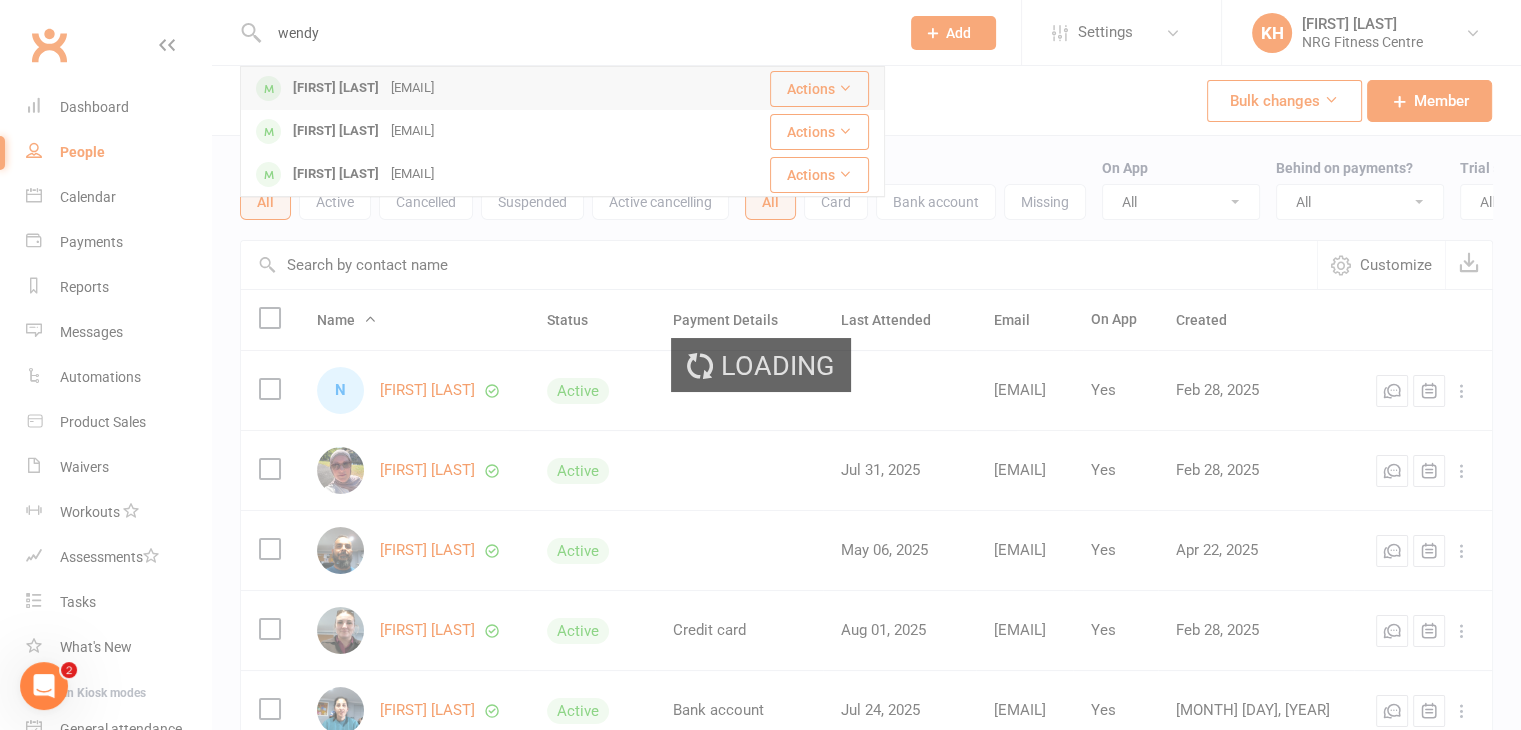 type 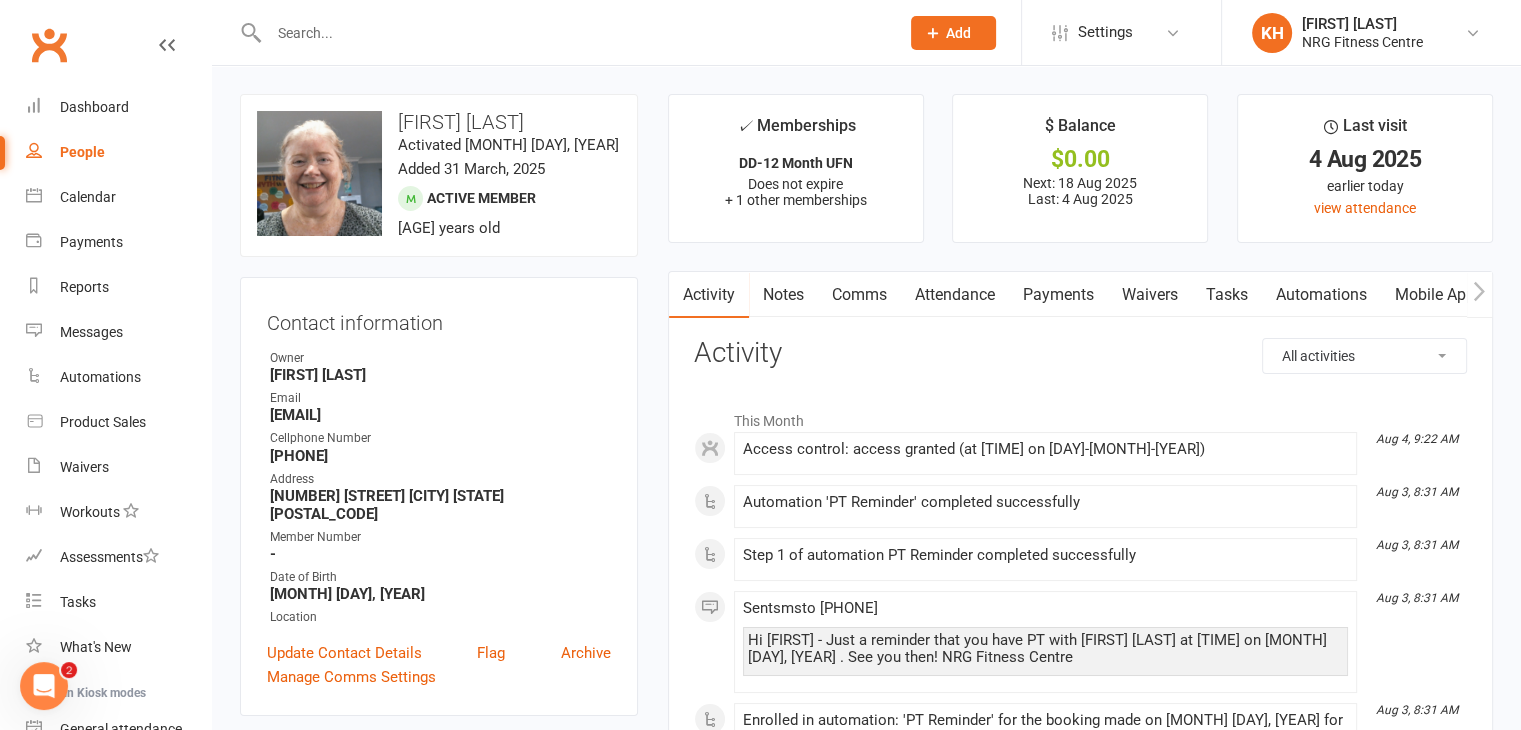 click 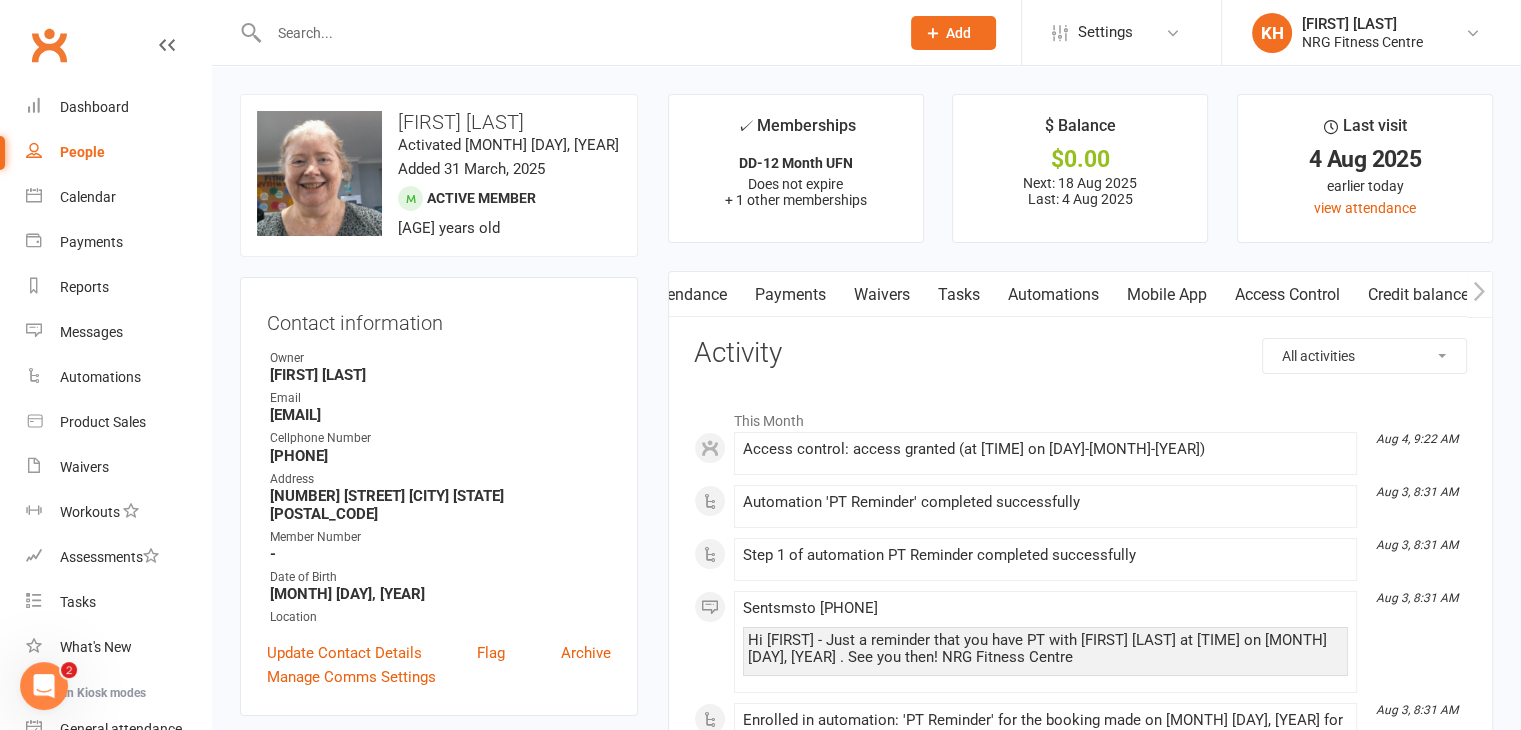 scroll, scrollTop: 0, scrollLeft: 268, axis: horizontal 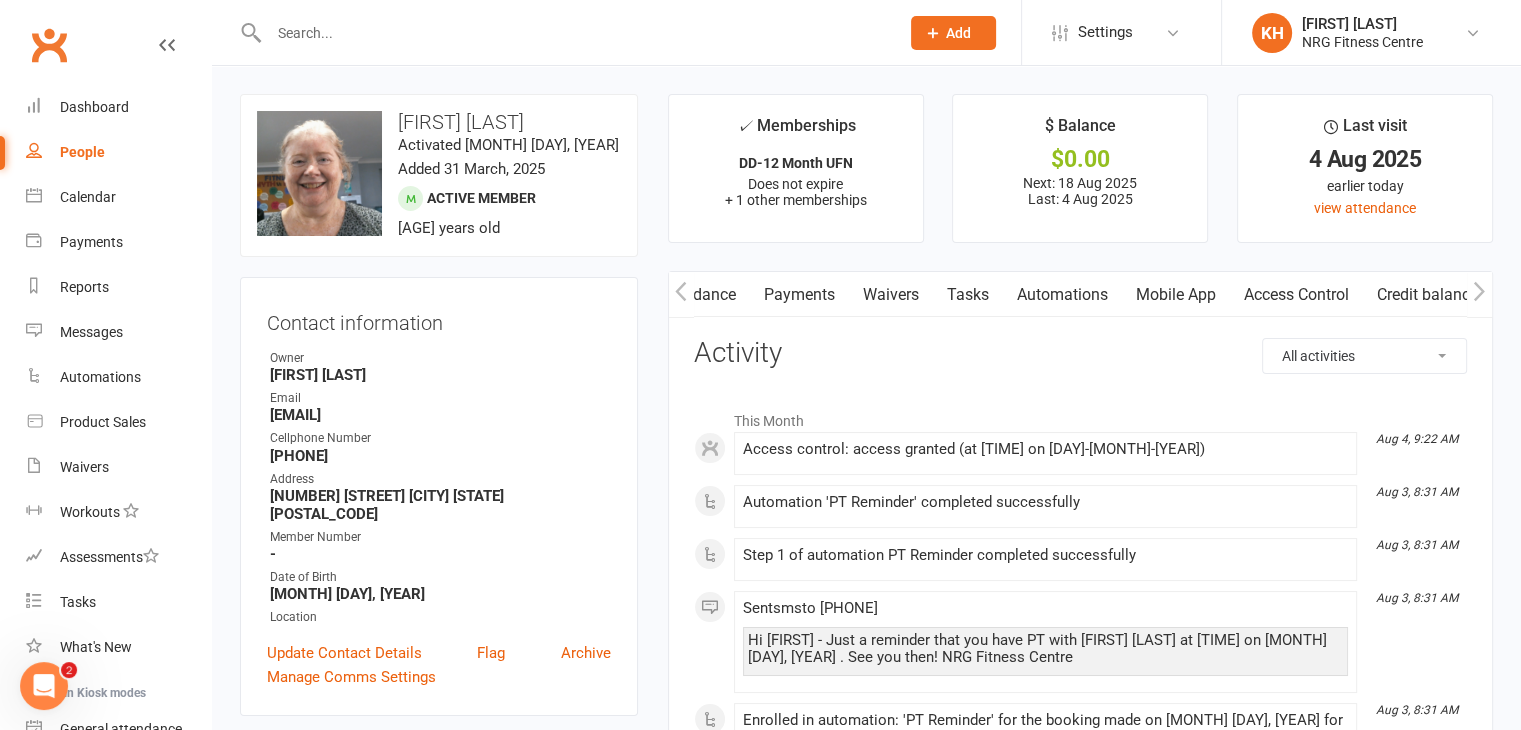 click 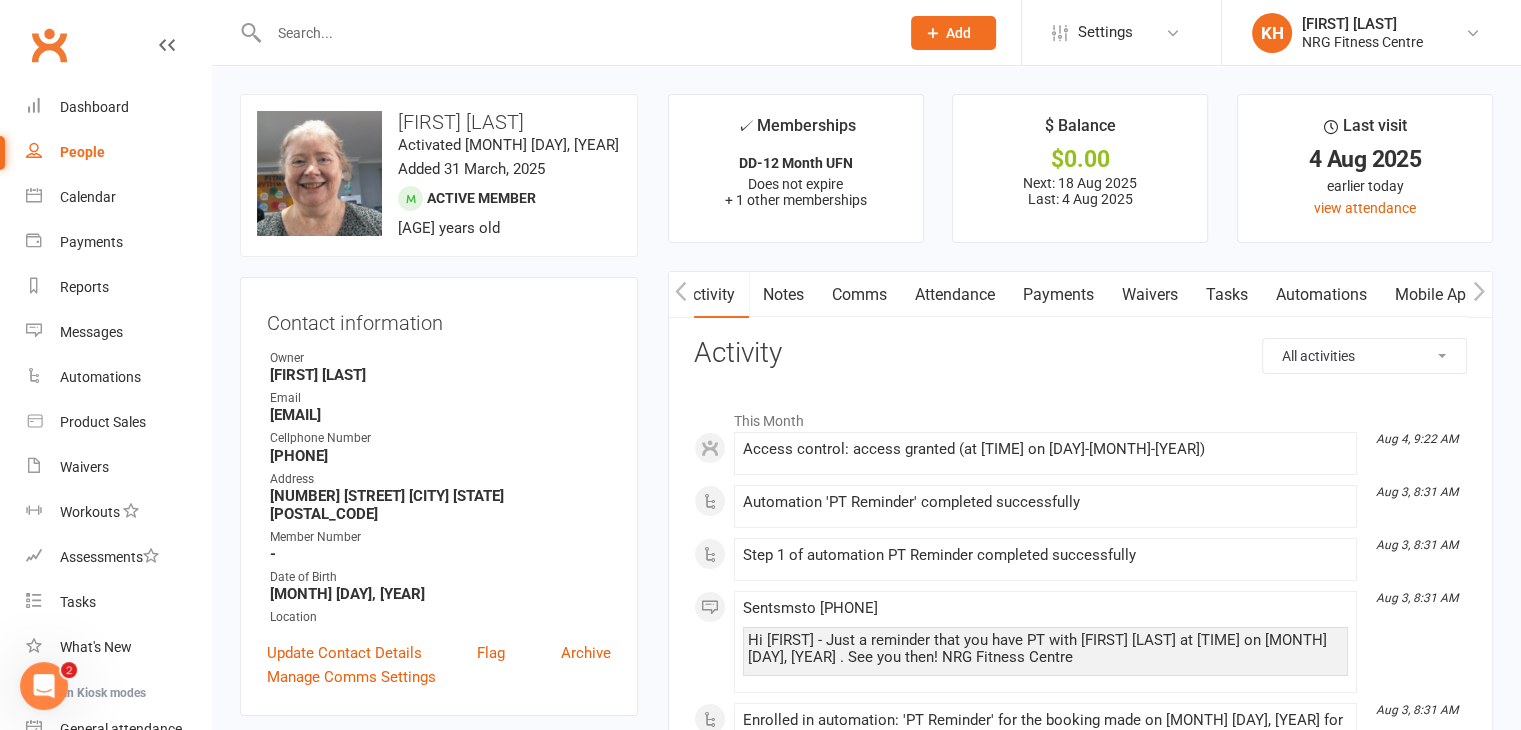 scroll, scrollTop: 0, scrollLeft: 0, axis: both 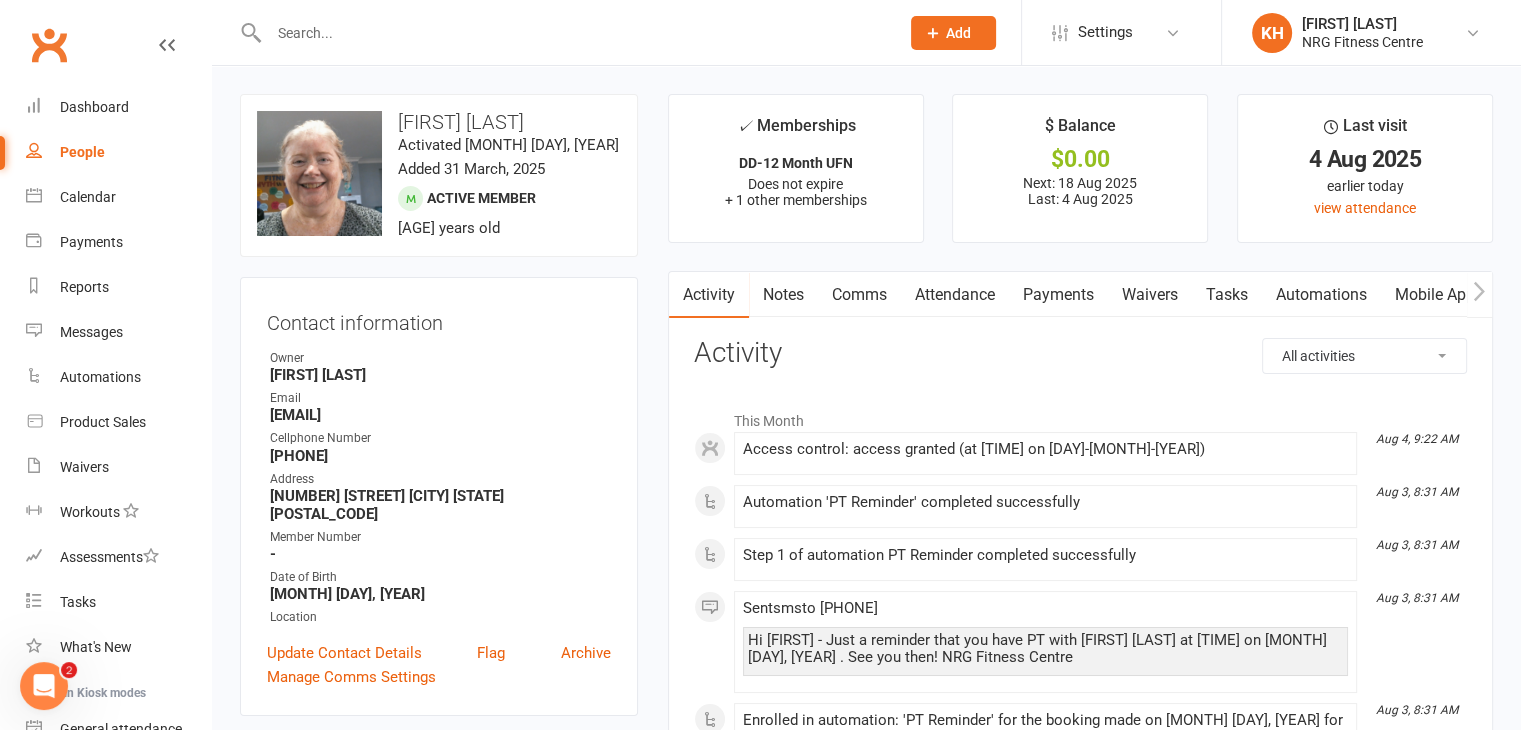 click on "Attendance" at bounding box center [955, 295] 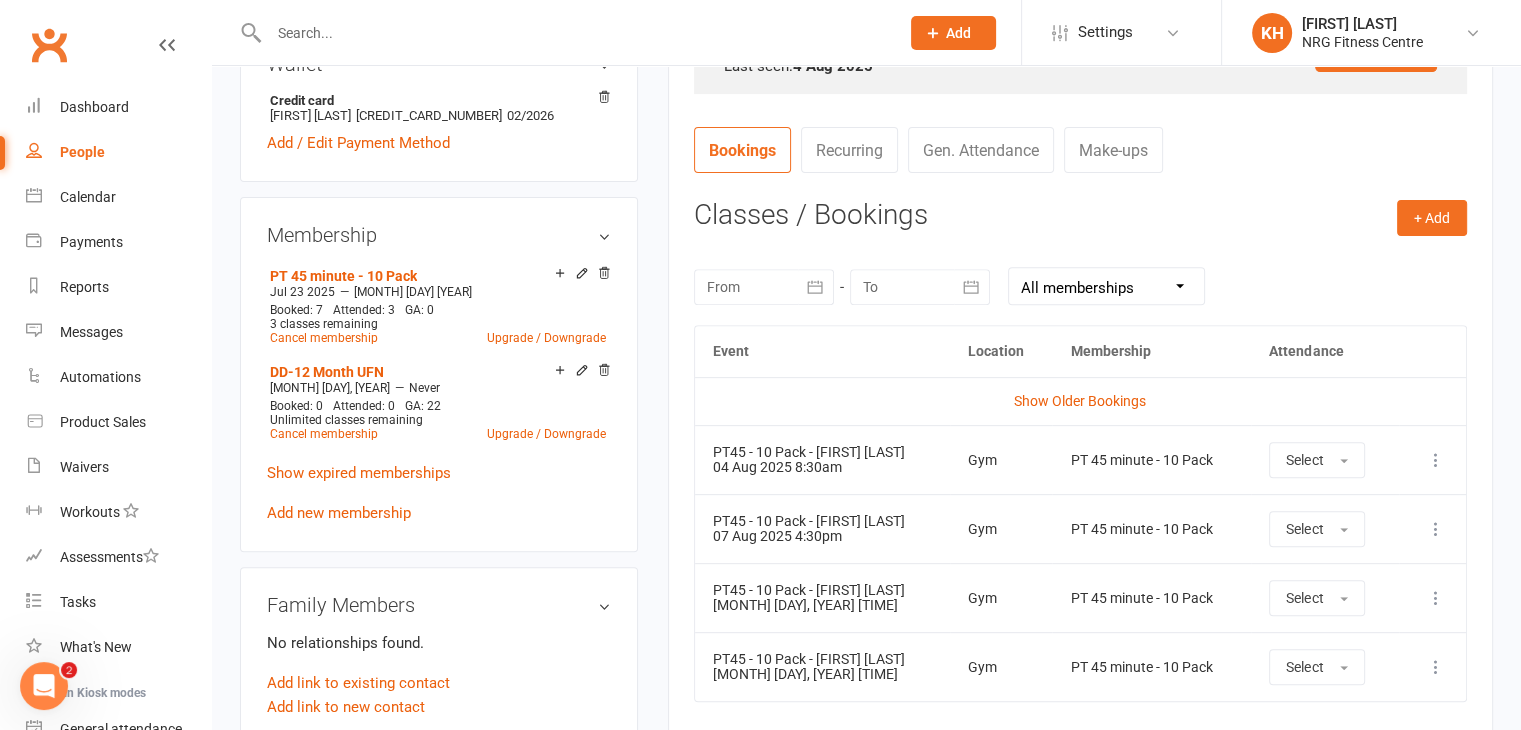 scroll, scrollTop: 722, scrollLeft: 0, axis: vertical 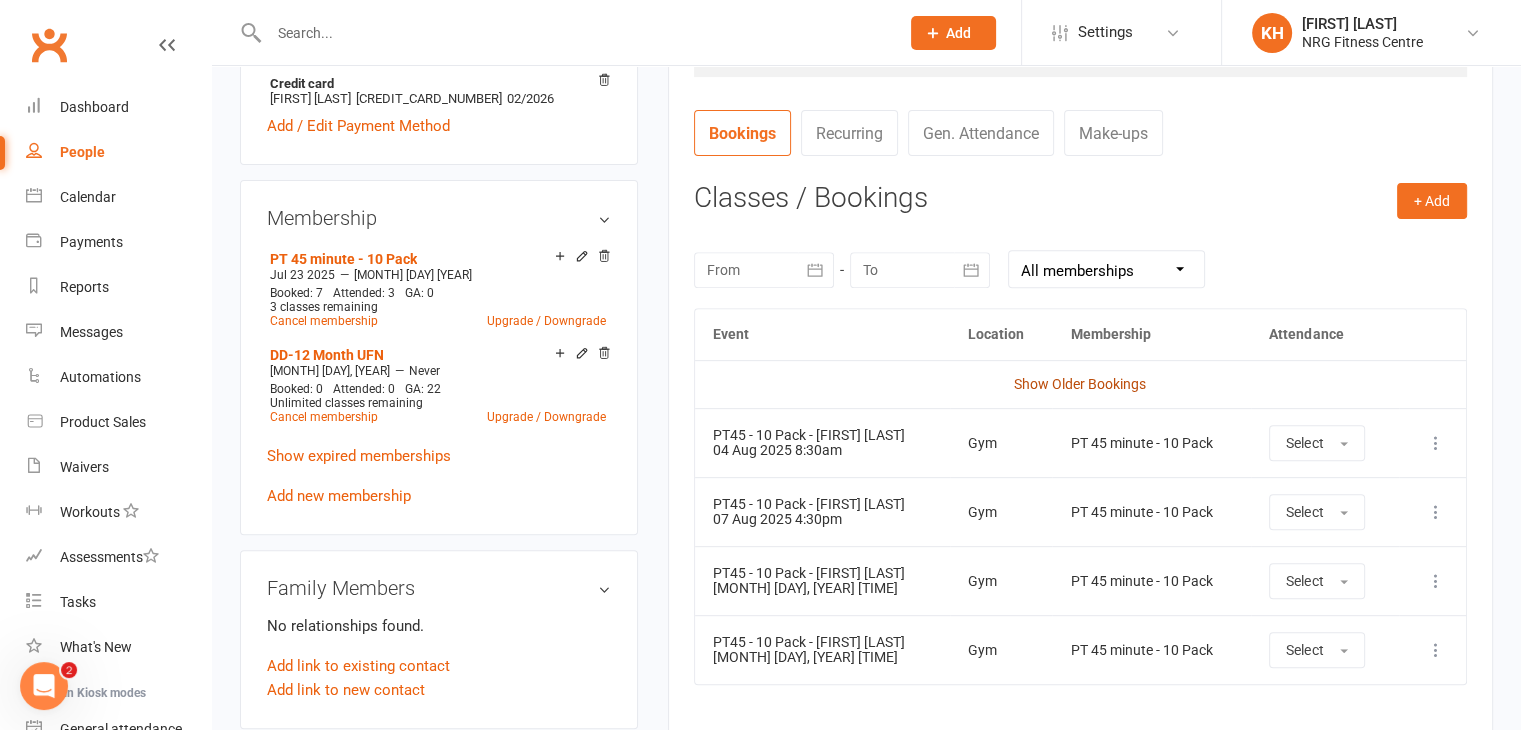 click on "Show Older Bookings" at bounding box center (1080, 384) 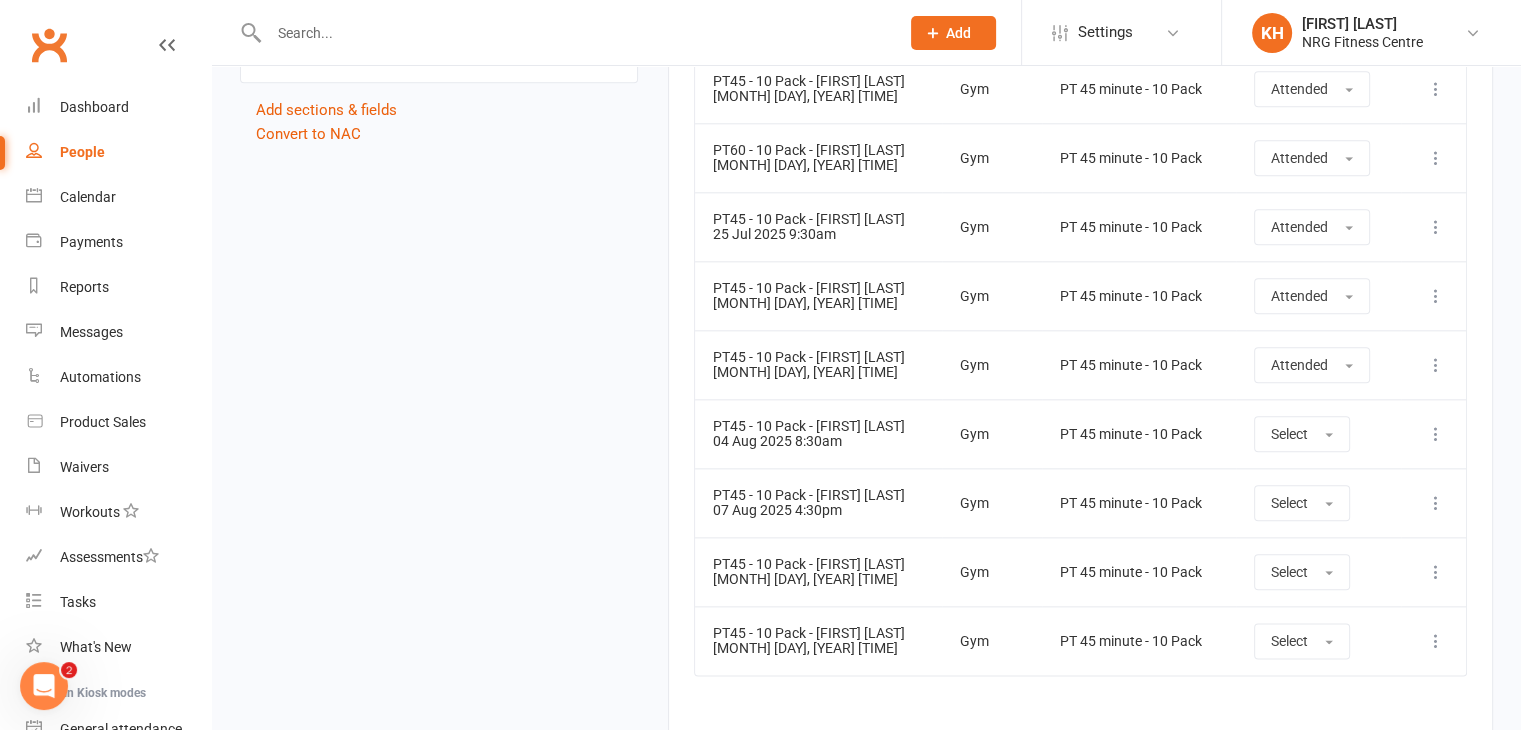 scroll, scrollTop: 2252, scrollLeft: 0, axis: vertical 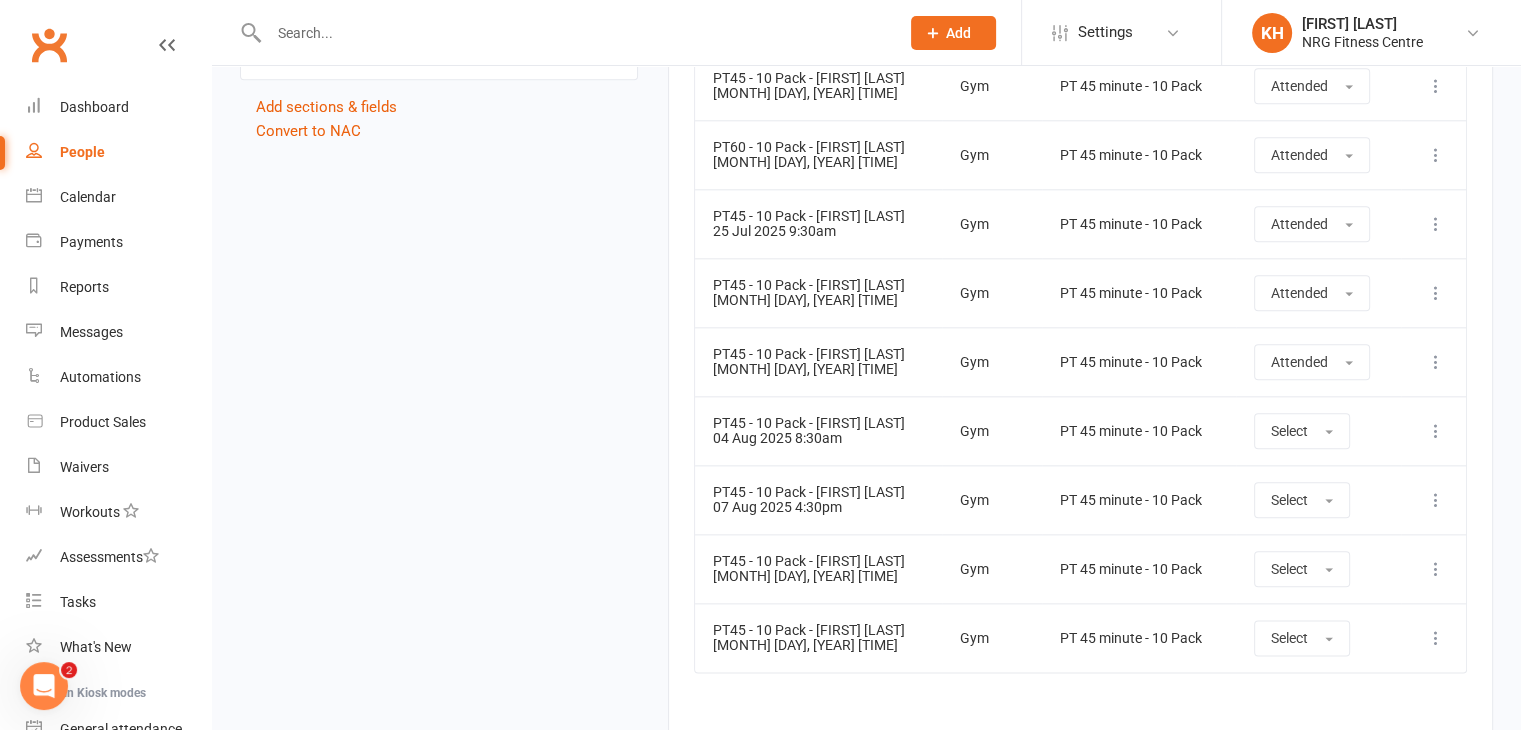click at bounding box center (1436, 431) 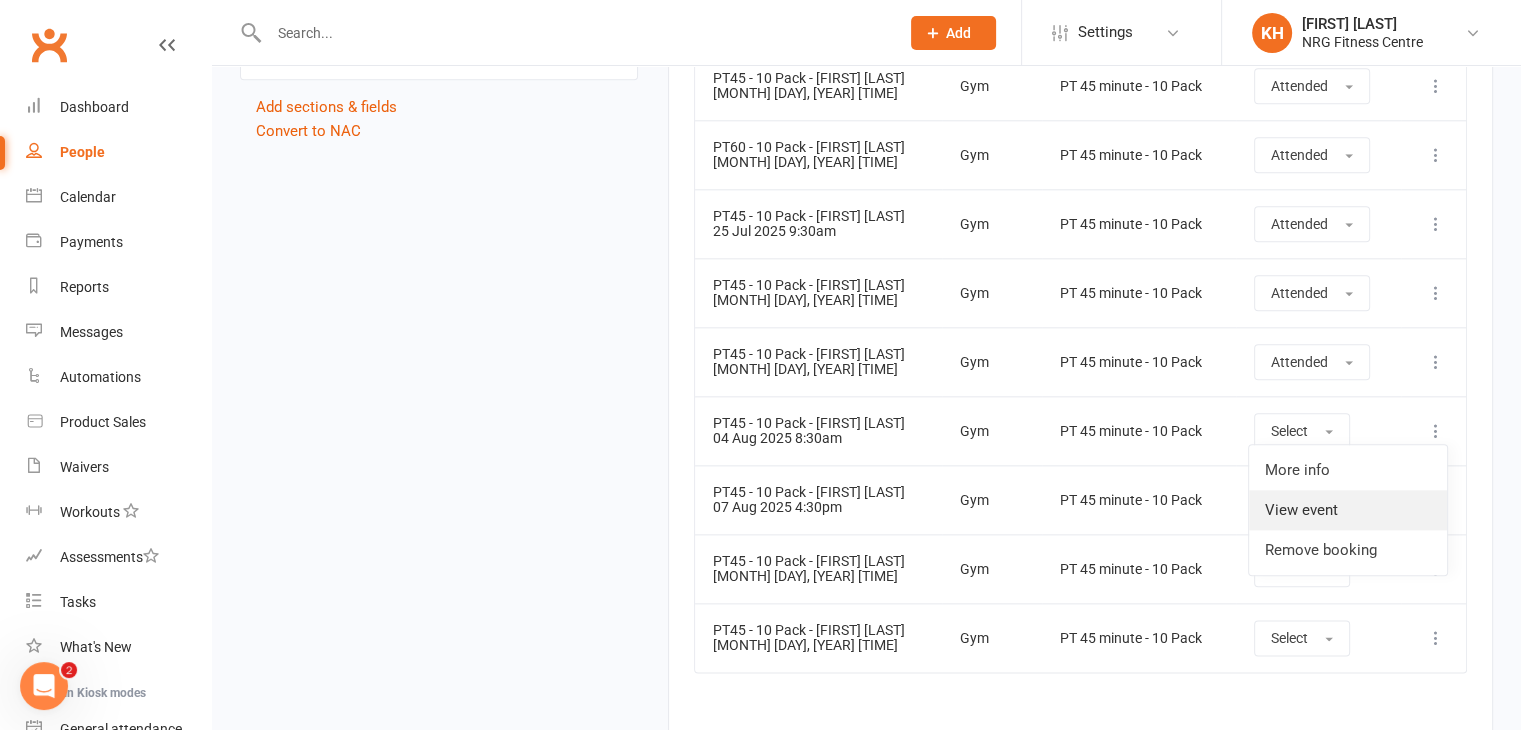 click on "View event" at bounding box center (1348, 510) 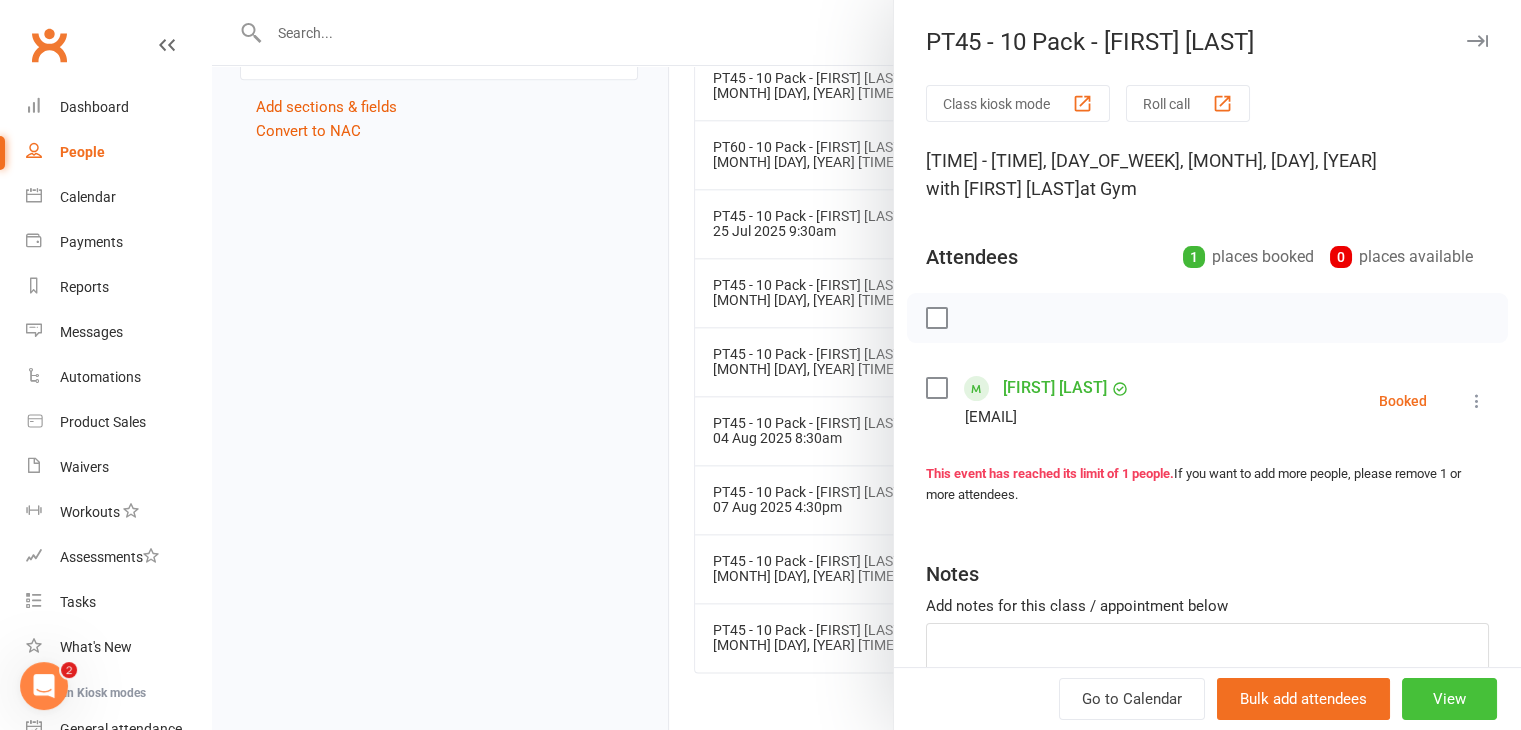 click on "View" at bounding box center [1449, 699] 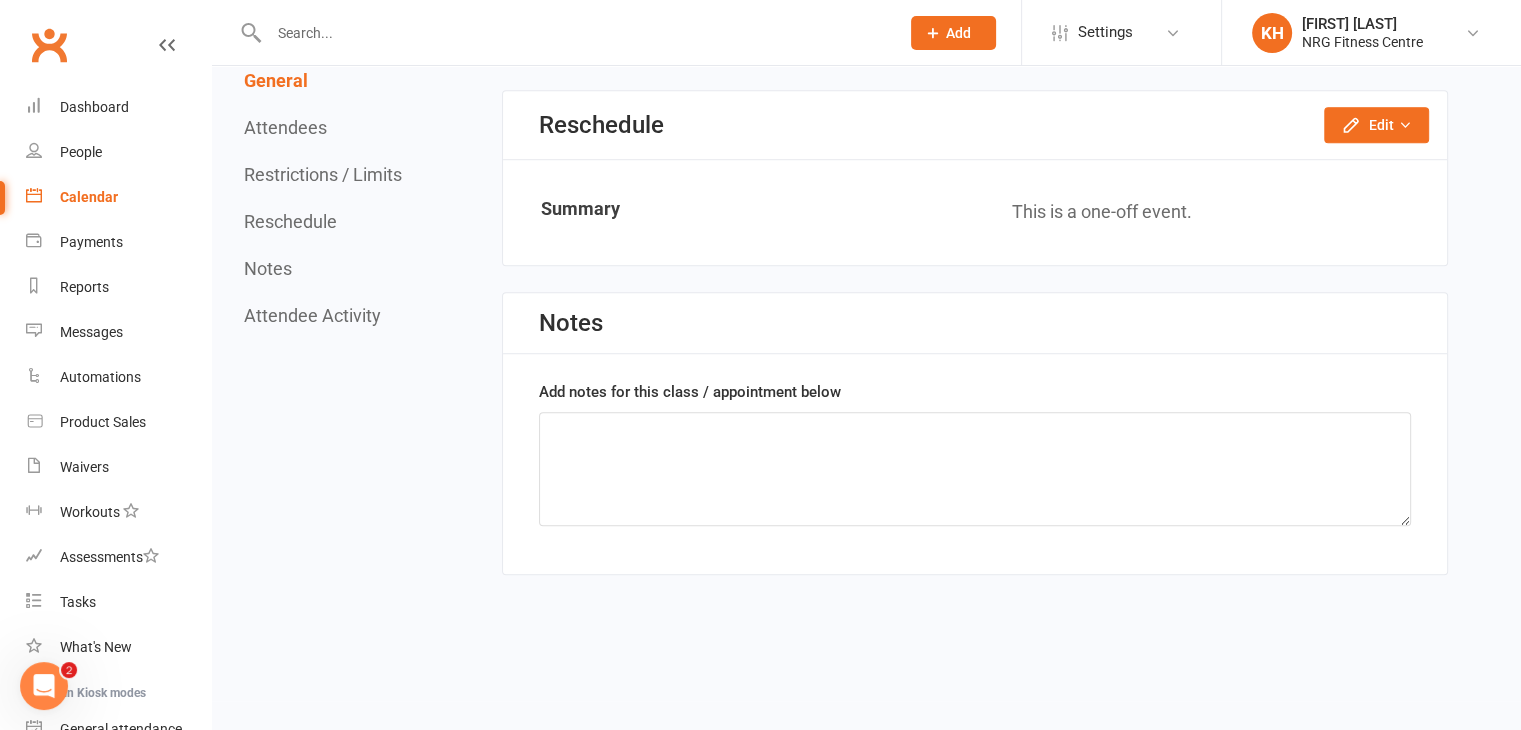 scroll, scrollTop: 0, scrollLeft: 0, axis: both 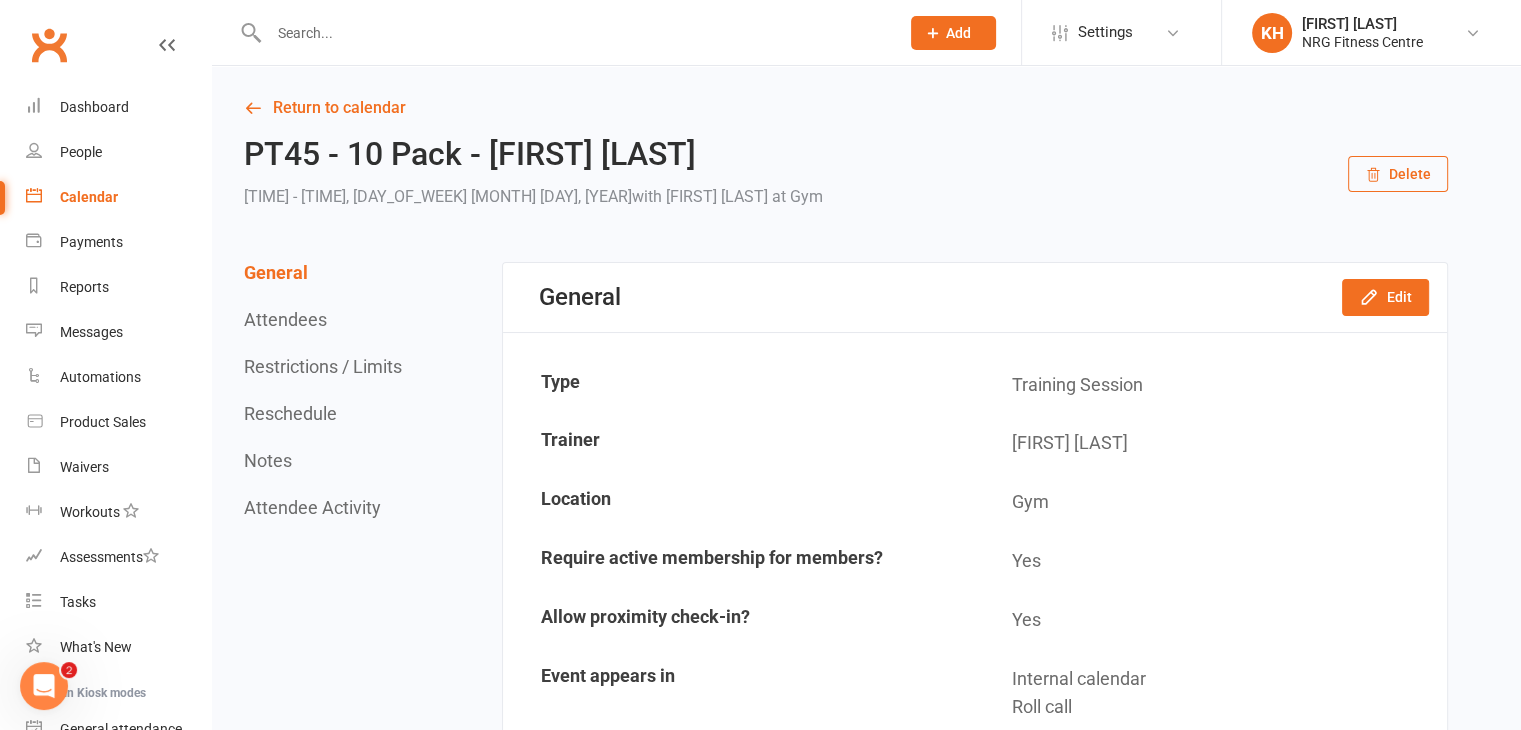 click on "Reschedule" at bounding box center (290, 413) 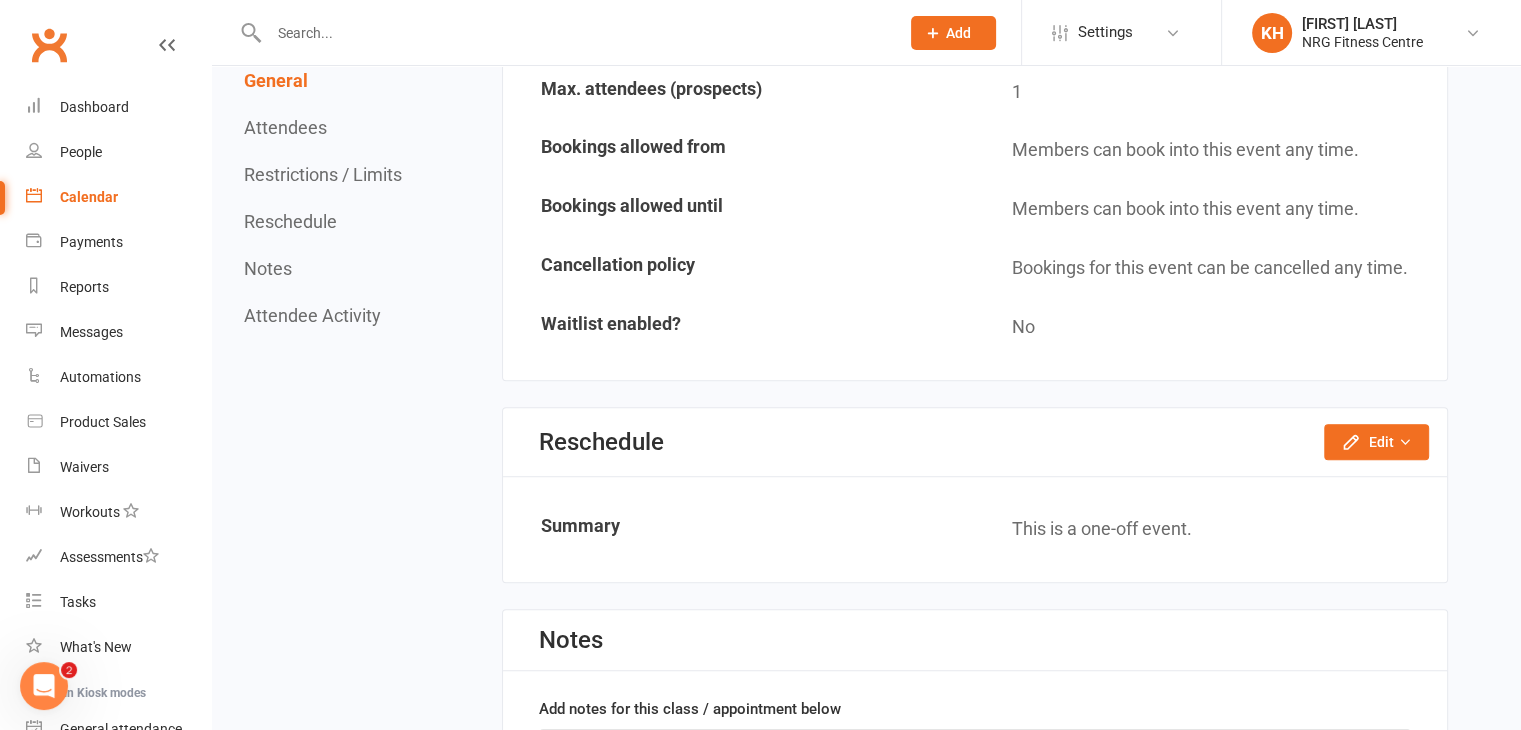 scroll, scrollTop: 1356, scrollLeft: 0, axis: vertical 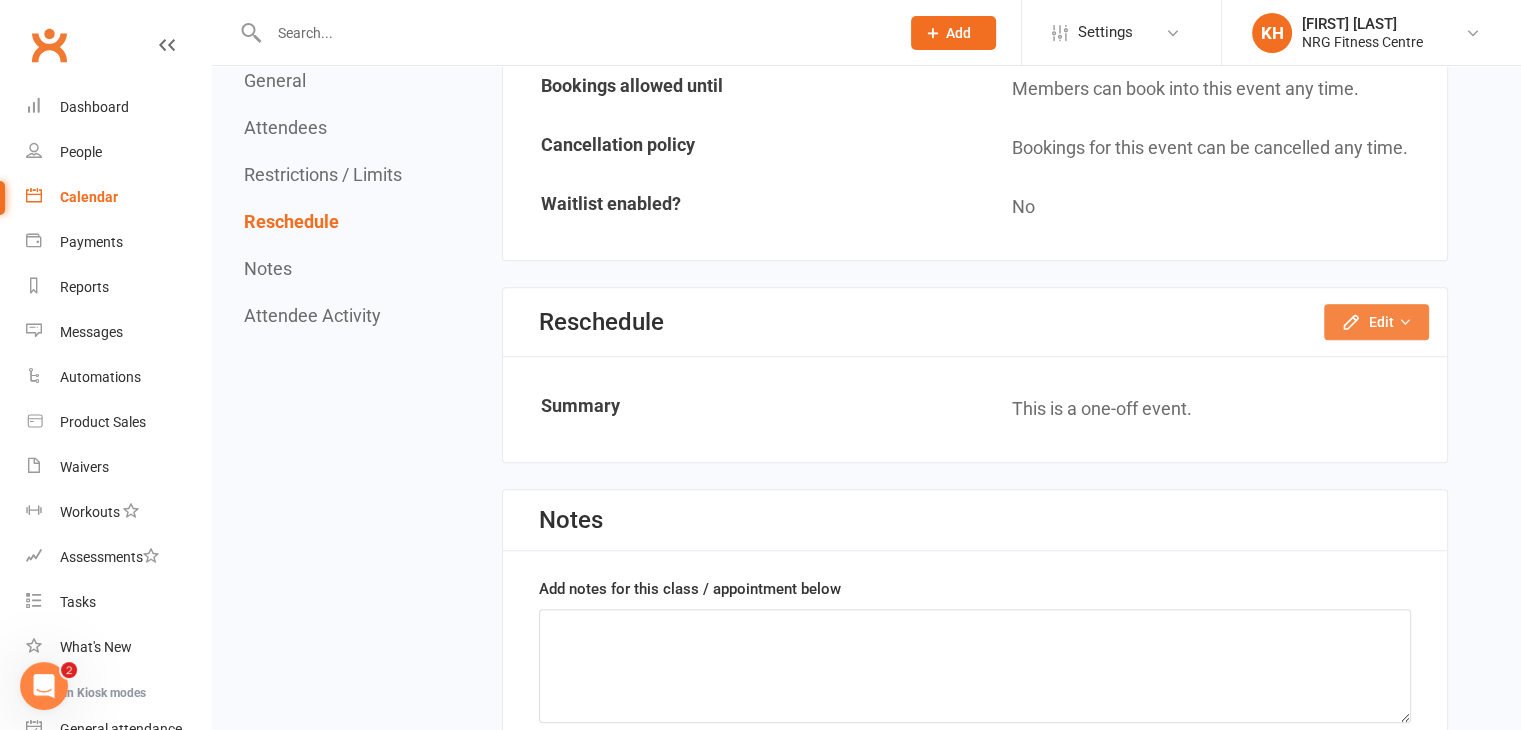 click on "Edit" 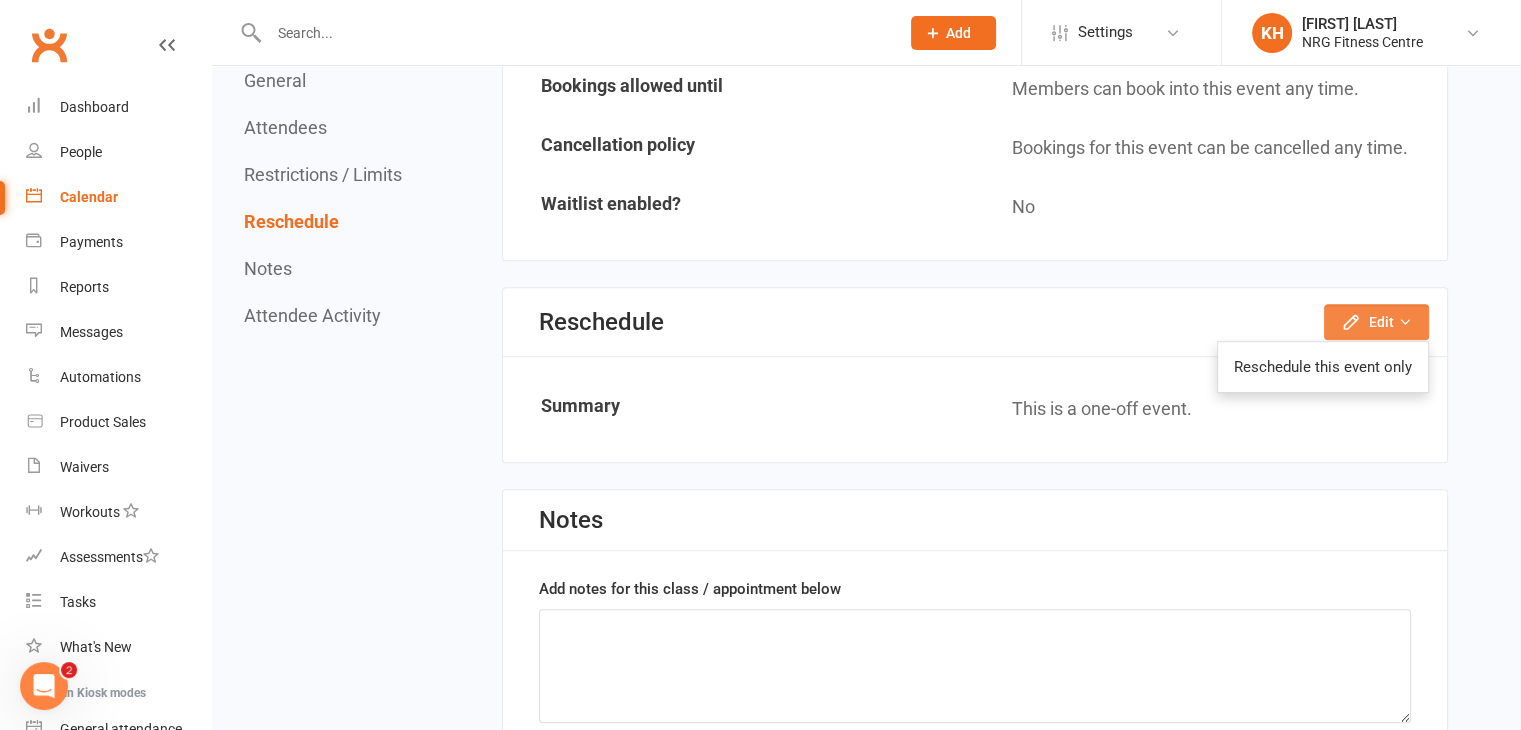 click on "Edit" 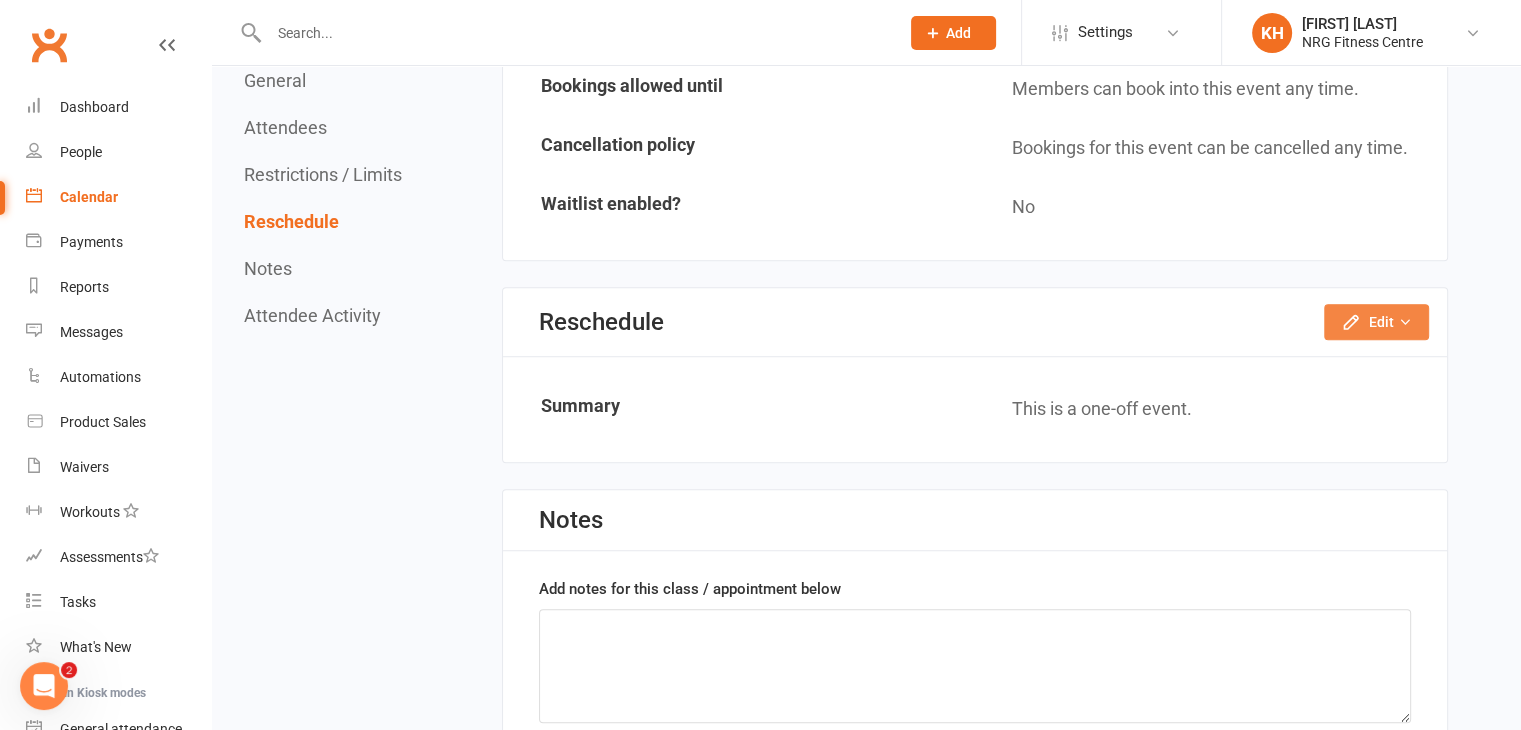click on "Edit" 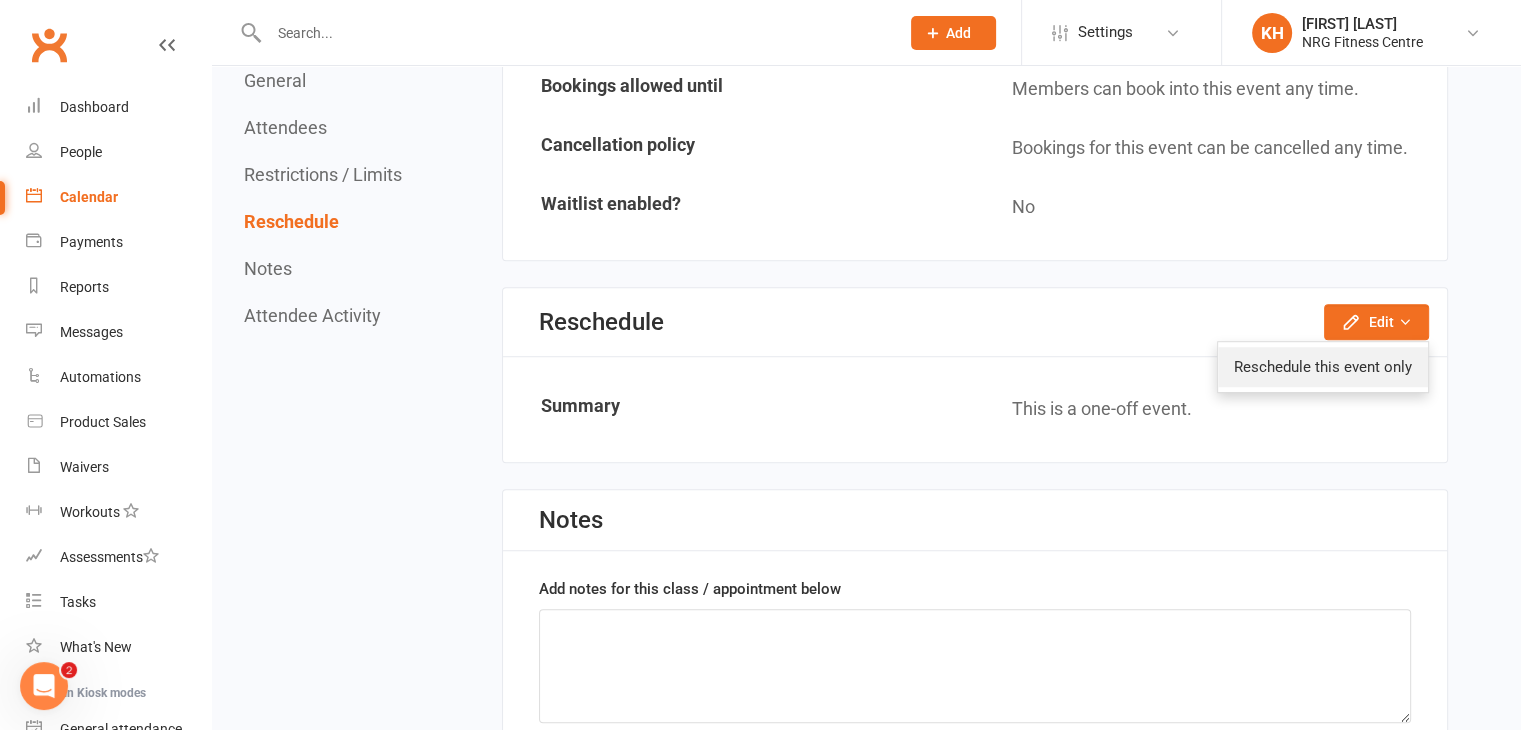 click on "Reschedule this event only" 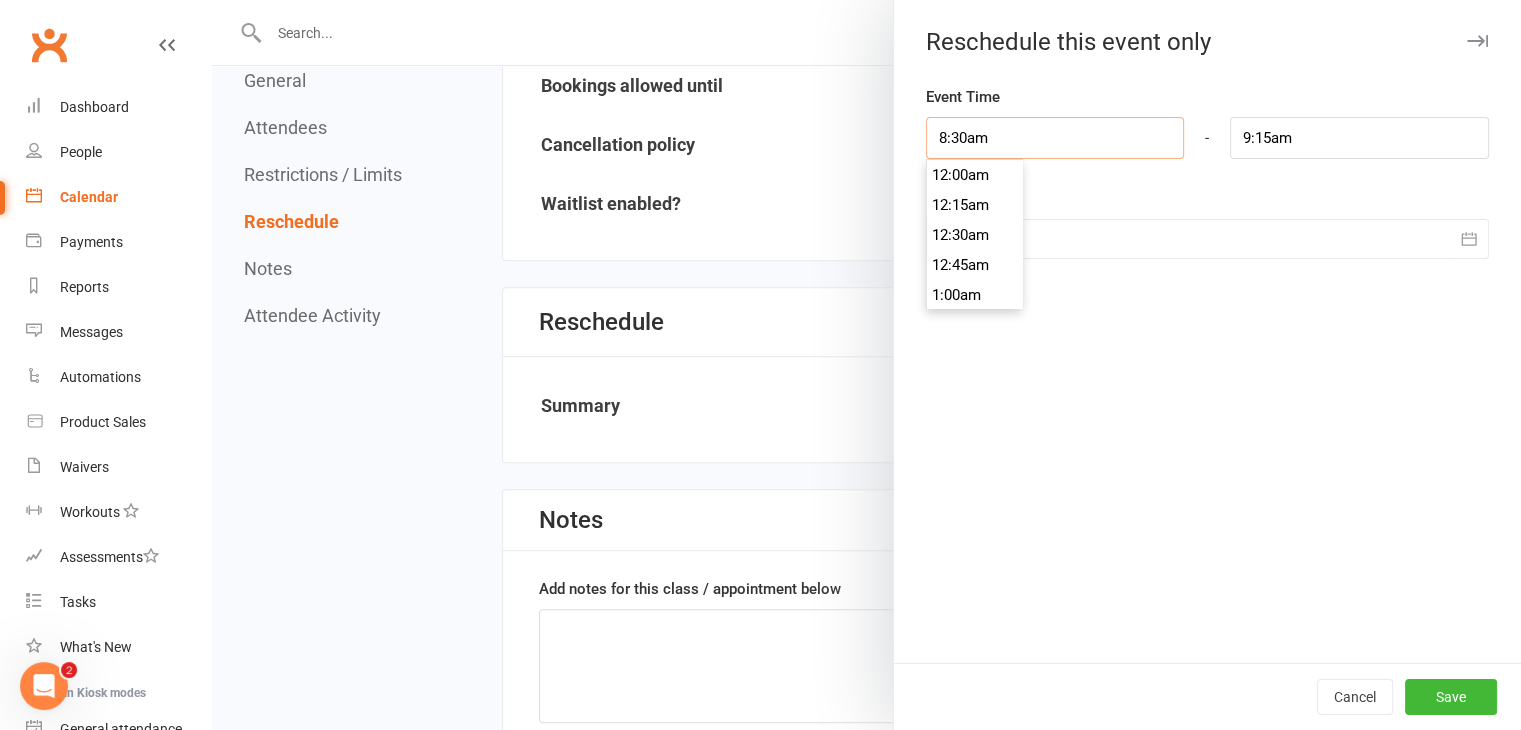 click on "8:30am" at bounding box center (1055, 138) 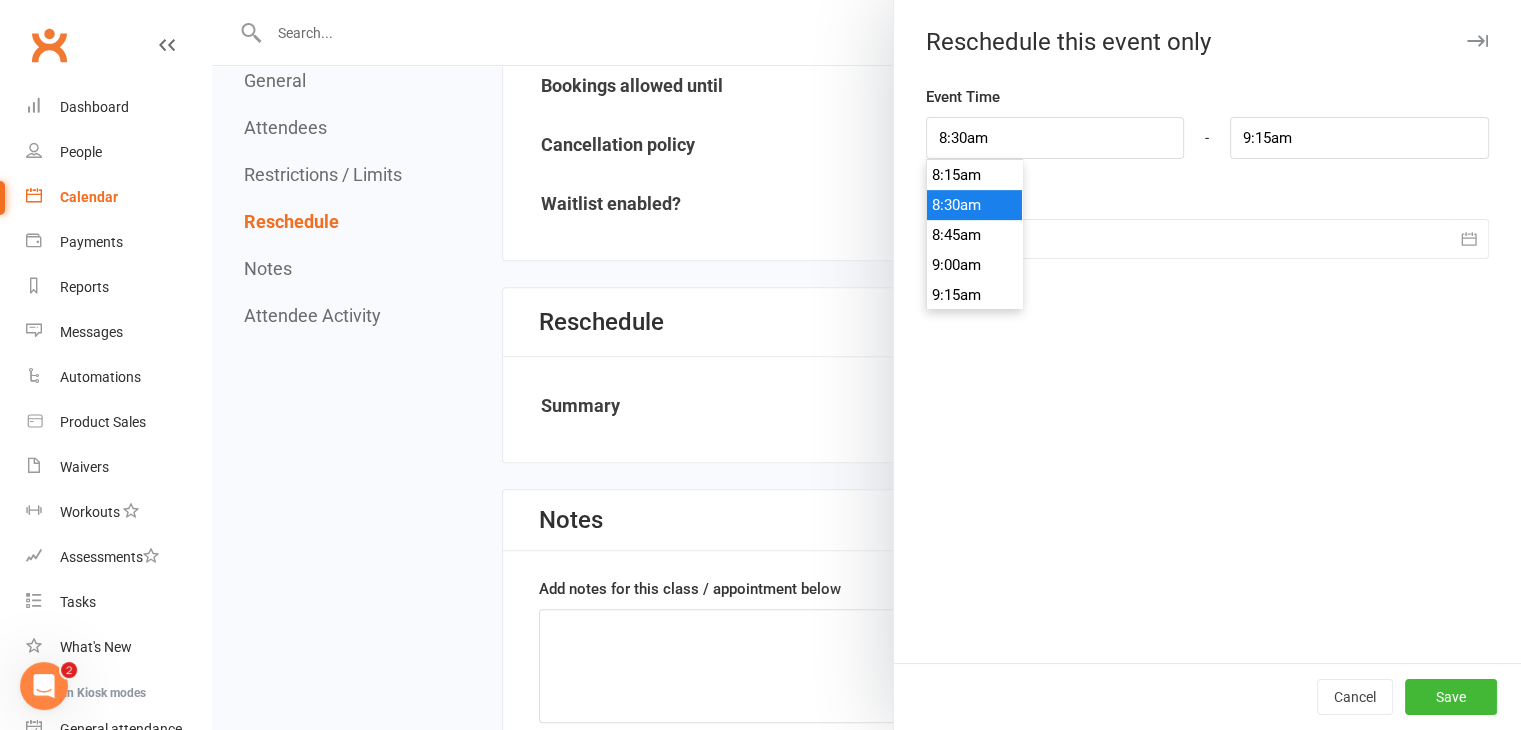 scroll, scrollTop: 1030, scrollLeft: 0, axis: vertical 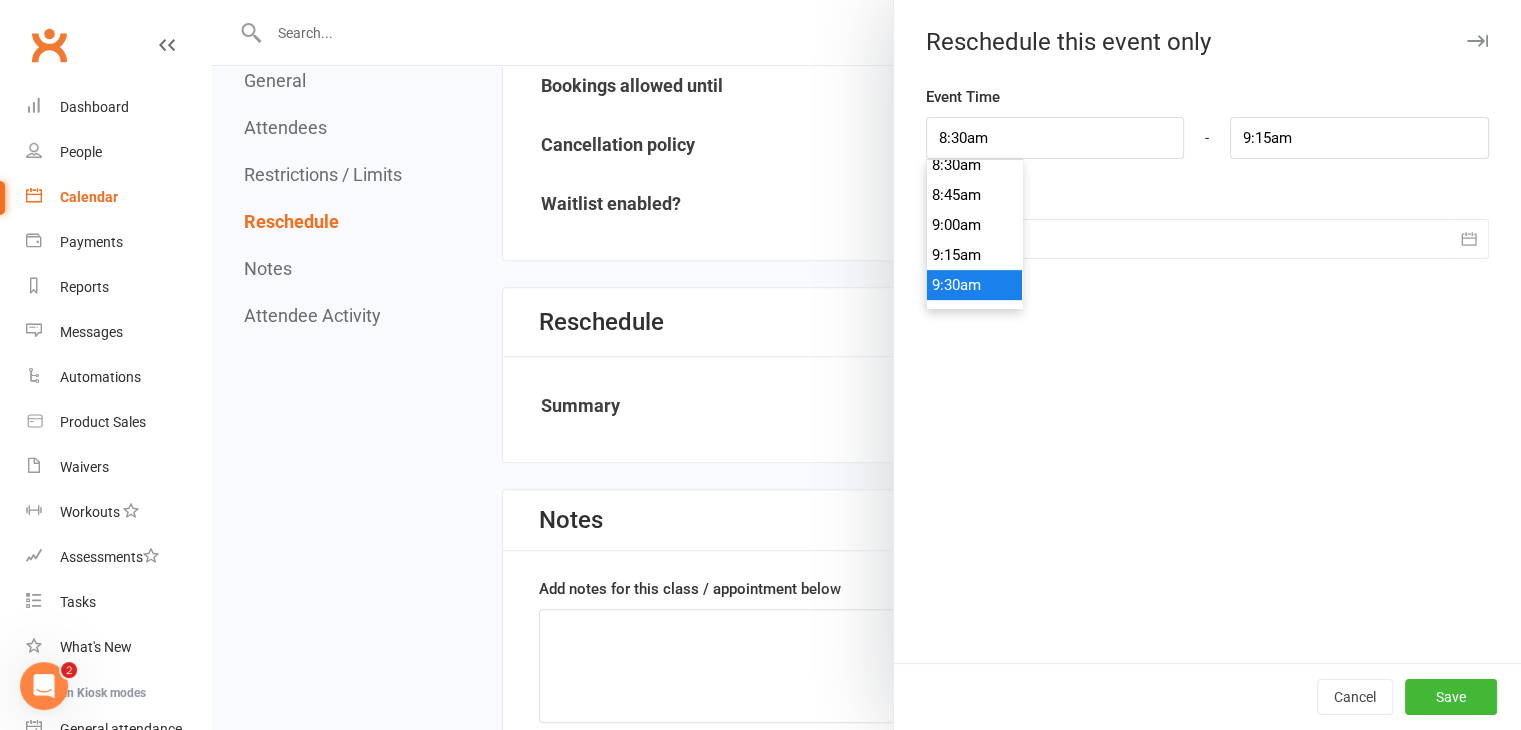 type on "9:30am" 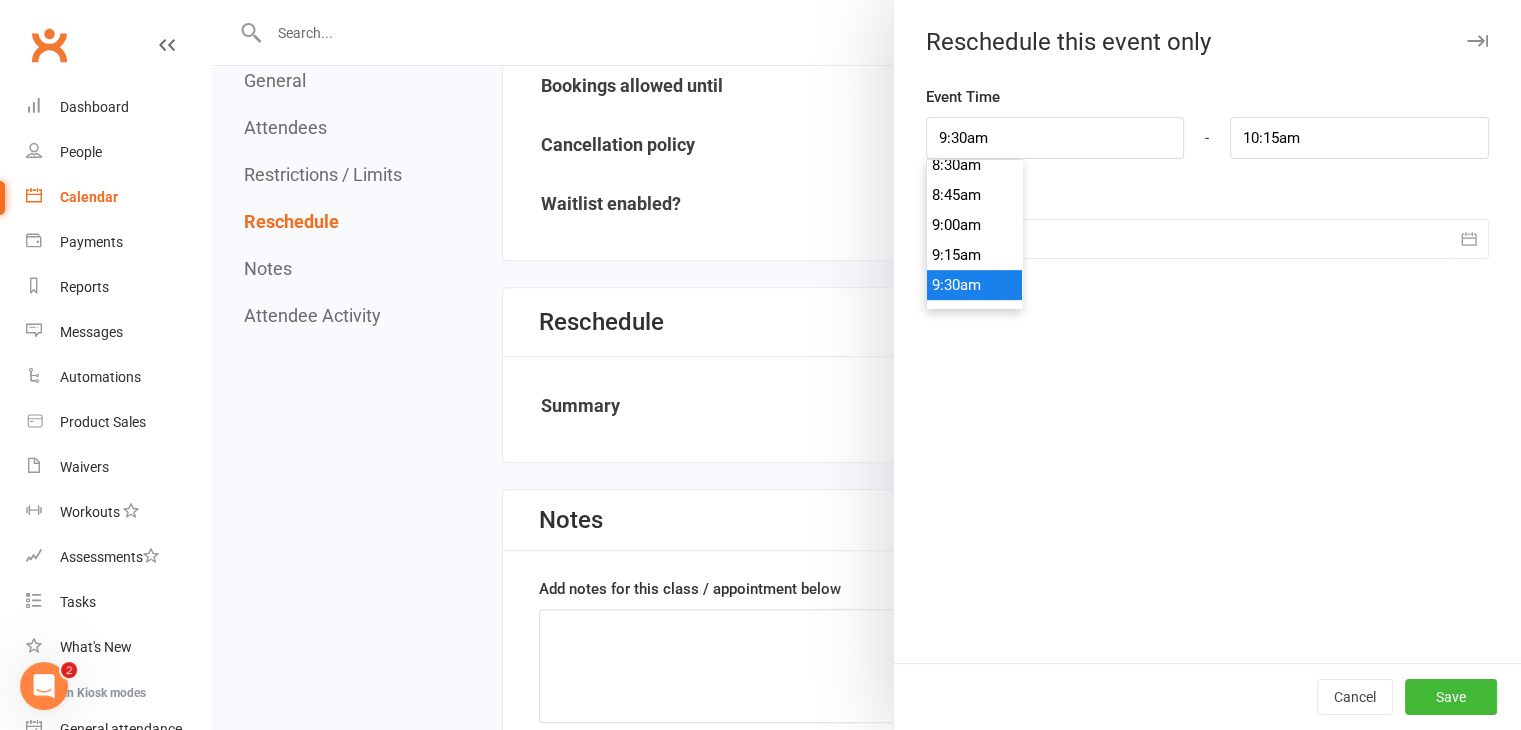 click on "9:30am" at bounding box center [975, 285] 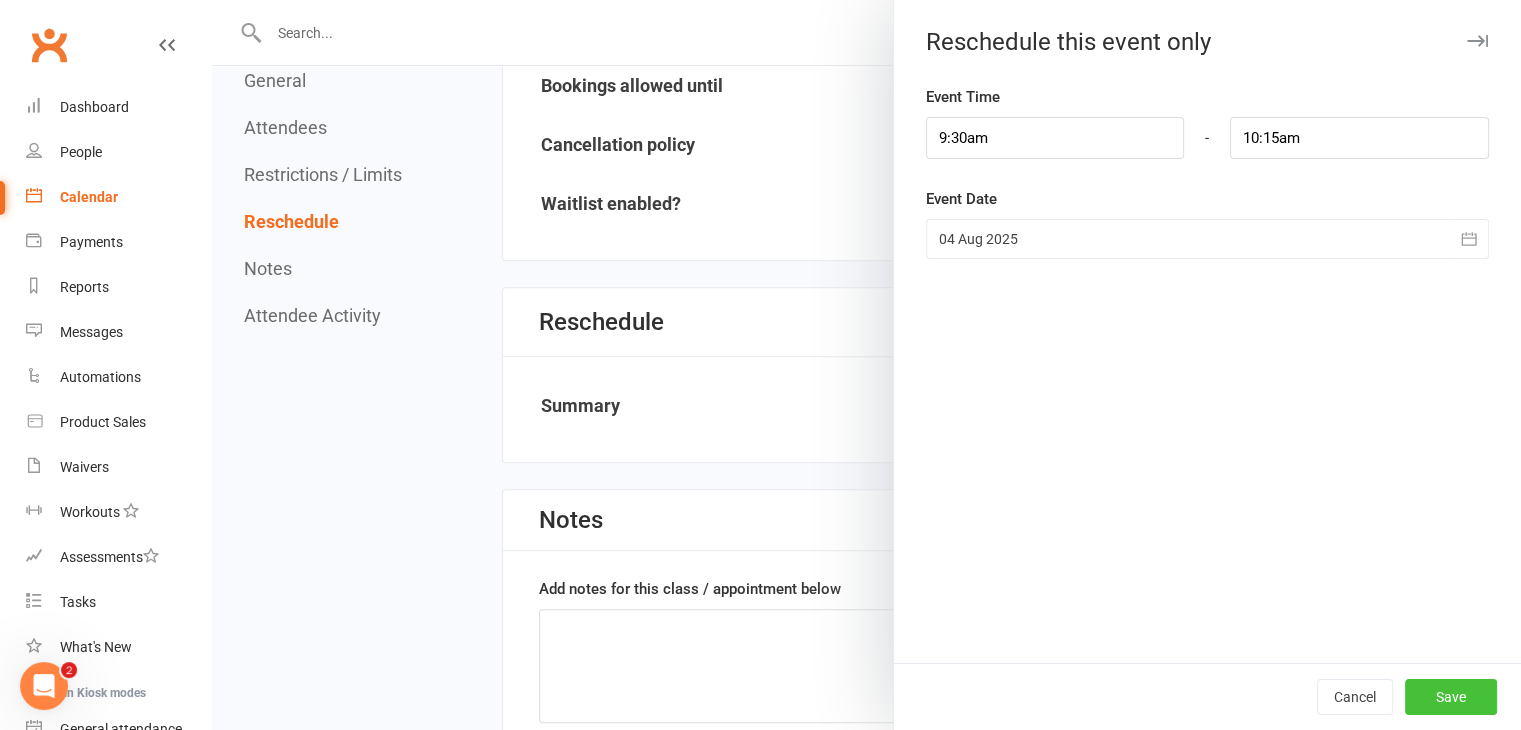 click on "Save" at bounding box center [1451, 697] 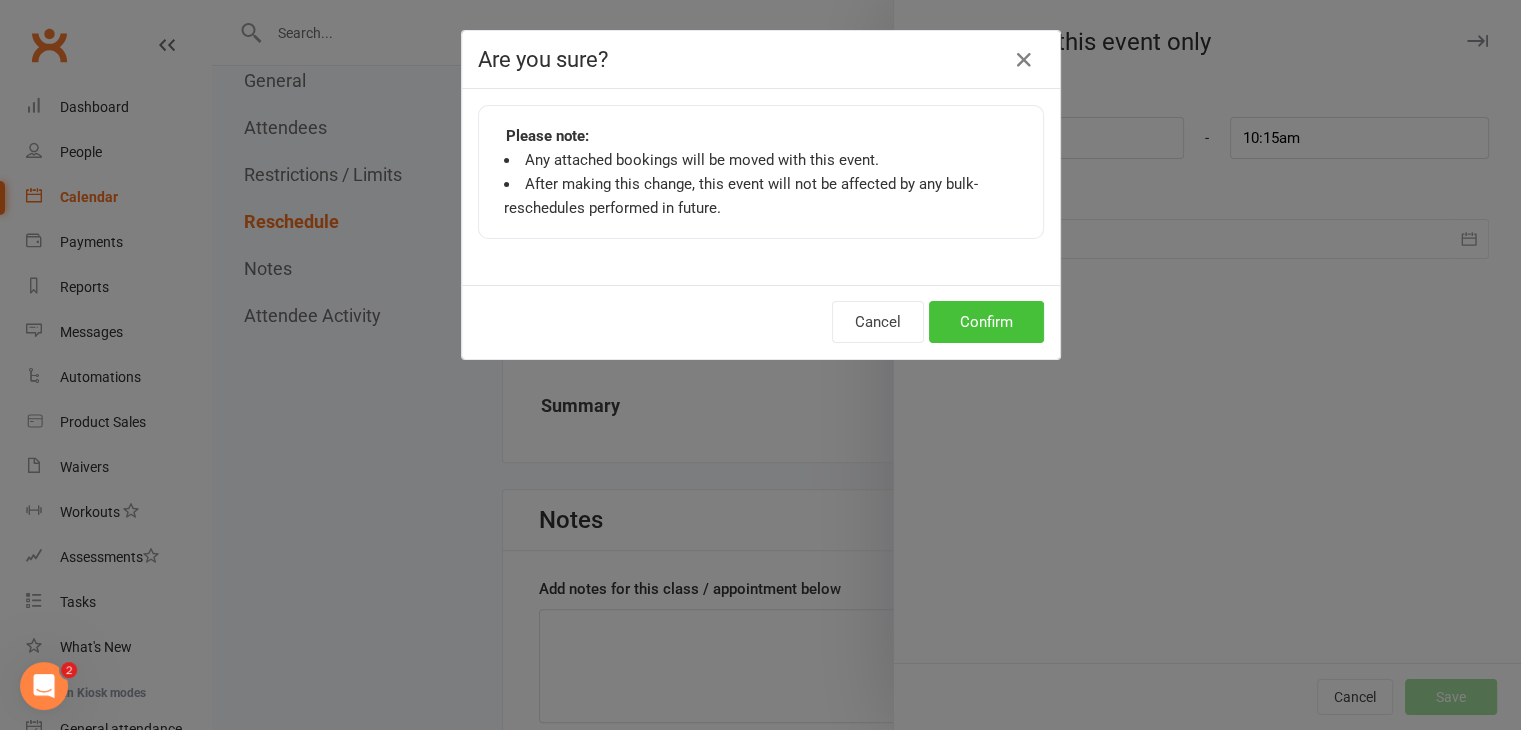 click on "Confirm" at bounding box center [986, 322] 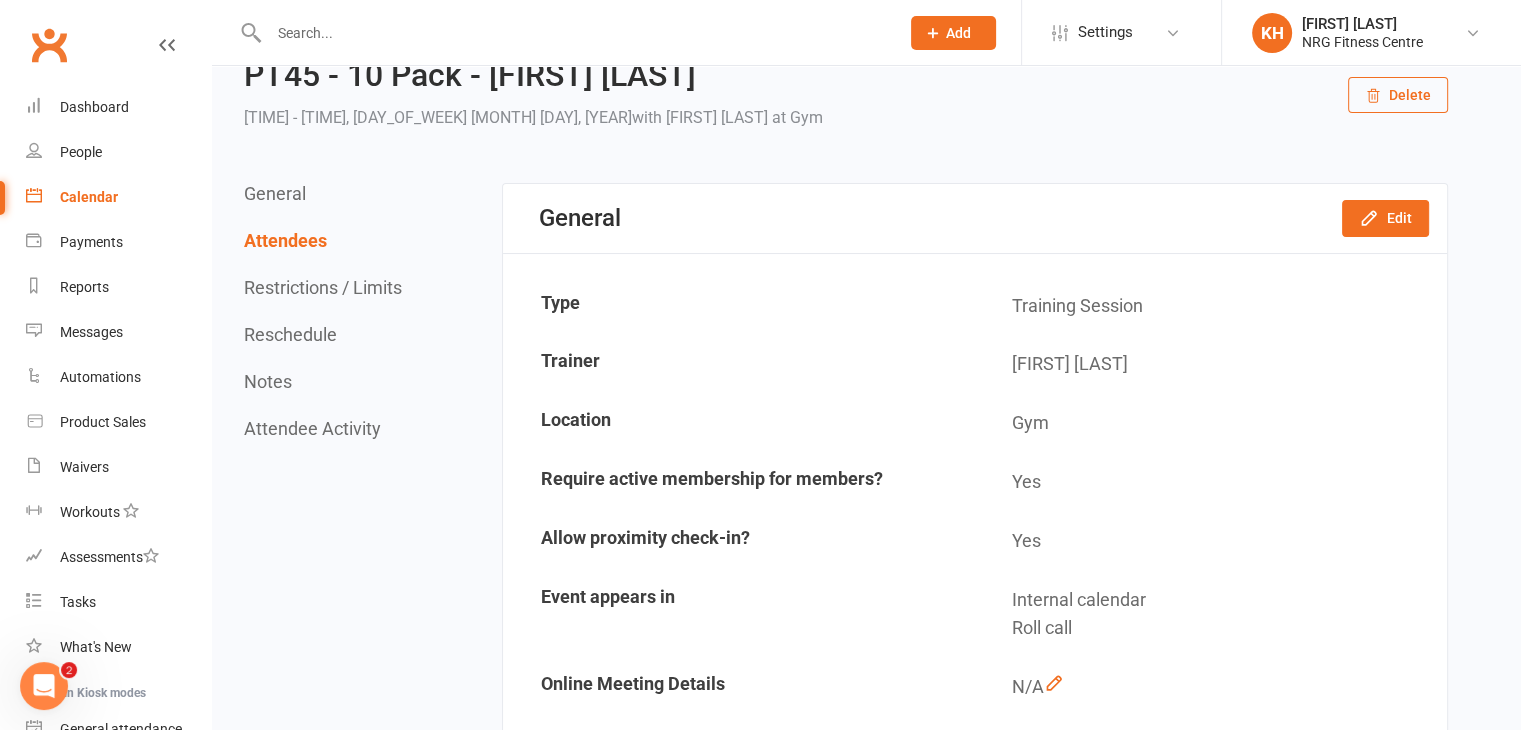 scroll, scrollTop: 0, scrollLeft: 0, axis: both 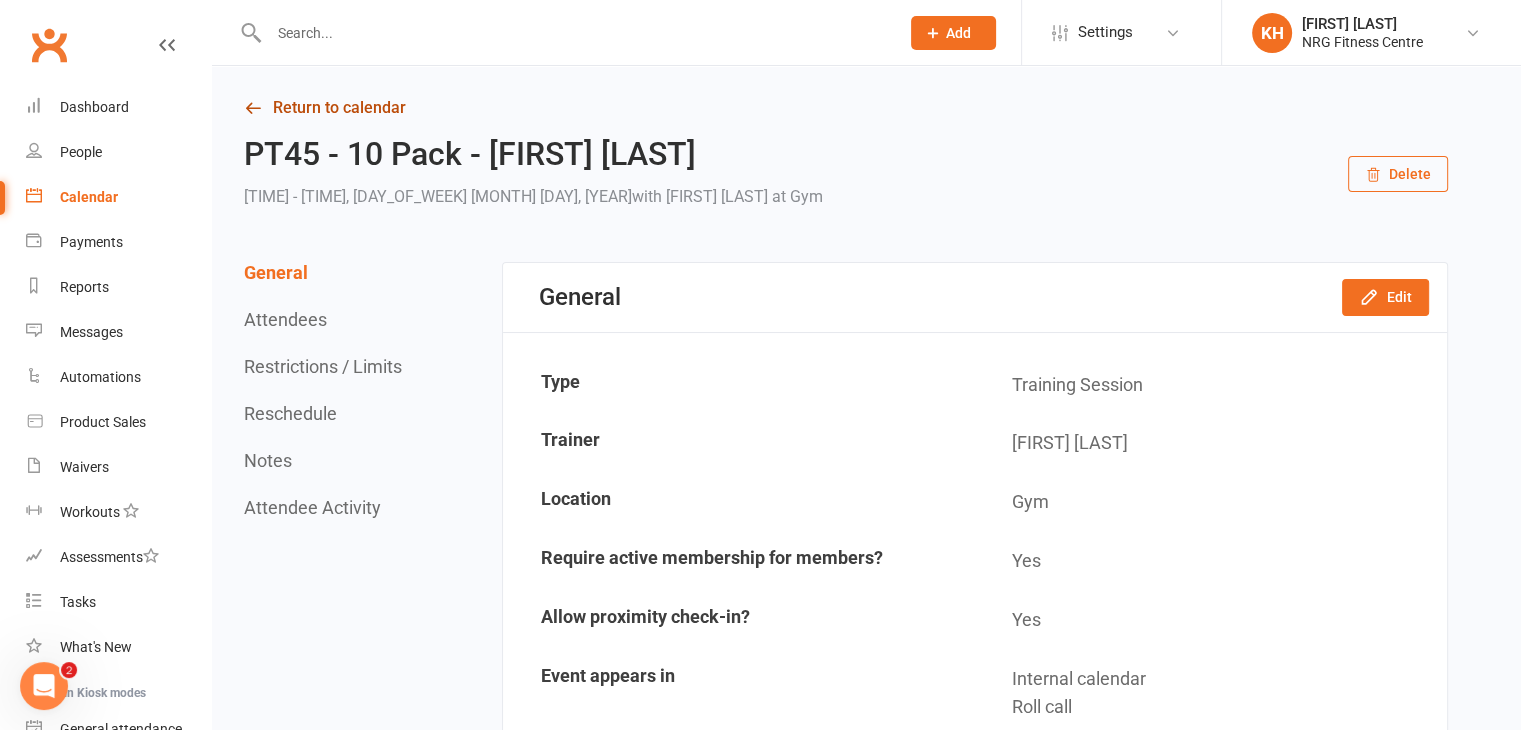 click at bounding box center [253, 108] 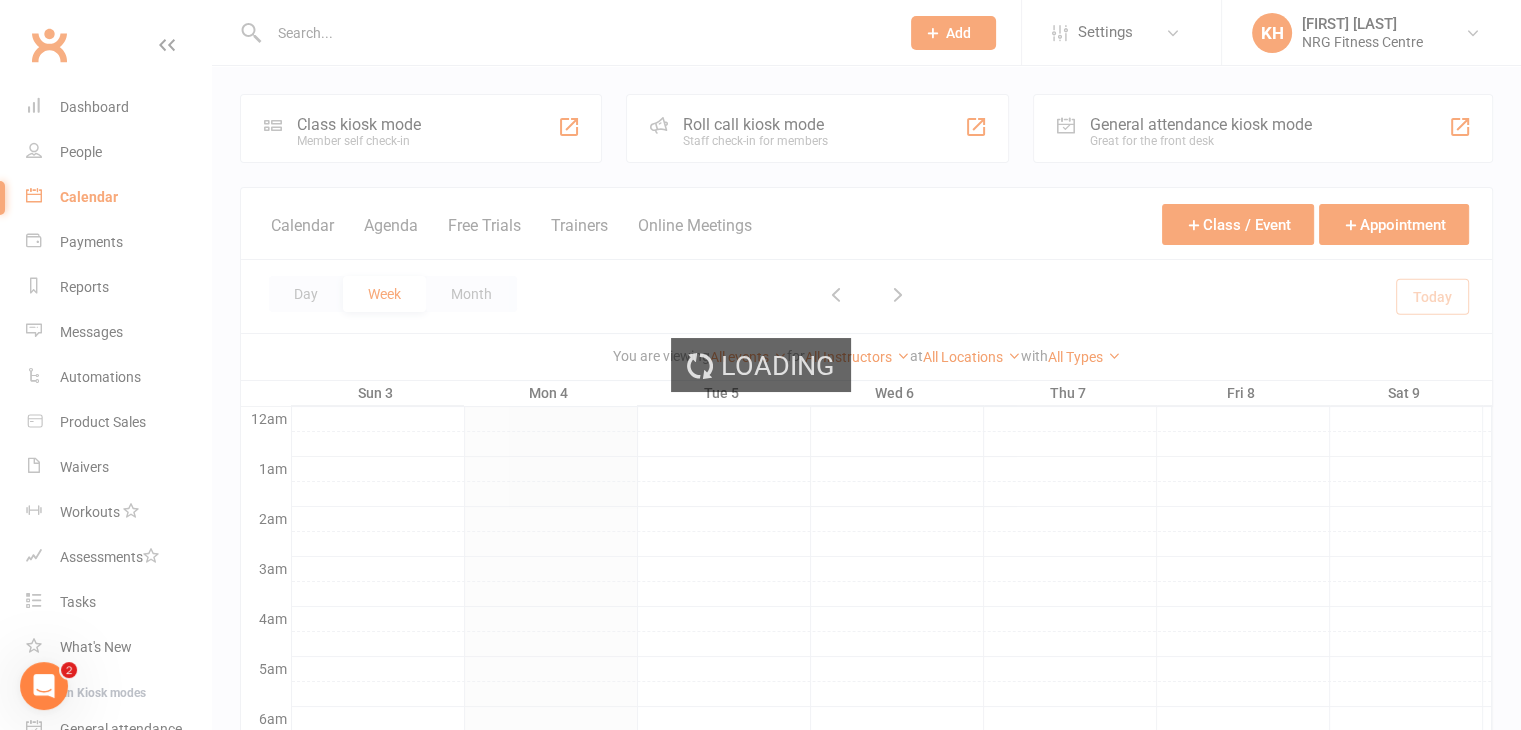 scroll, scrollTop: 0, scrollLeft: 0, axis: both 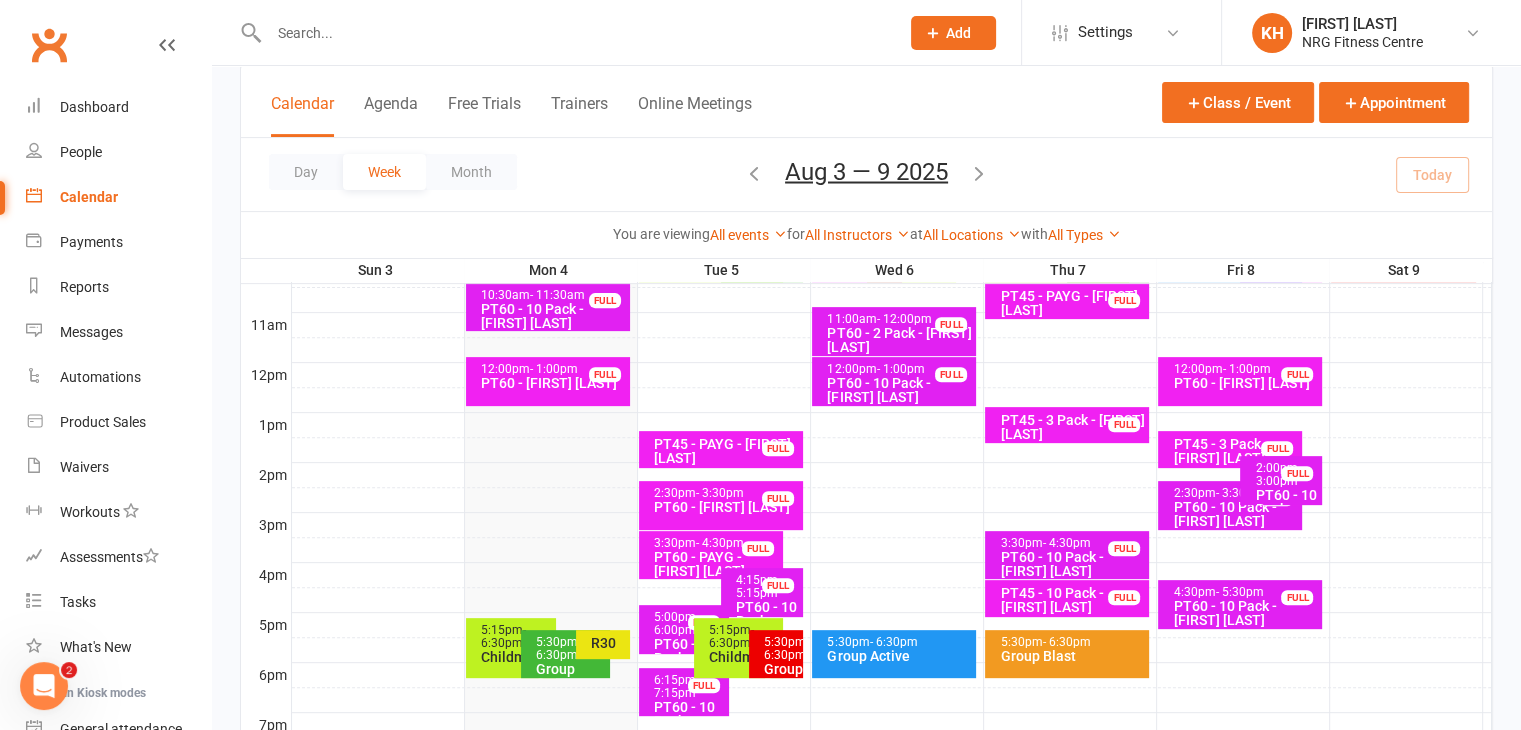 click on "PT60 - PAYG - [FIRST] [LAST]" at bounding box center [716, 564] 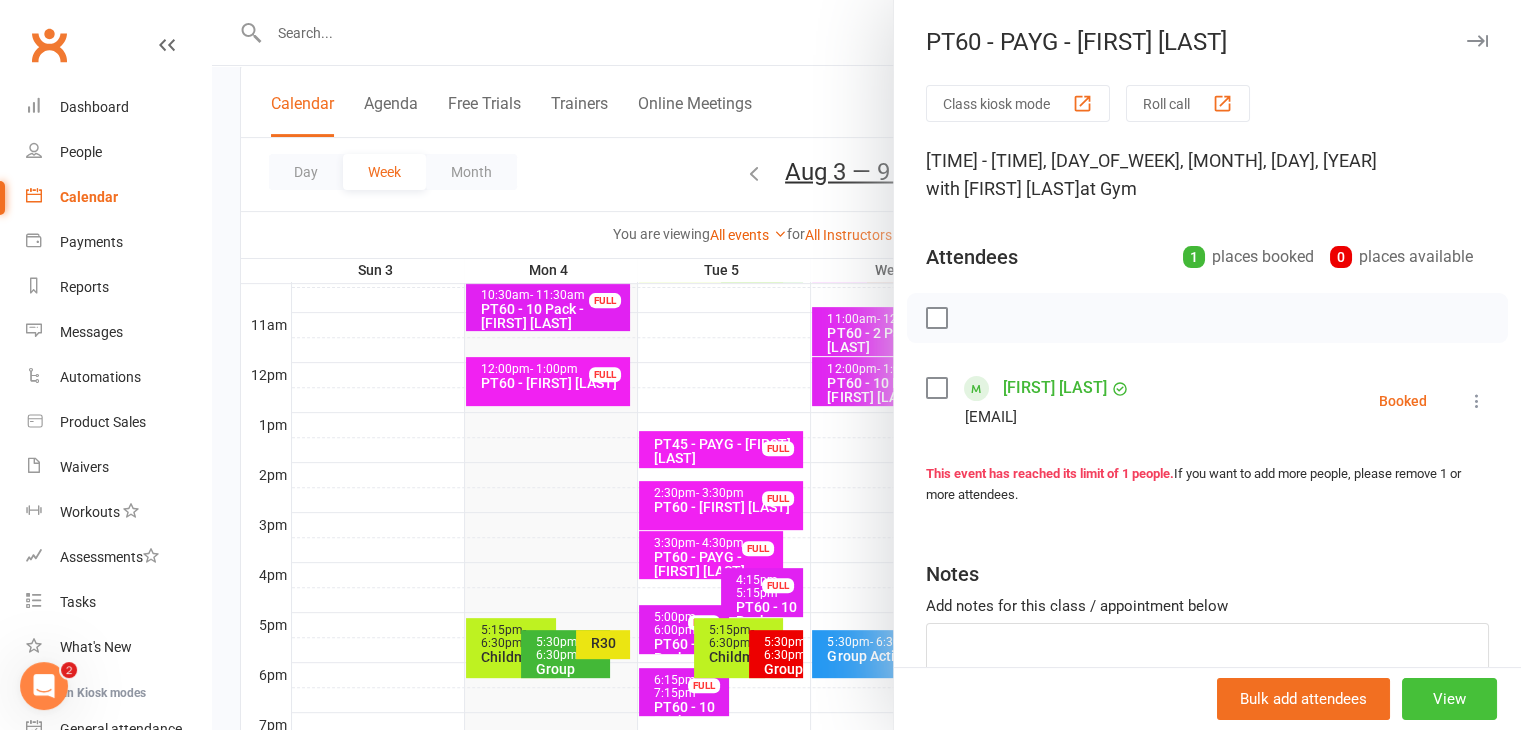 click on "View" at bounding box center [1449, 699] 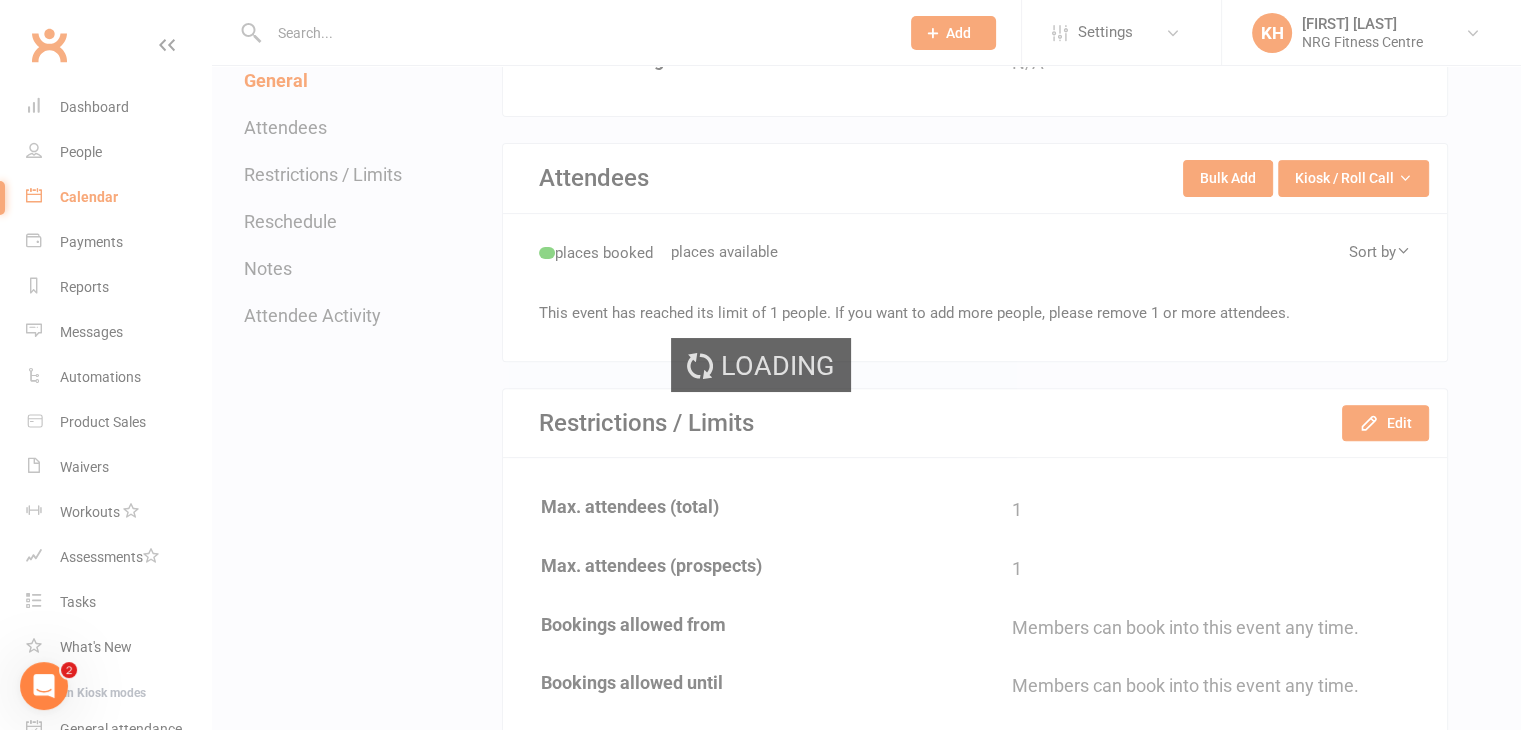 scroll, scrollTop: 0, scrollLeft: 0, axis: both 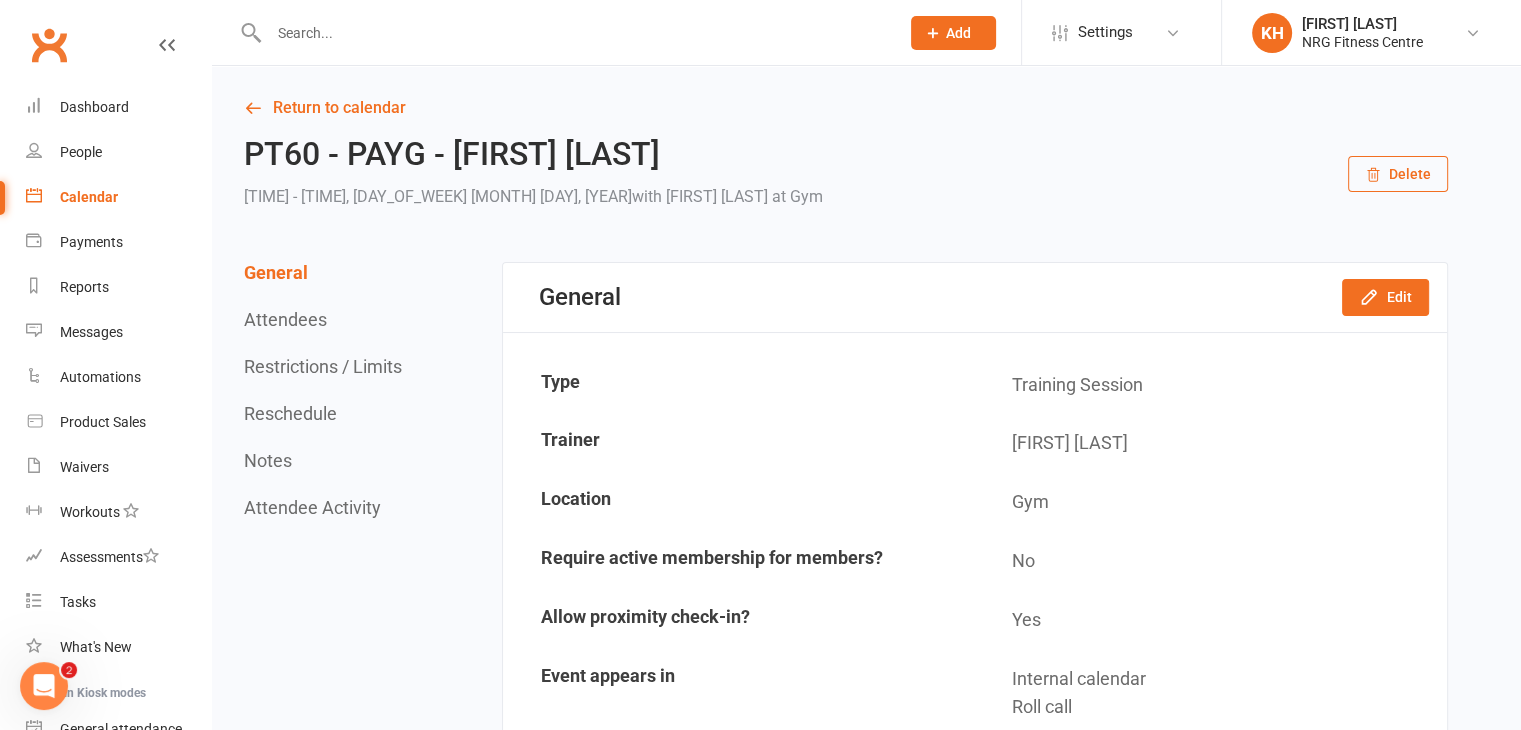 click on "Reschedule" at bounding box center [290, 413] 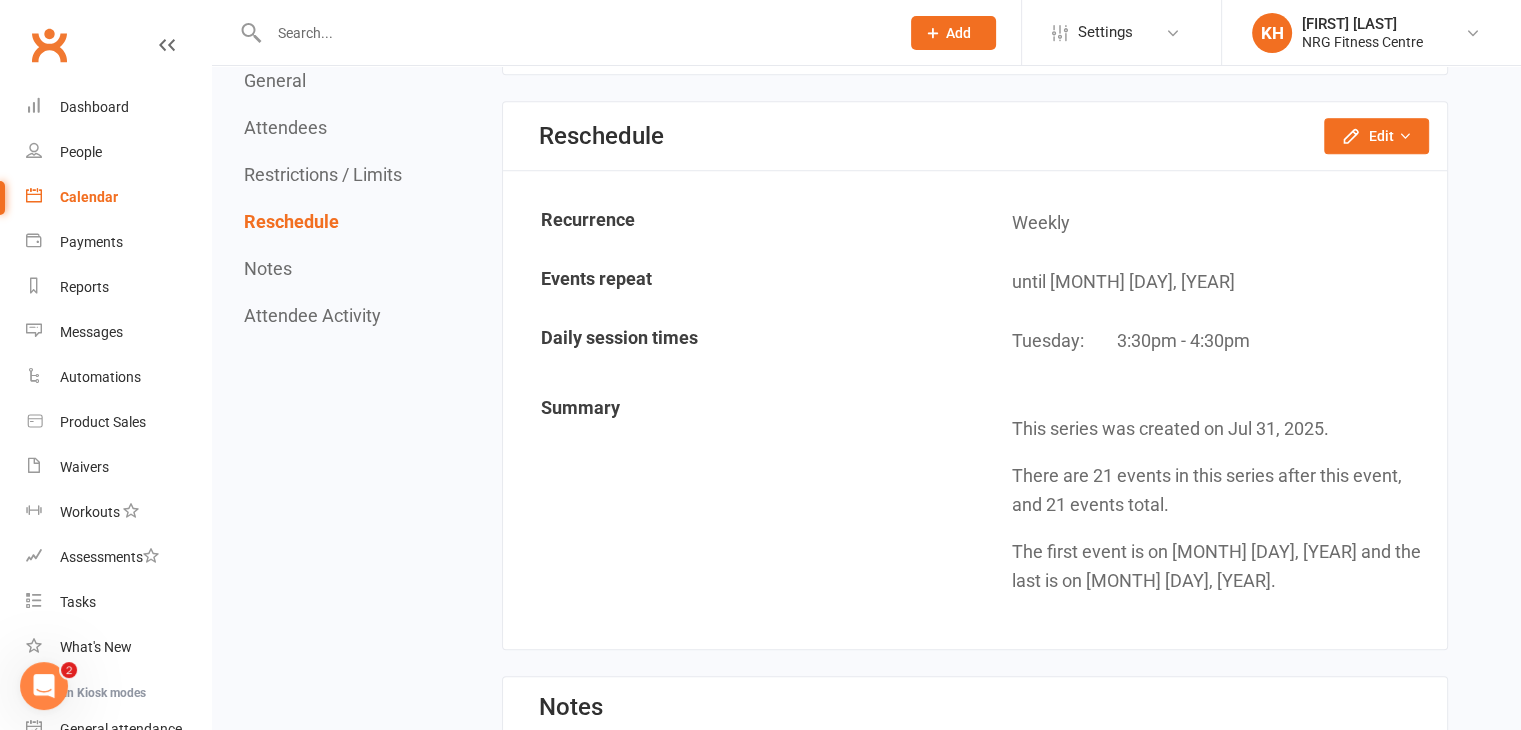 scroll, scrollTop: 1543, scrollLeft: 0, axis: vertical 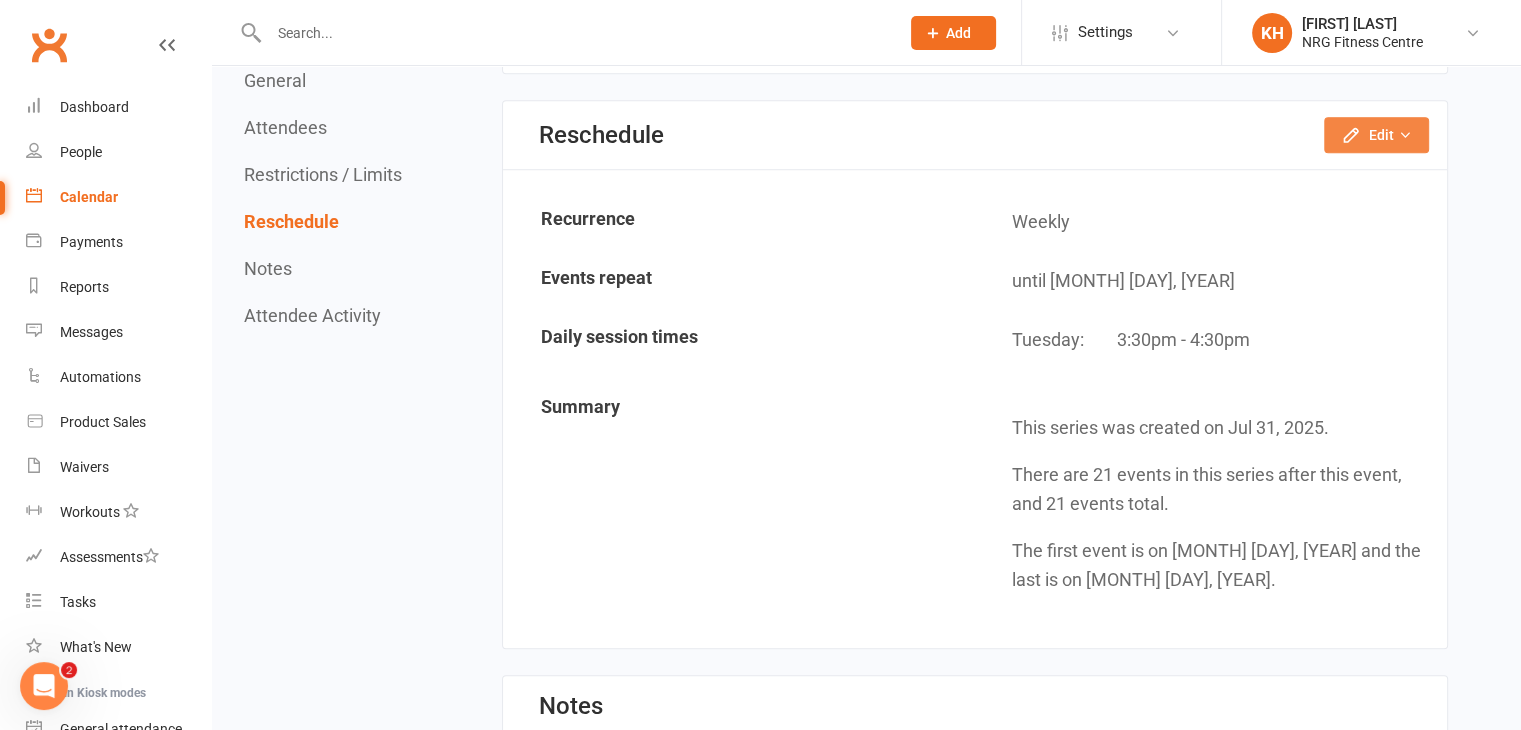 click 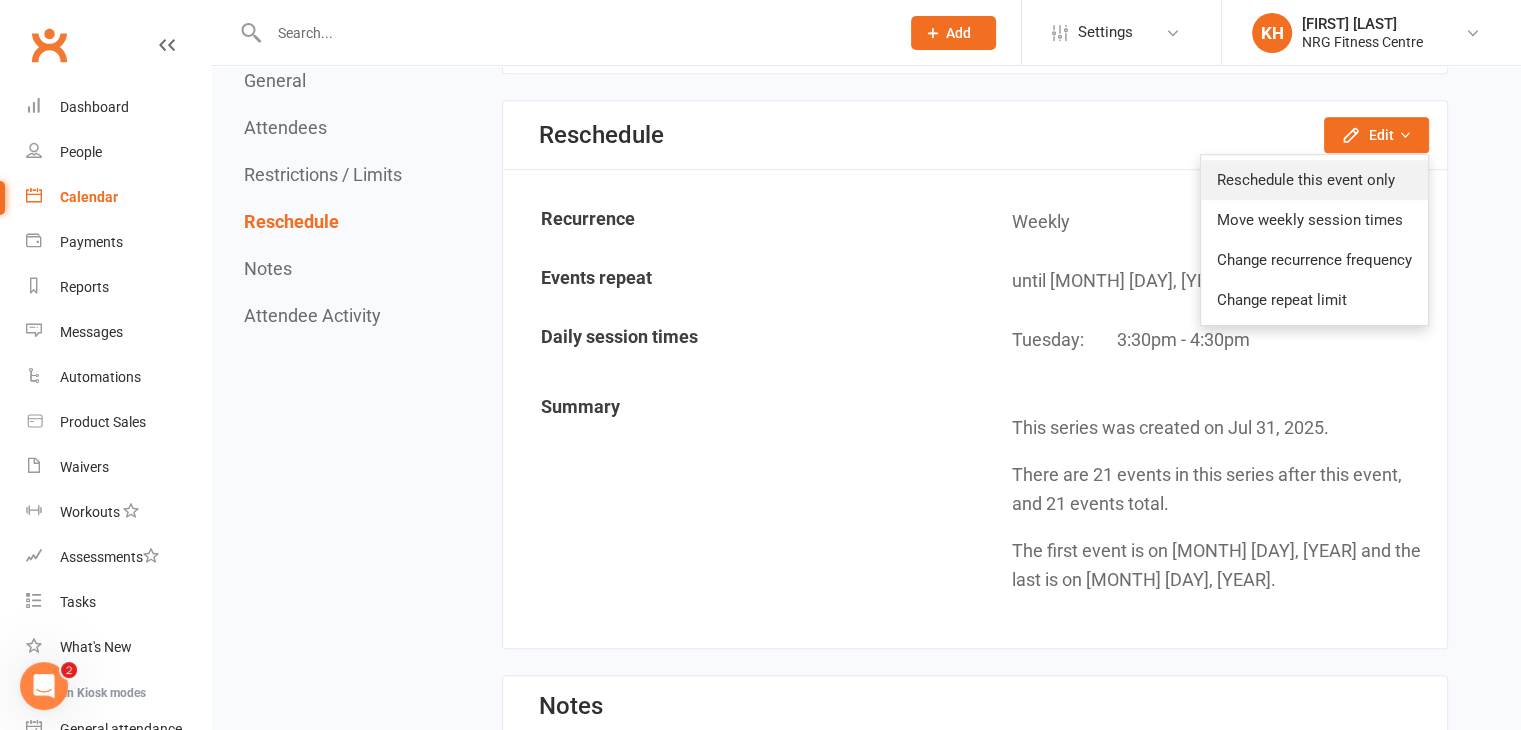 click on "Reschedule this event only" 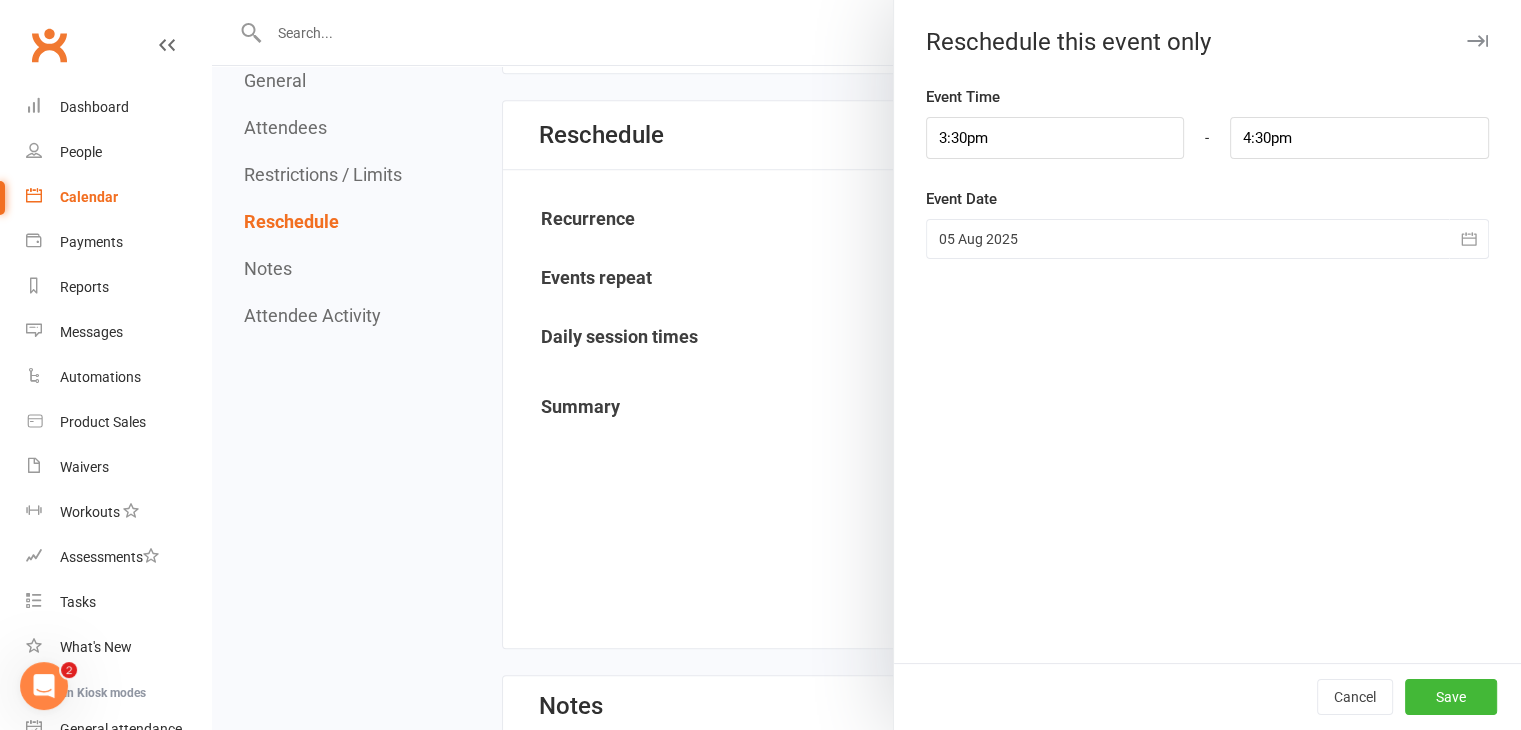 click at bounding box center (1207, 239) 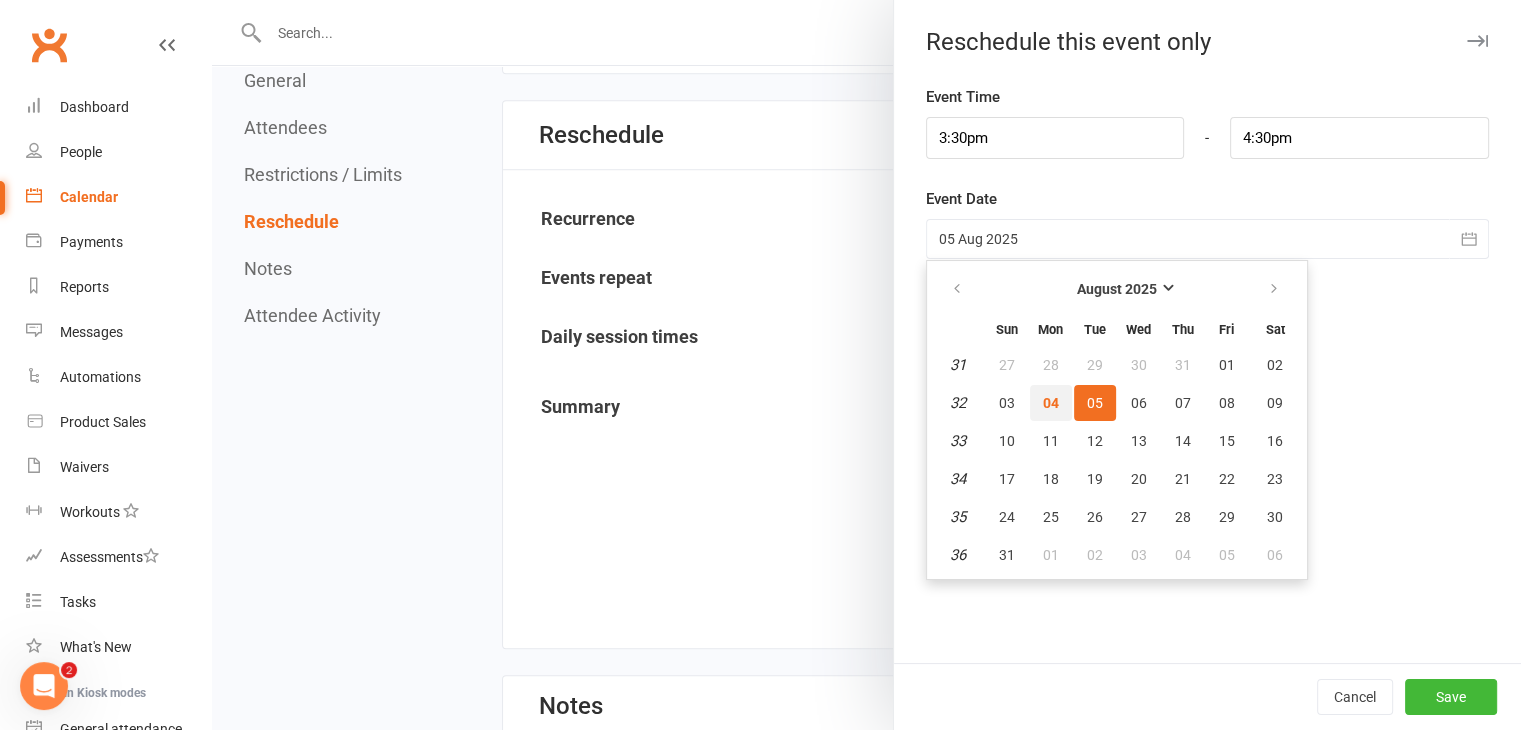 click on "04" at bounding box center [1051, 403] 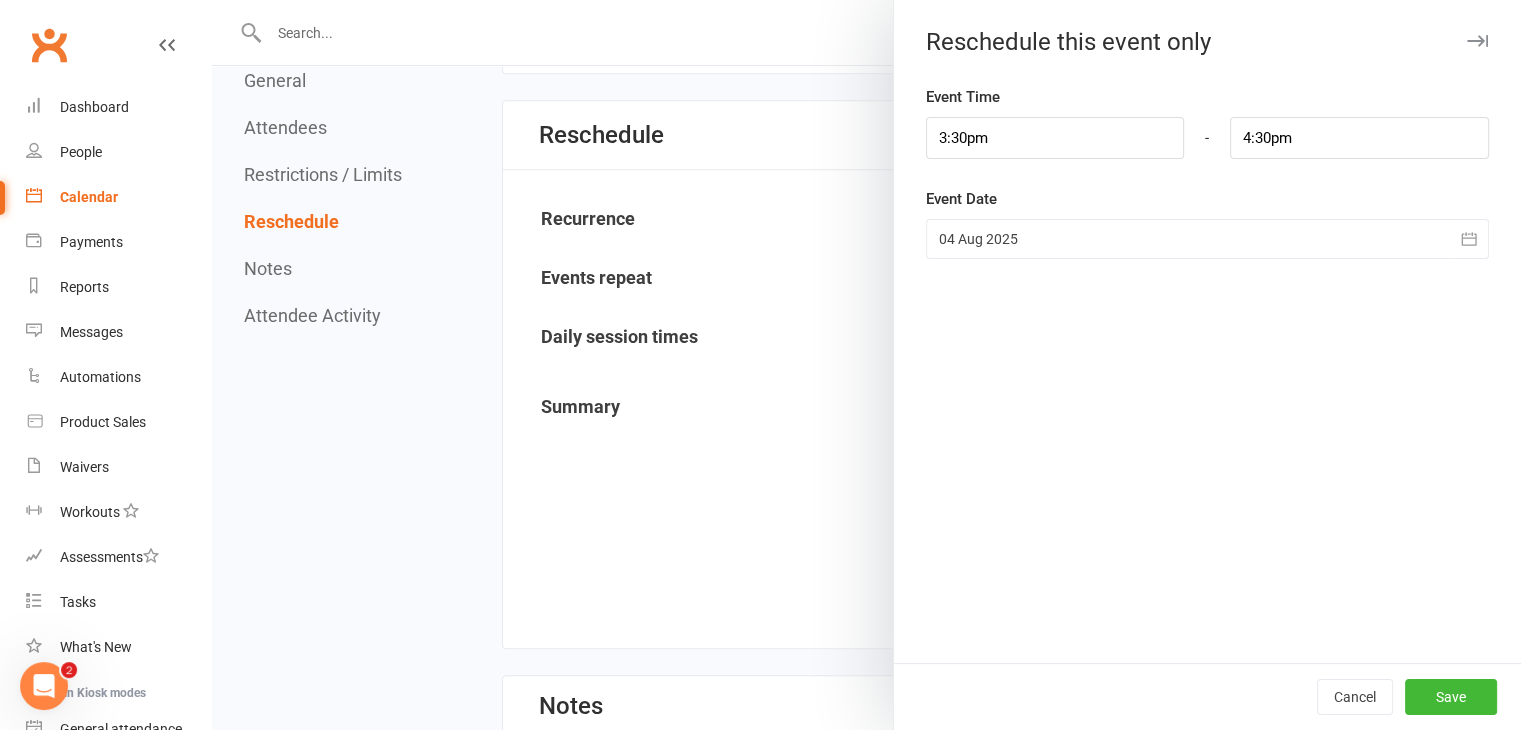 click on "Cancel Save" at bounding box center (1207, 696) 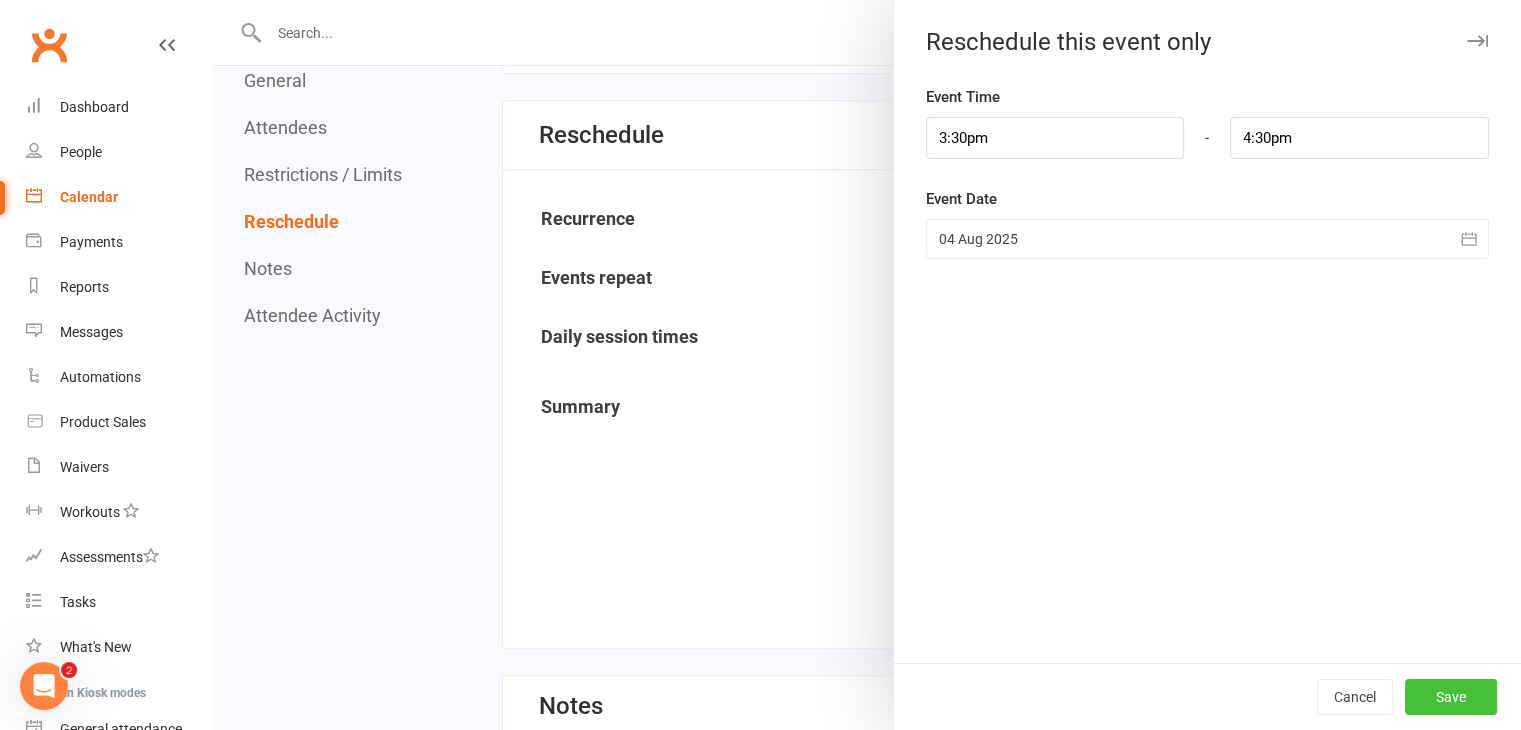 click on "Save" at bounding box center [1451, 697] 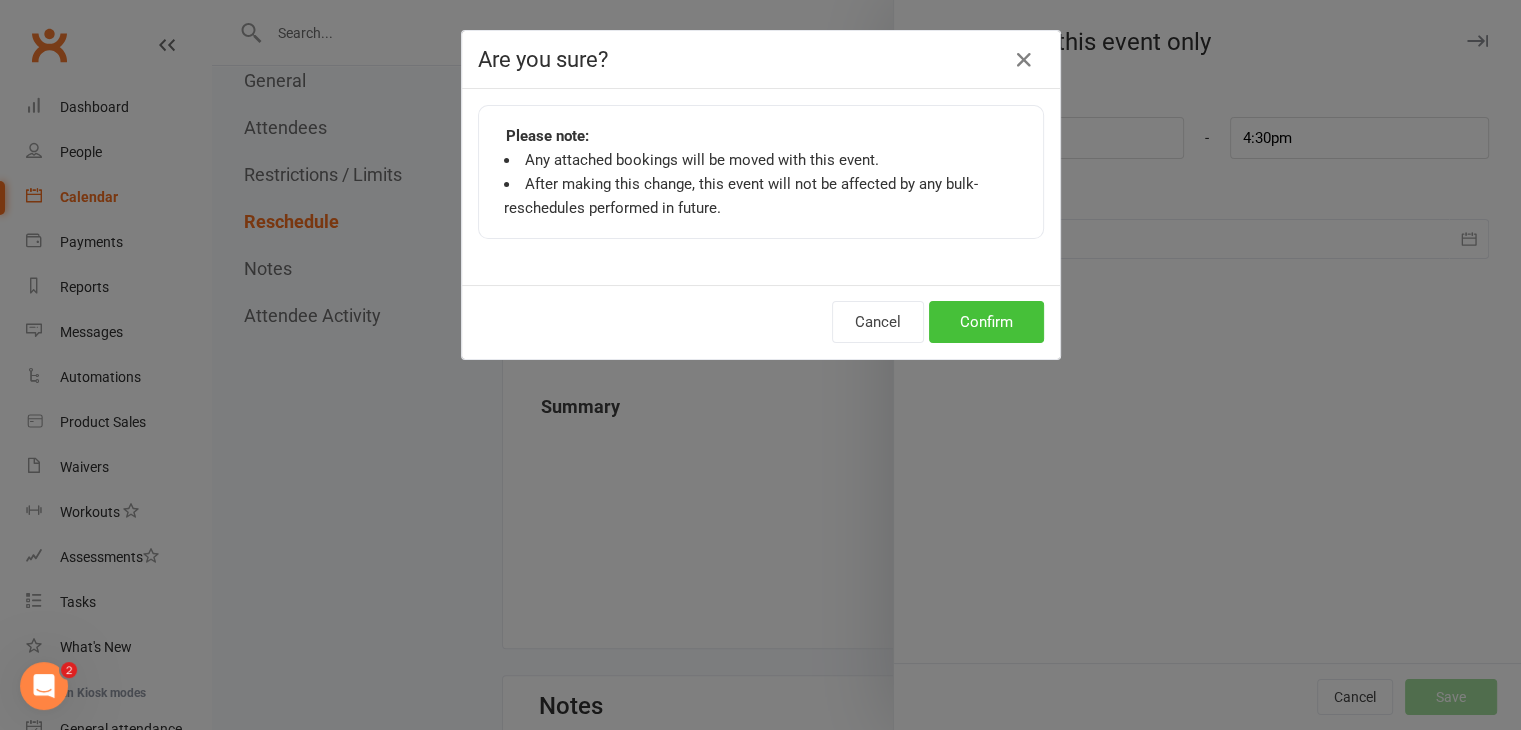 click on "Confirm" at bounding box center (986, 322) 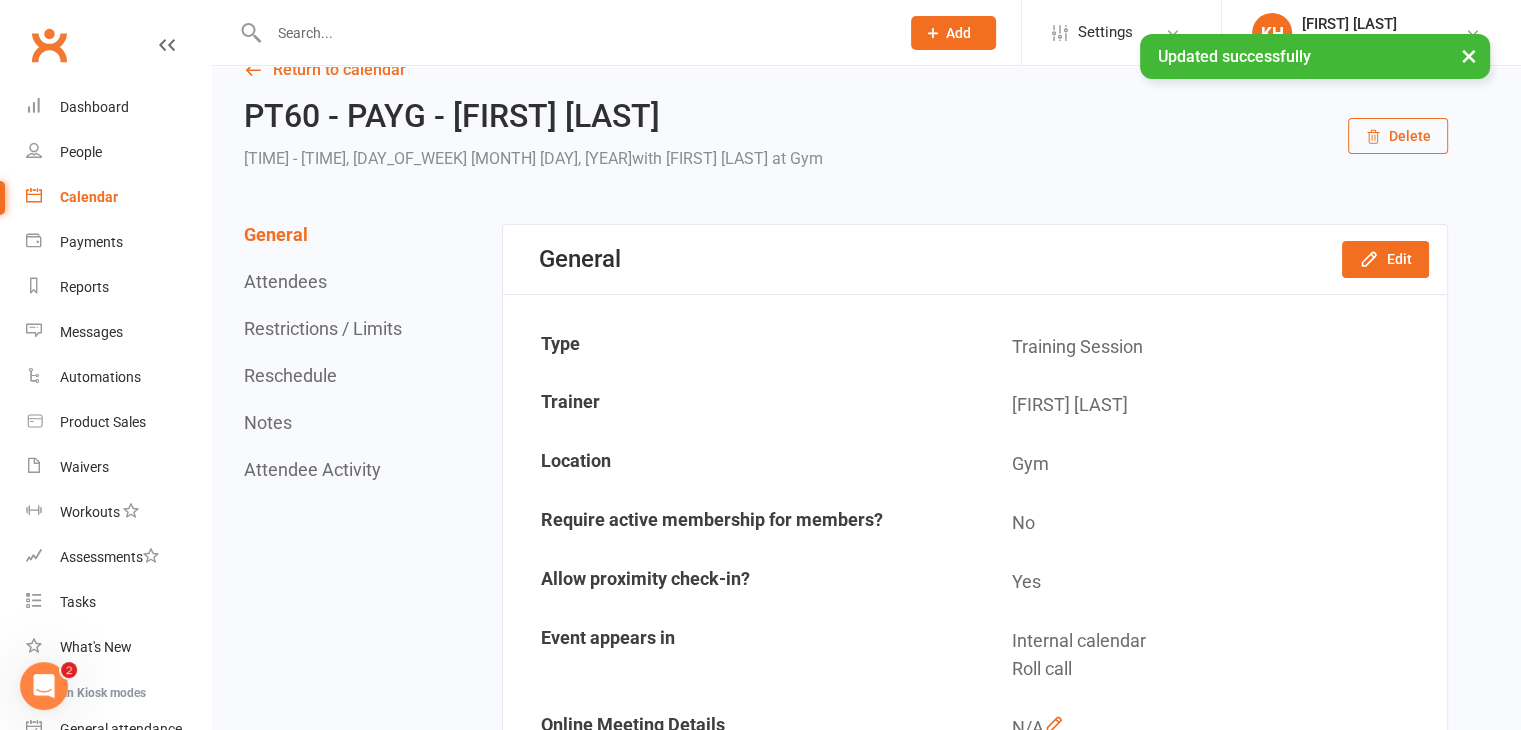 scroll, scrollTop: 0, scrollLeft: 0, axis: both 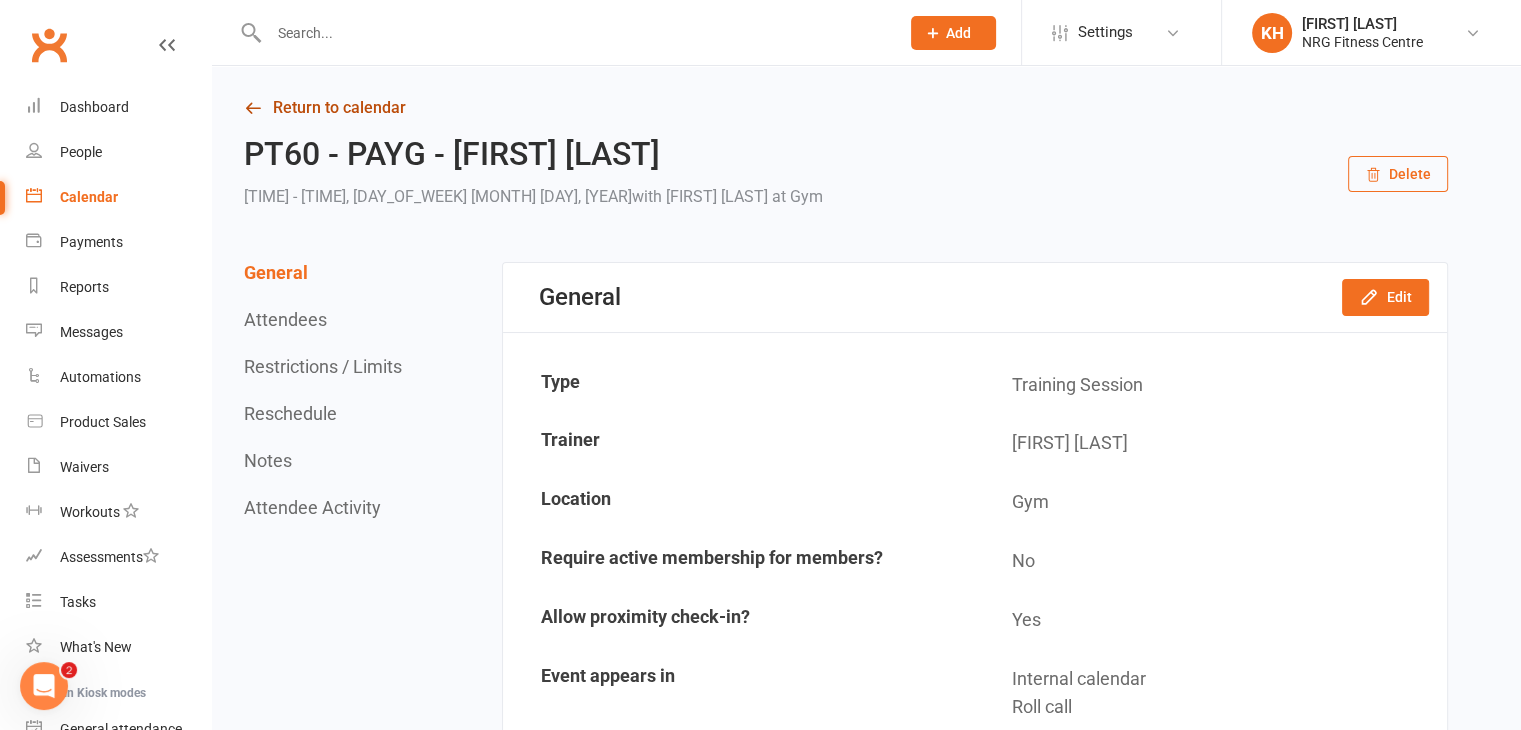 click at bounding box center (253, 108) 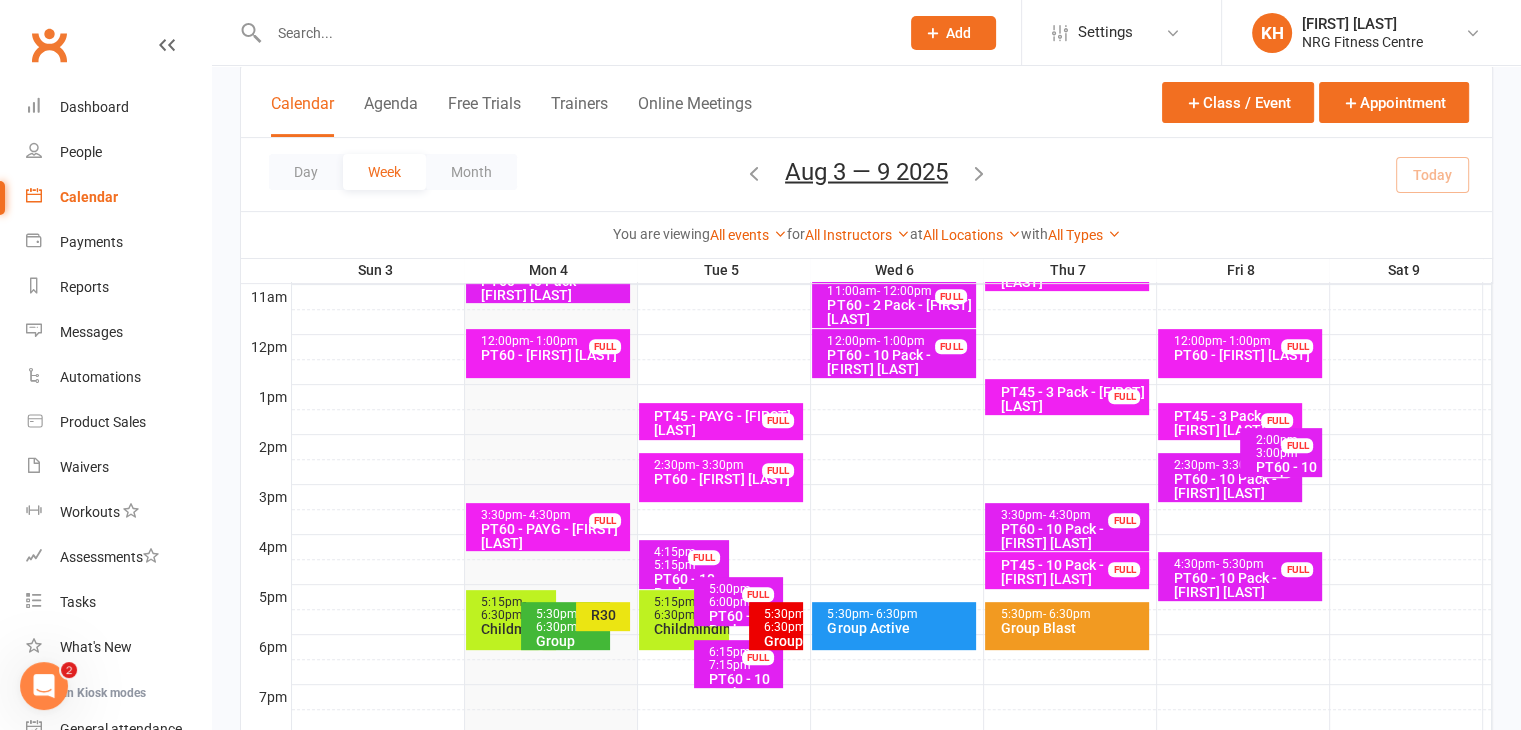 scroll, scrollTop: 676, scrollLeft: 0, axis: vertical 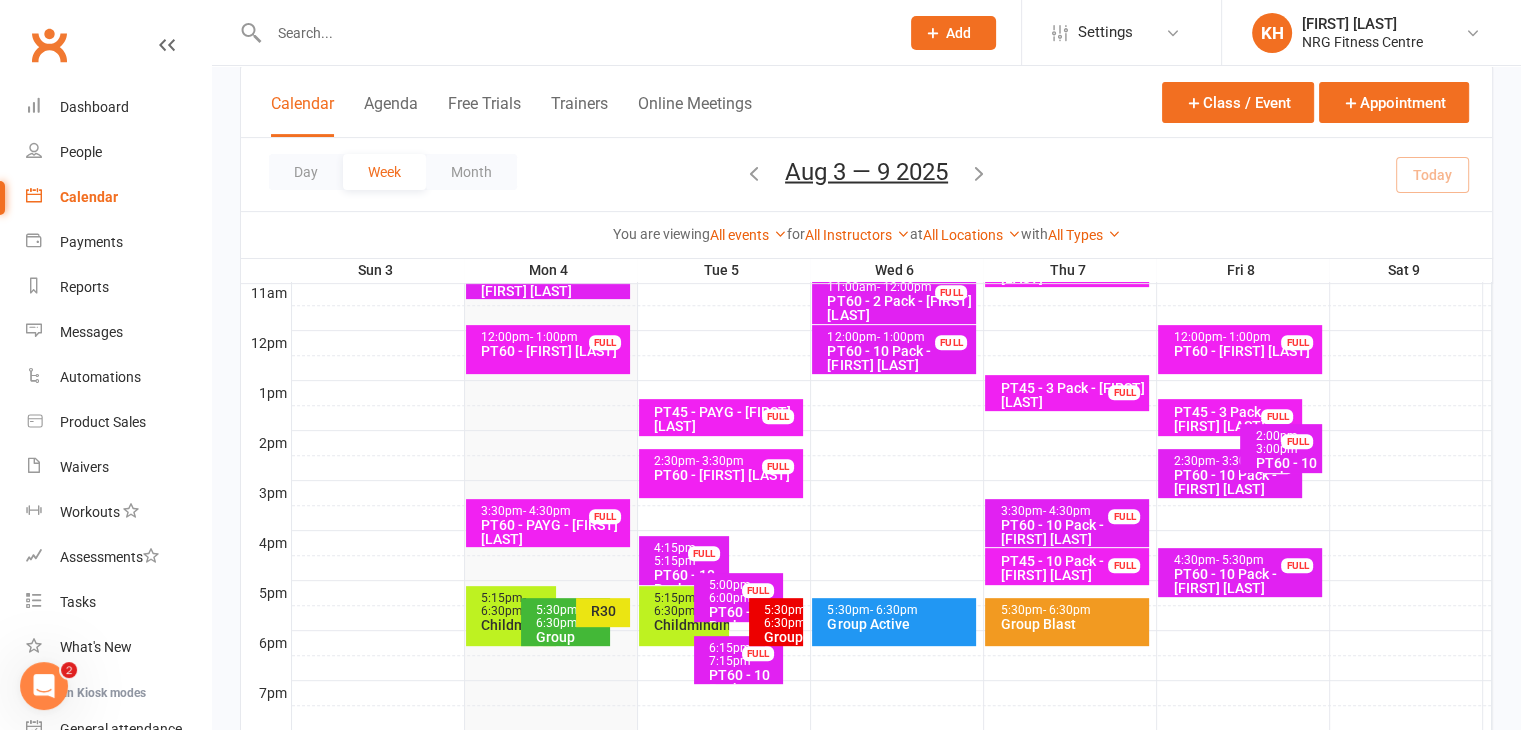 click on "- 6:00pm" at bounding box center (731, 591) 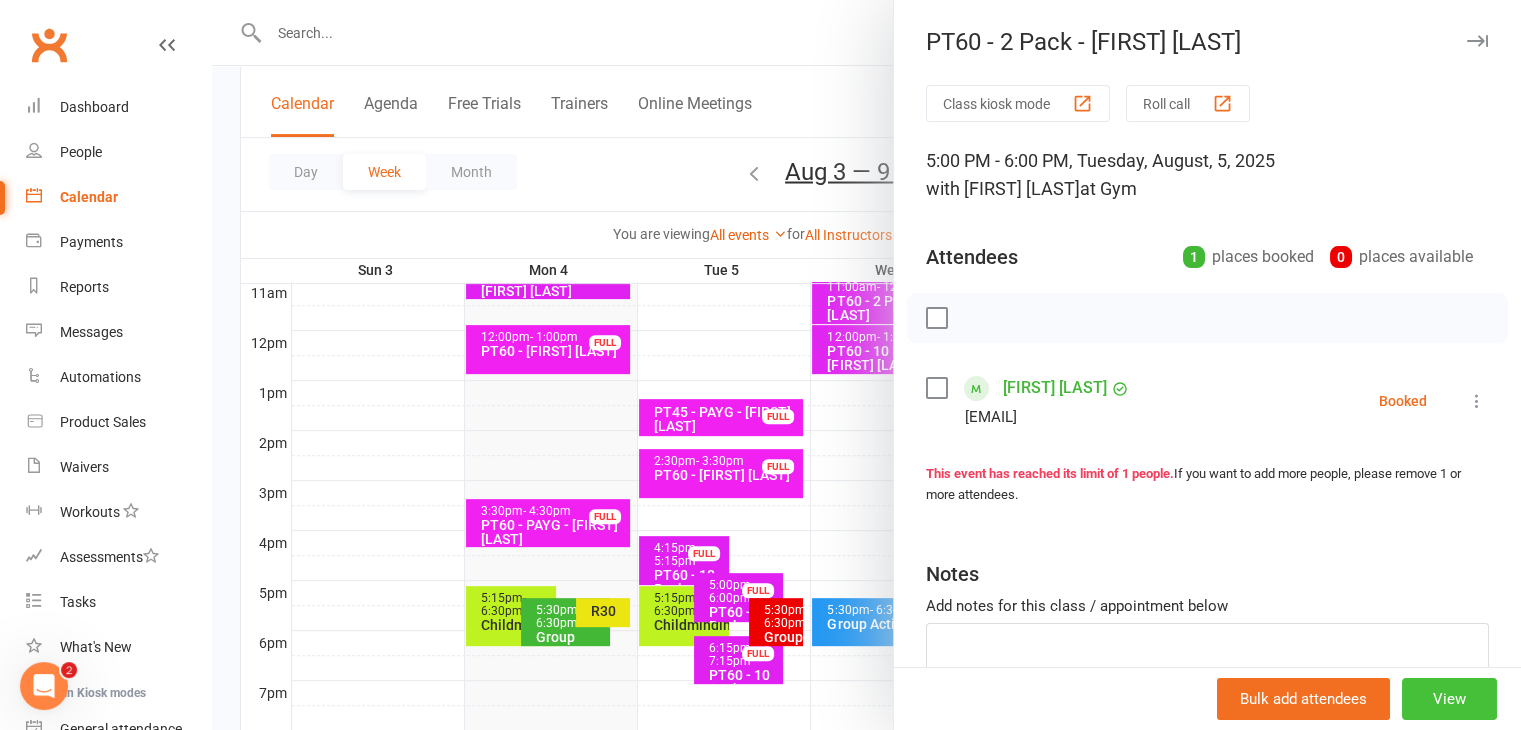 click on "View" at bounding box center [1449, 699] 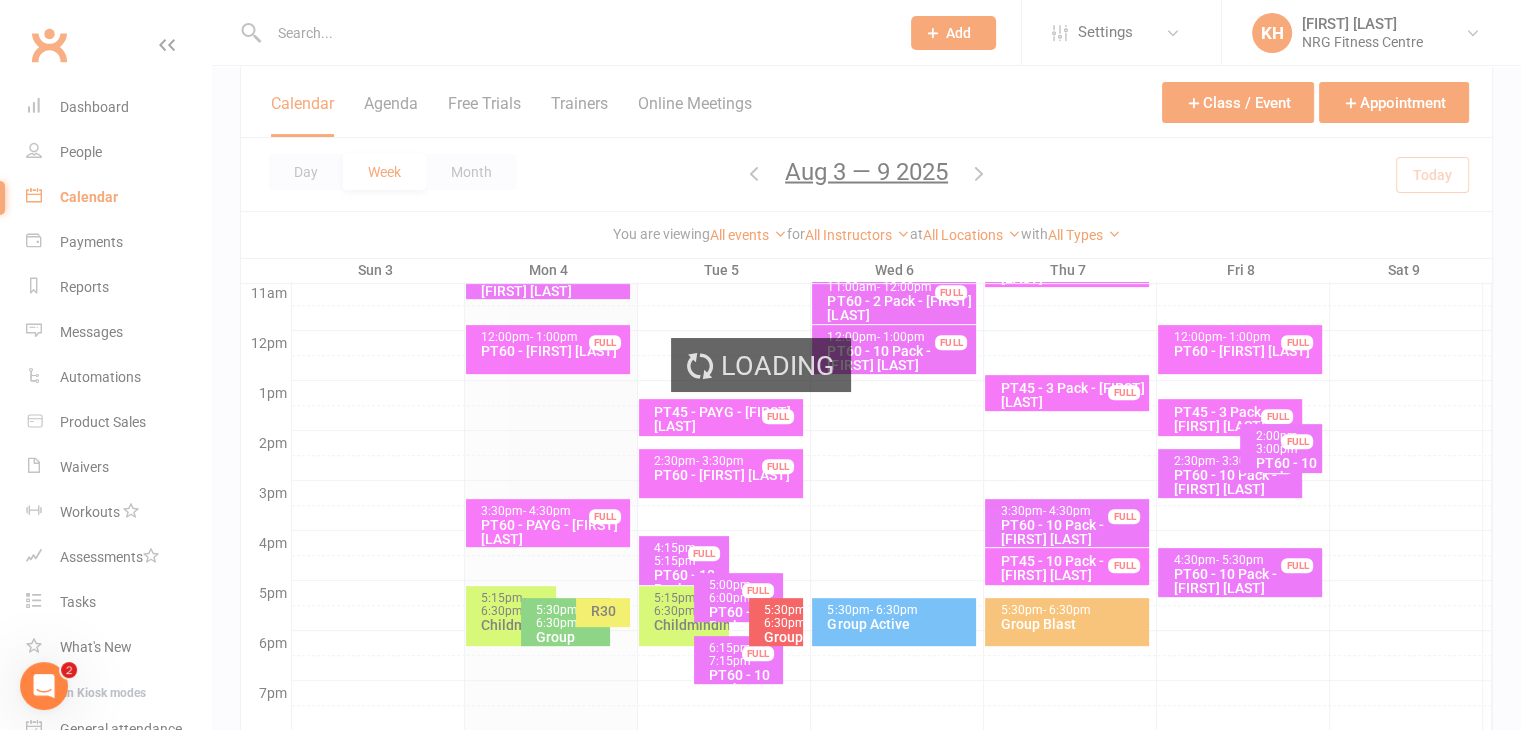 scroll, scrollTop: 0, scrollLeft: 0, axis: both 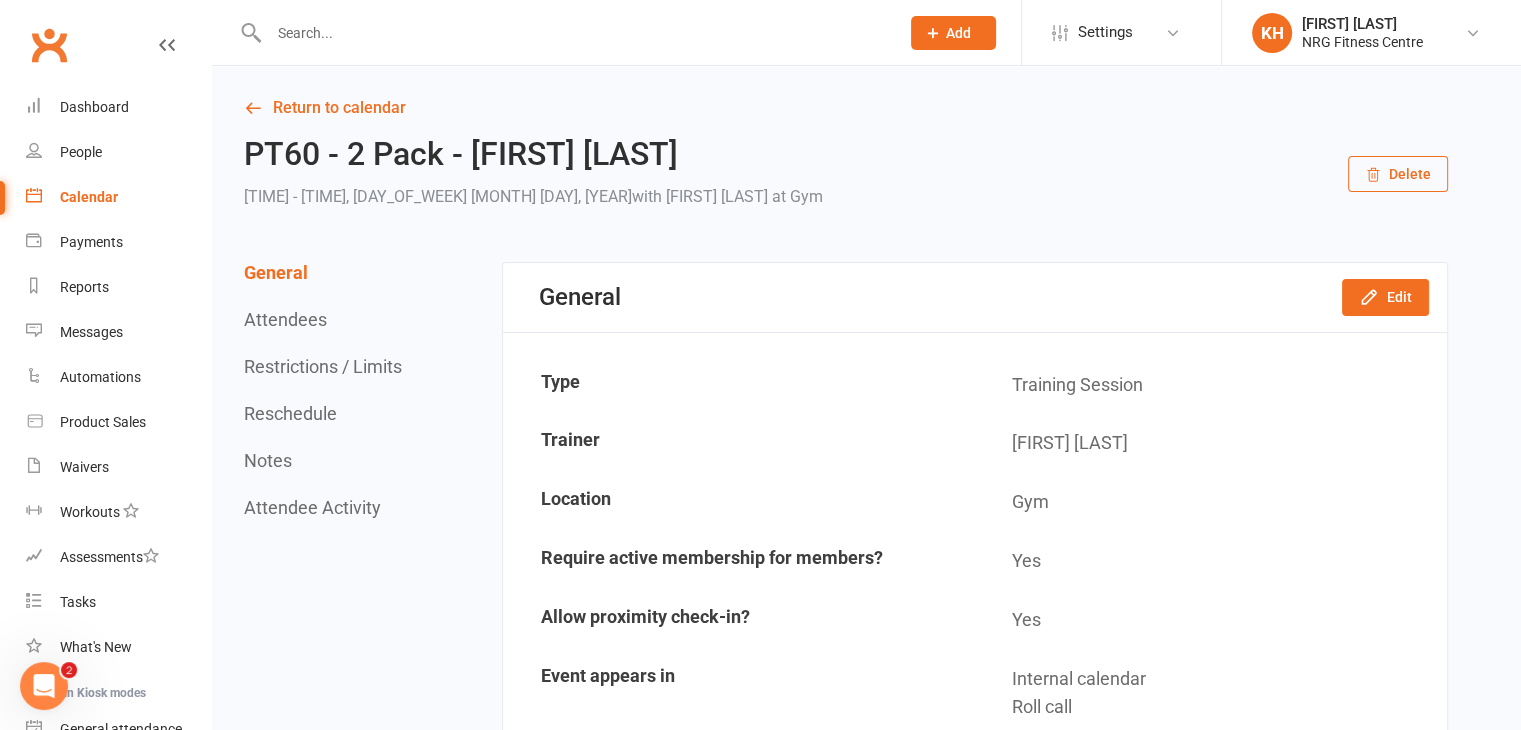 click on "Reschedule" at bounding box center (290, 413) 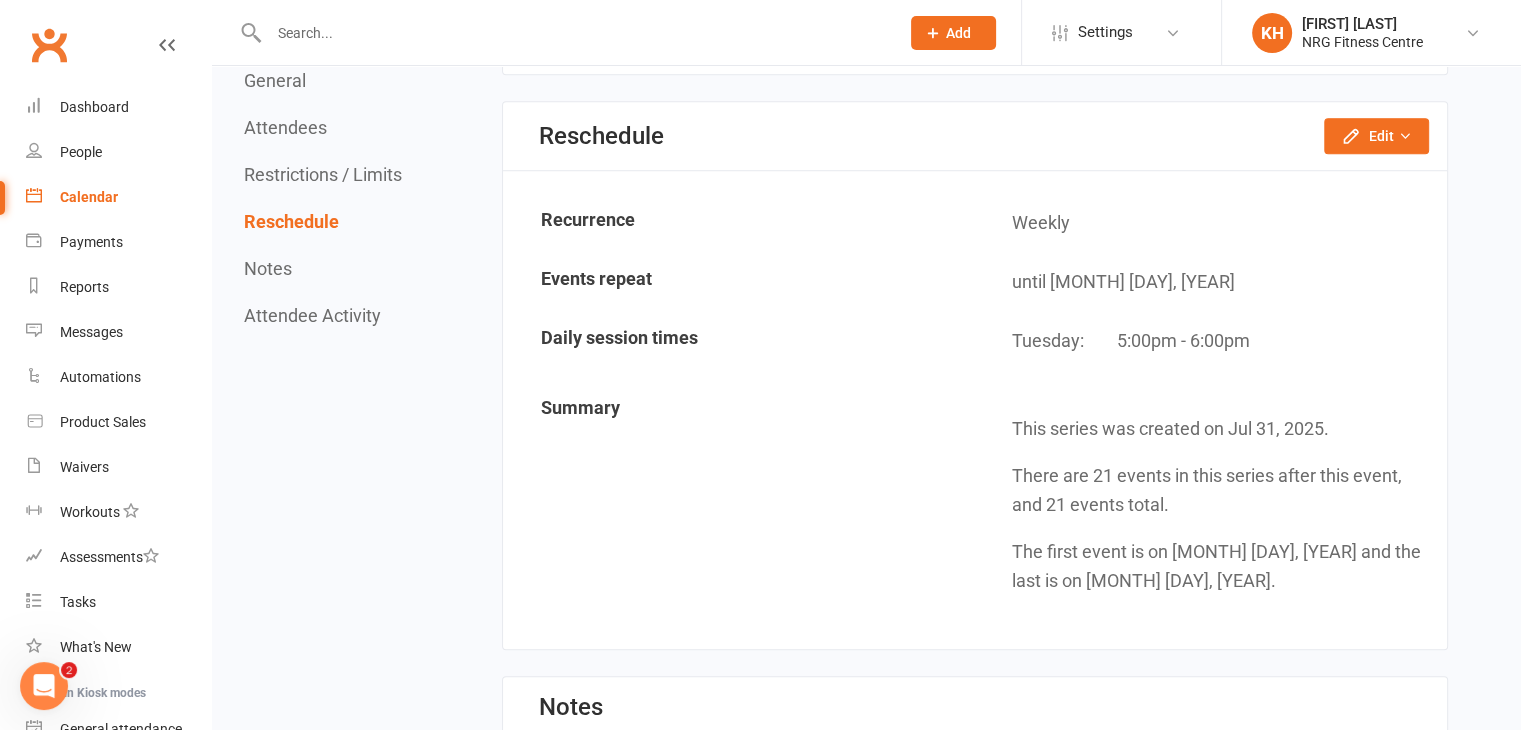 scroll, scrollTop: 1543, scrollLeft: 0, axis: vertical 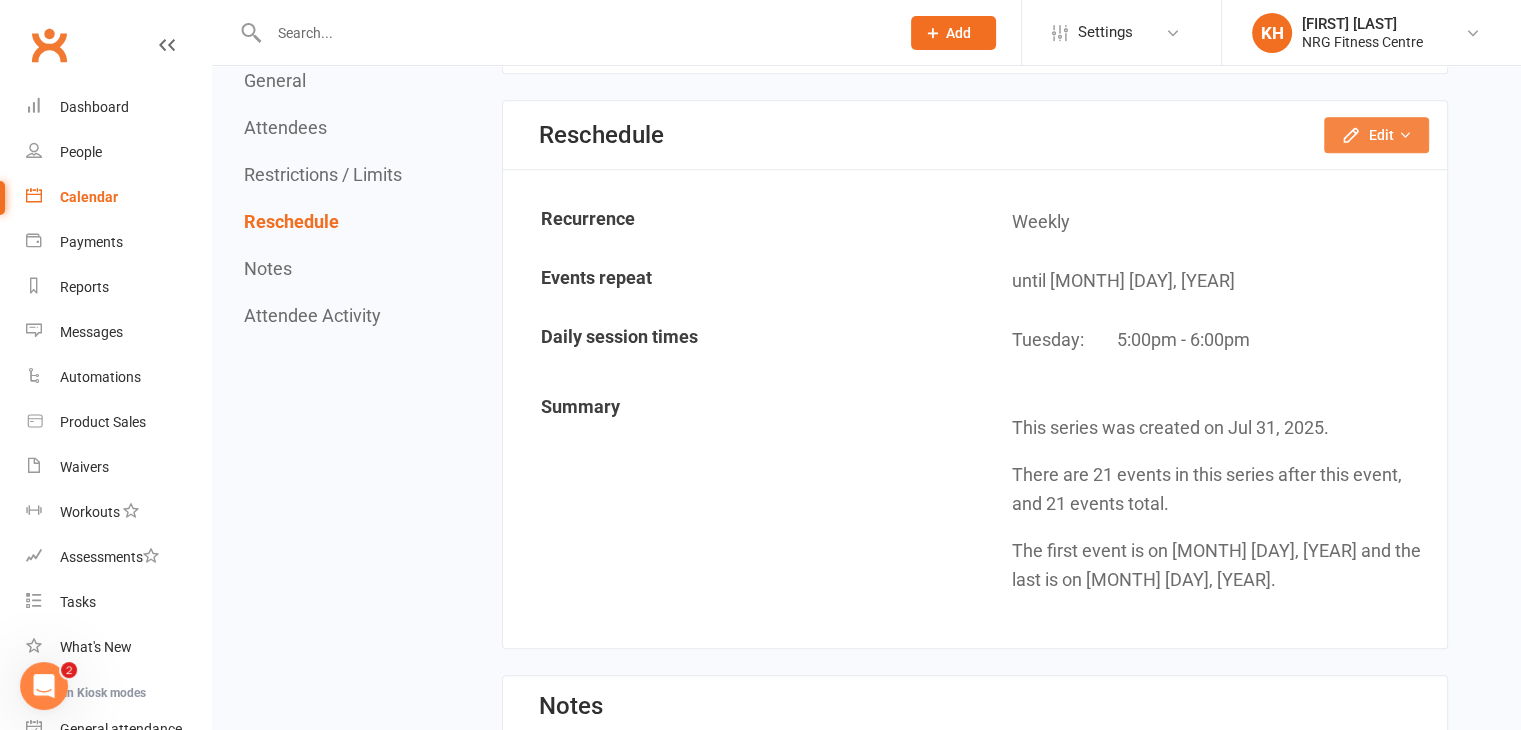 click on "Edit" 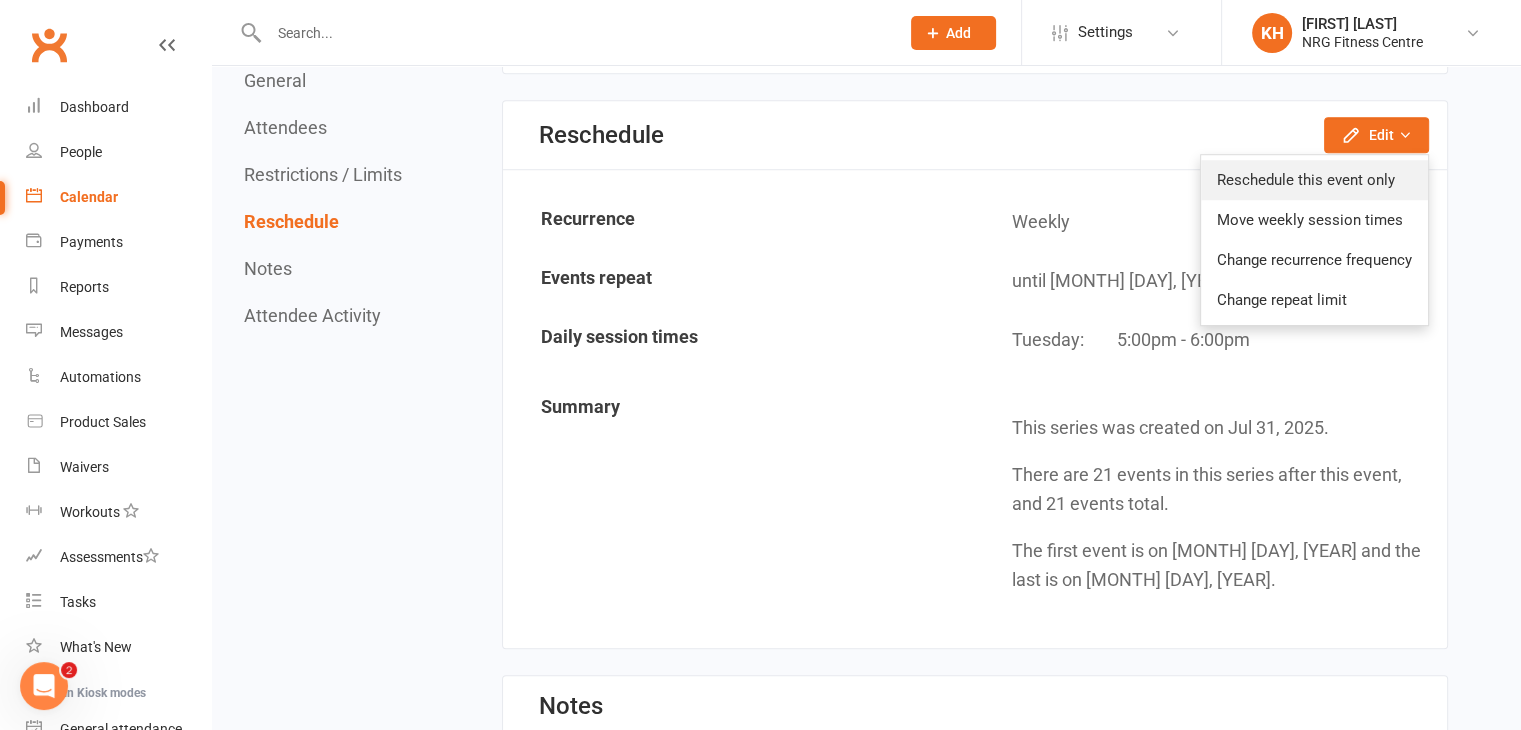 click on "Reschedule this event only" 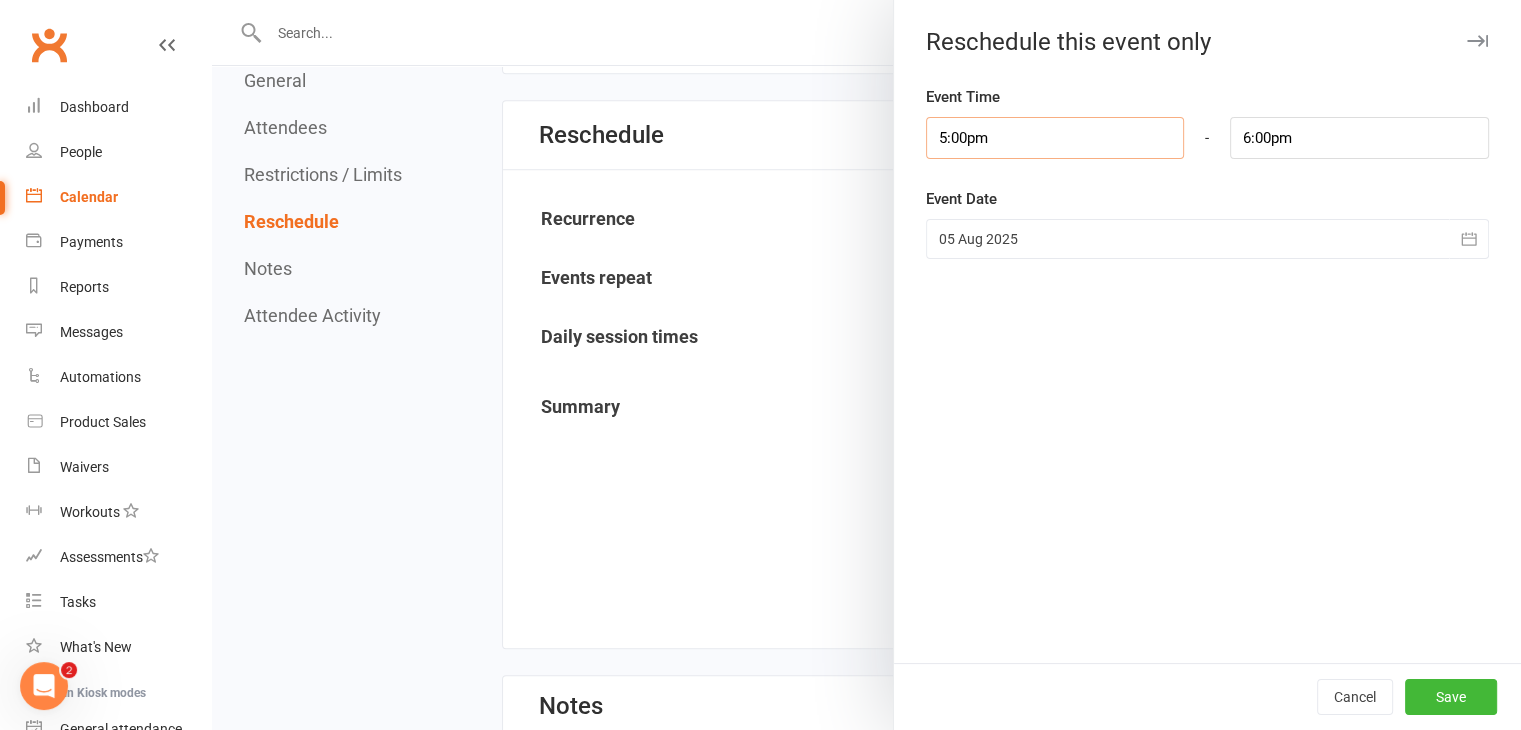 click on "5:00pm" at bounding box center (1055, 138) 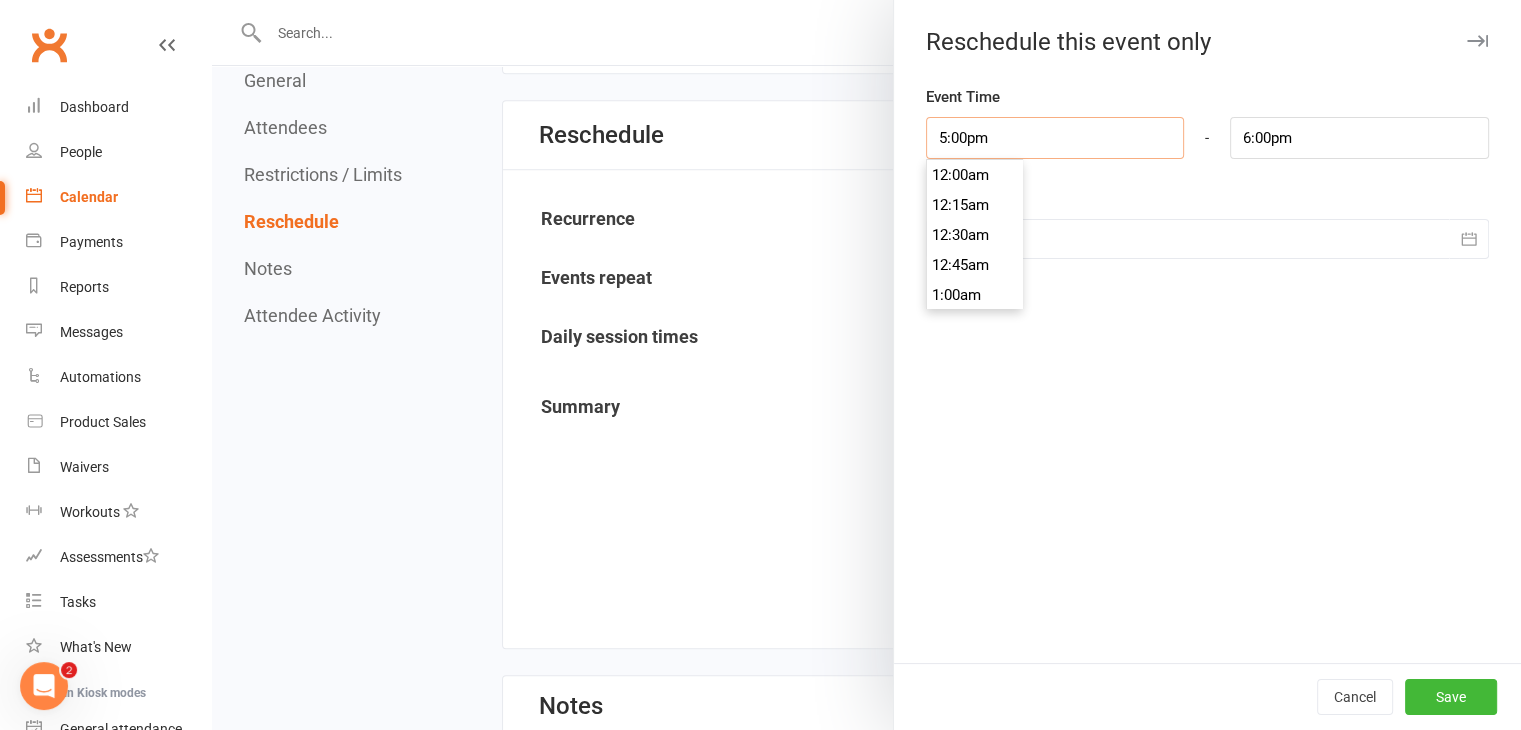 scroll, scrollTop: 2010, scrollLeft: 0, axis: vertical 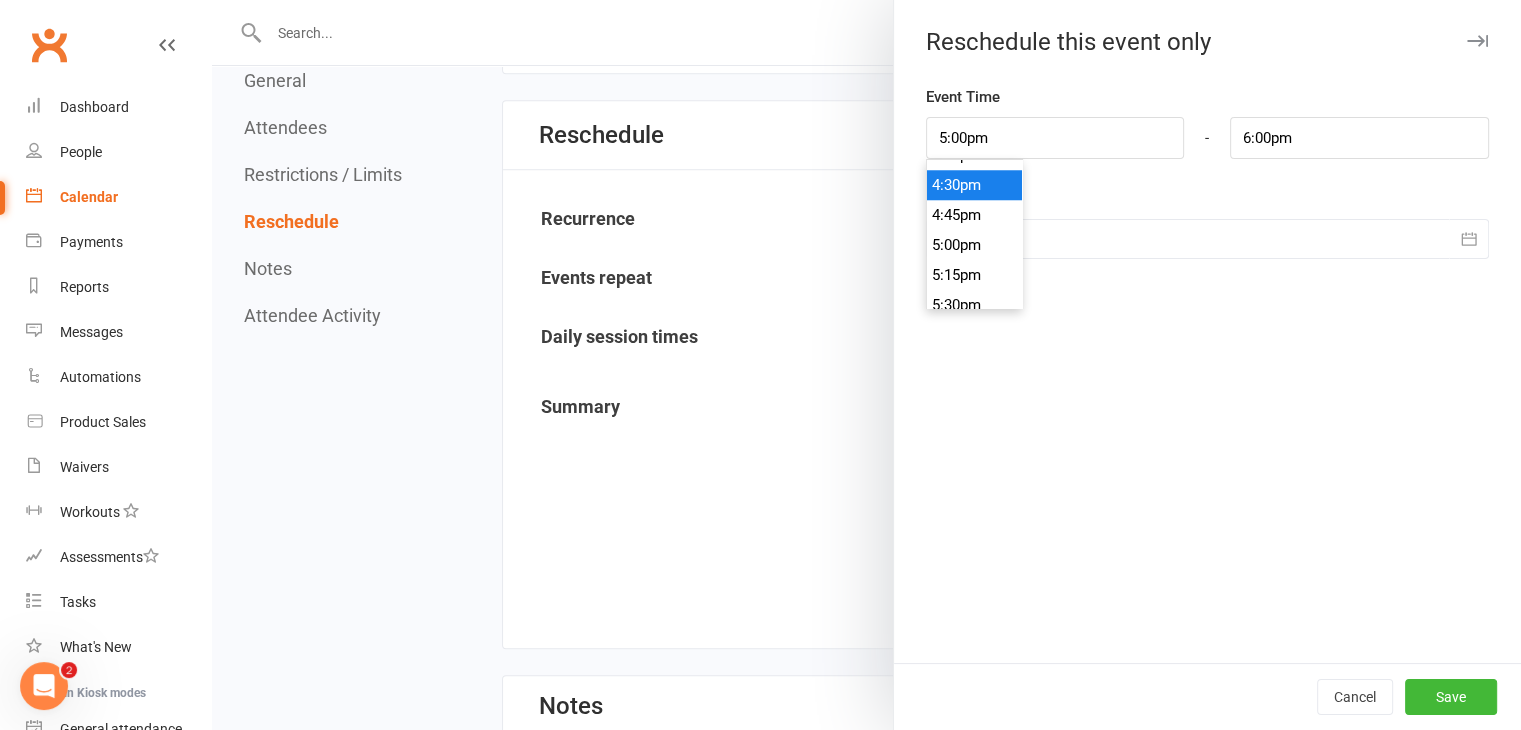 type on "4:30pm" 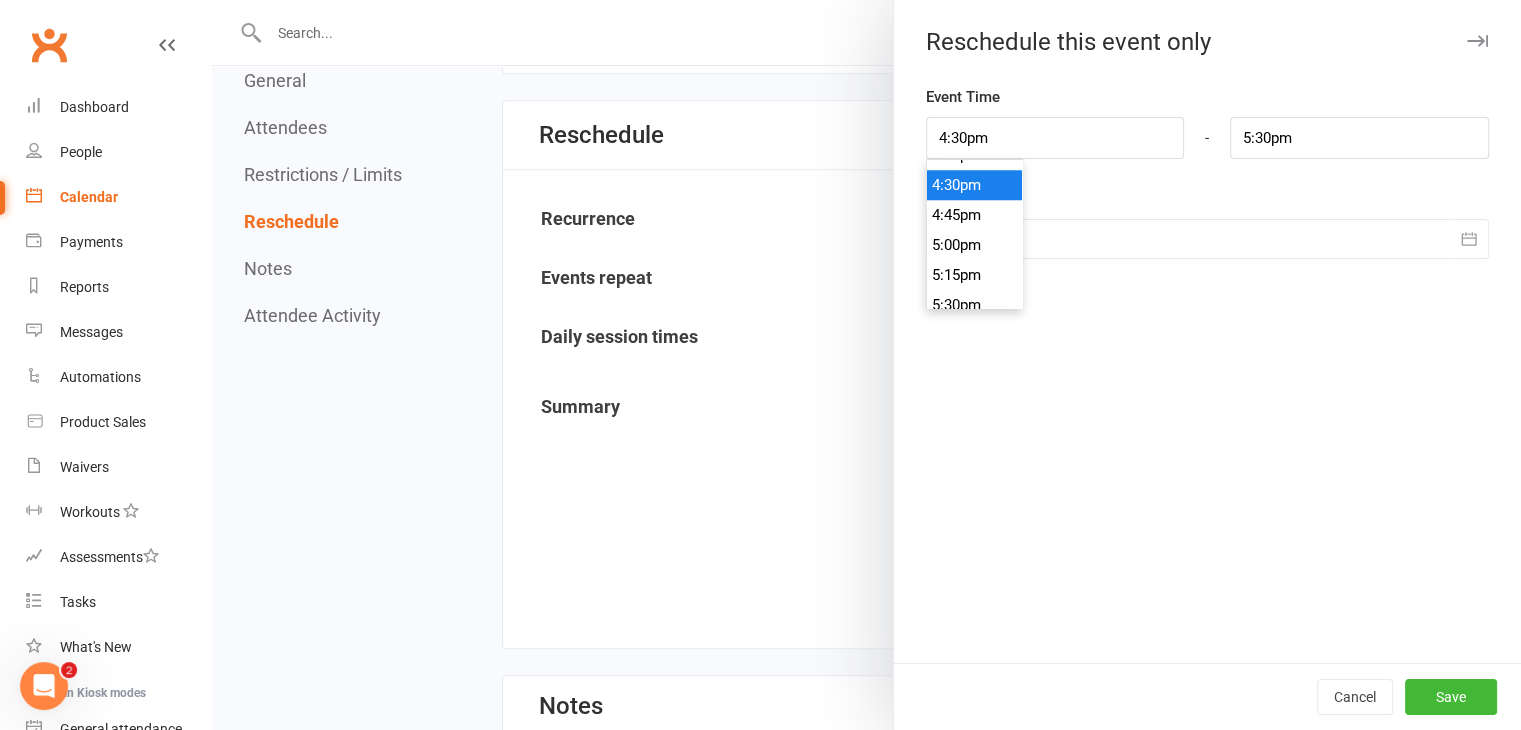 click on "4:30pm" at bounding box center (975, 185) 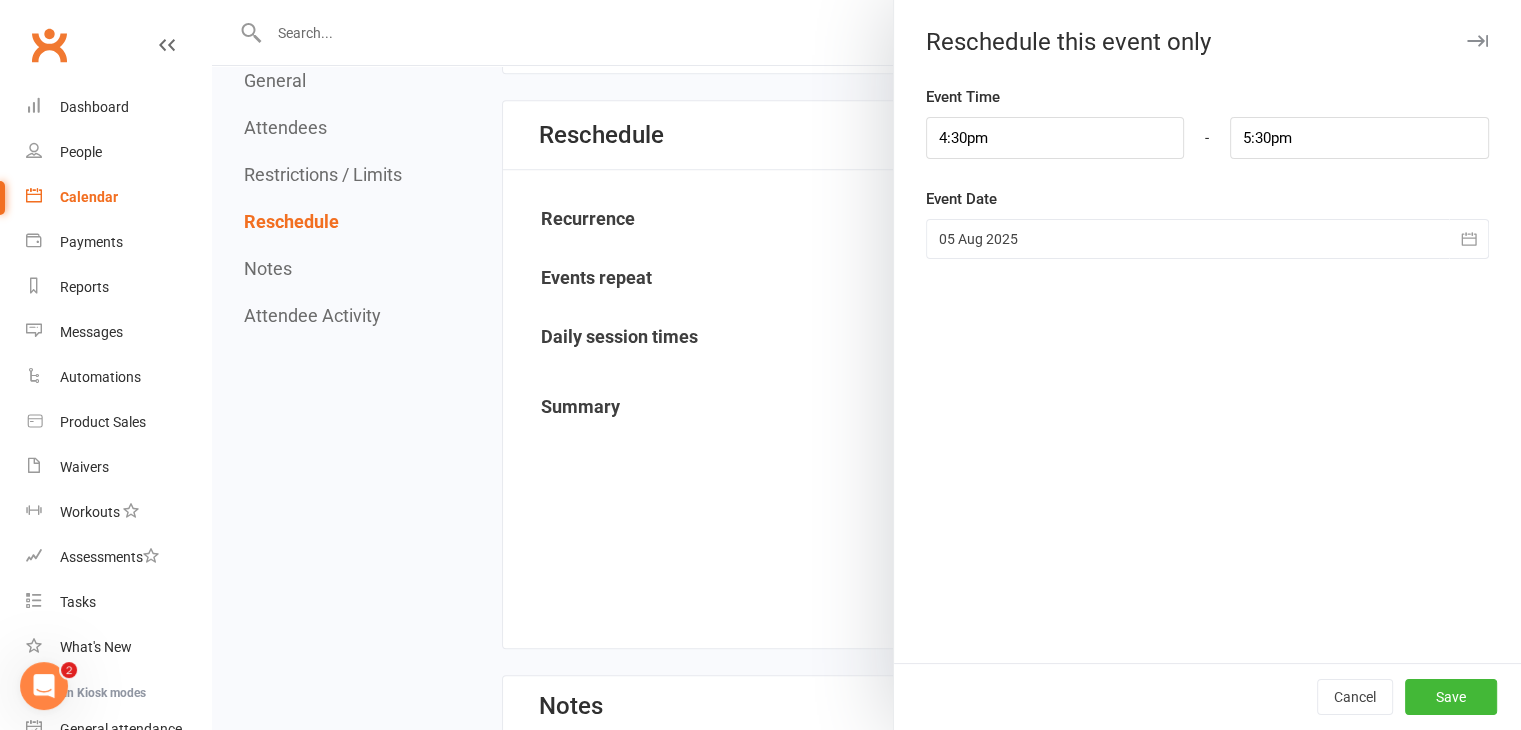 click at bounding box center [1207, 239] 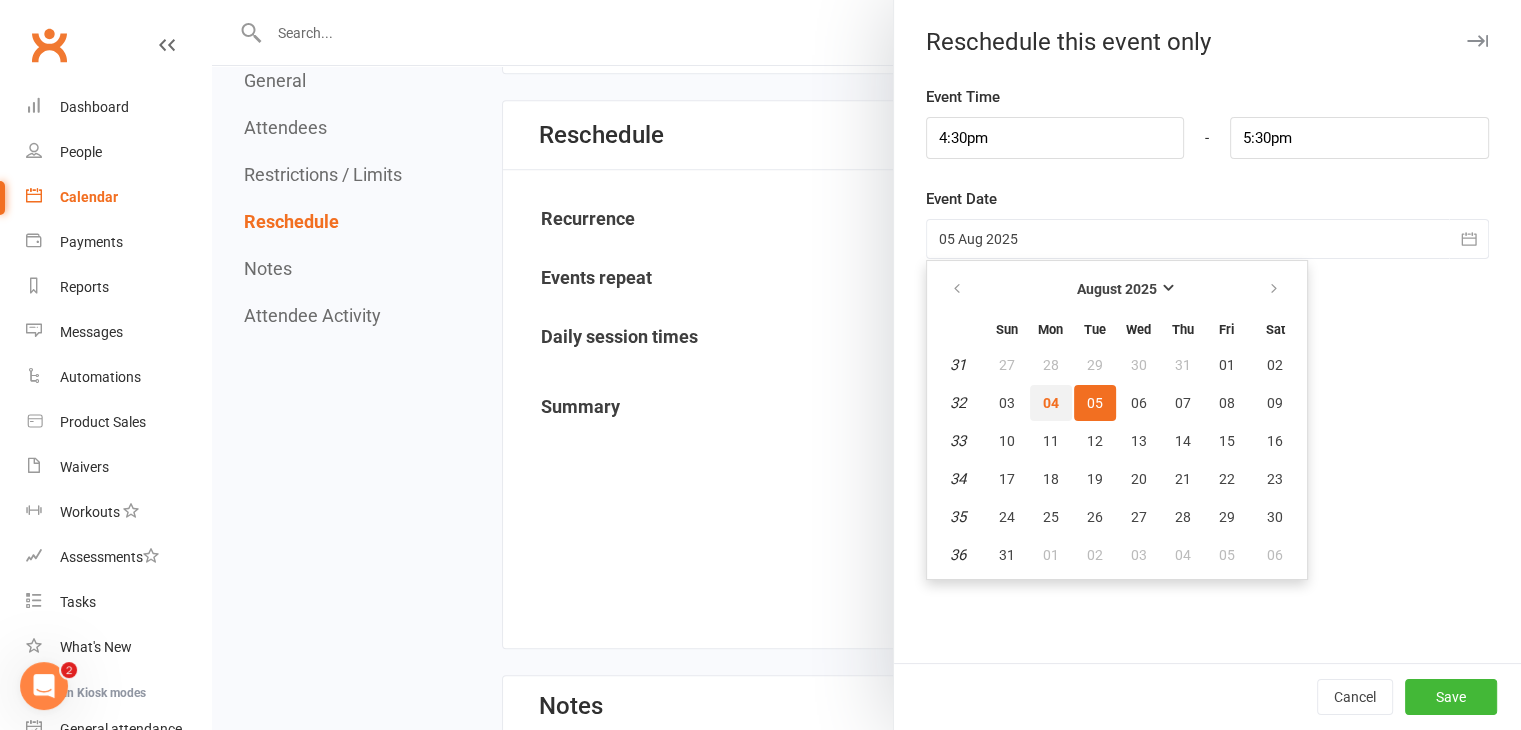 click on "04" at bounding box center [1051, 403] 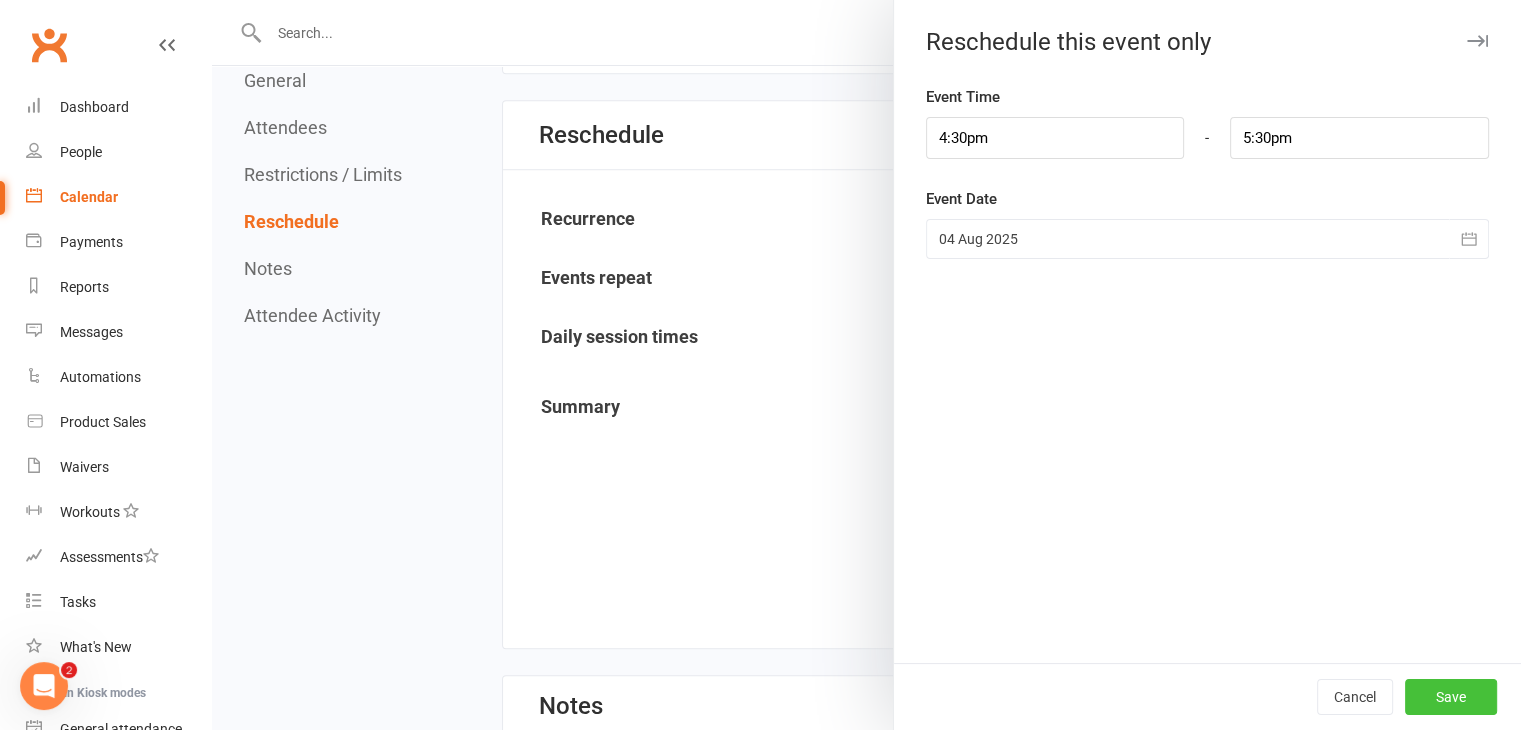click on "Save" at bounding box center (1451, 697) 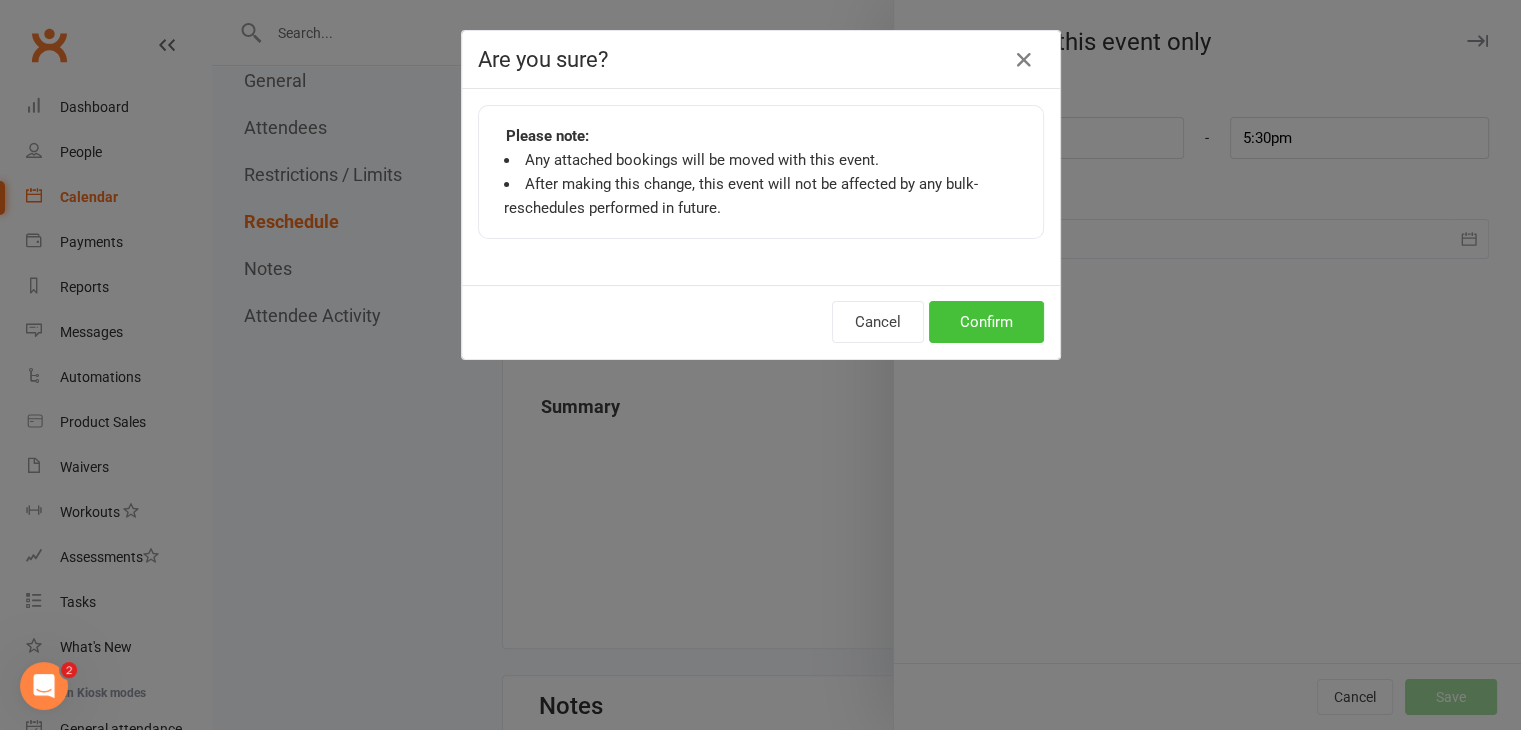 click on "Confirm" at bounding box center [986, 322] 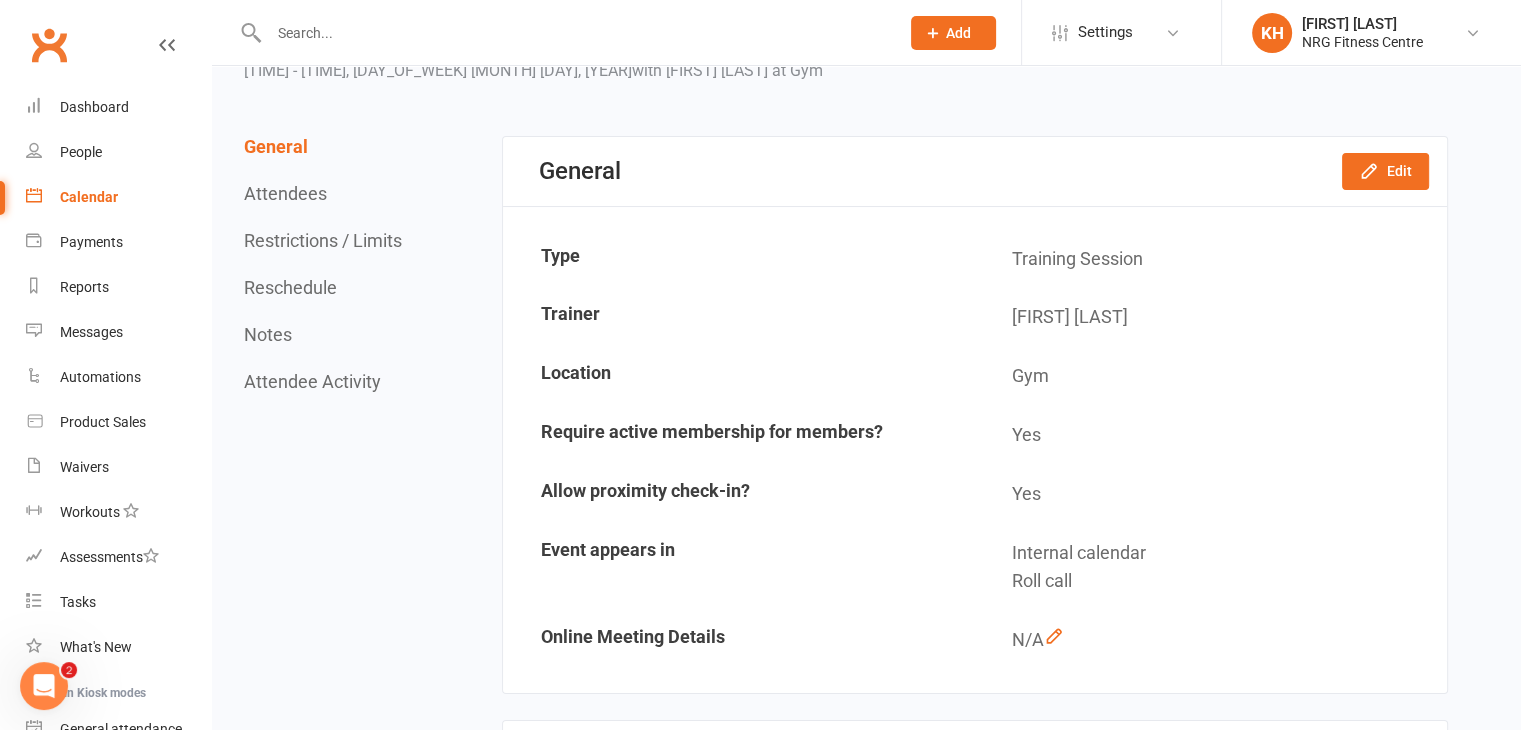 scroll, scrollTop: 112, scrollLeft: 0, axis: vertical 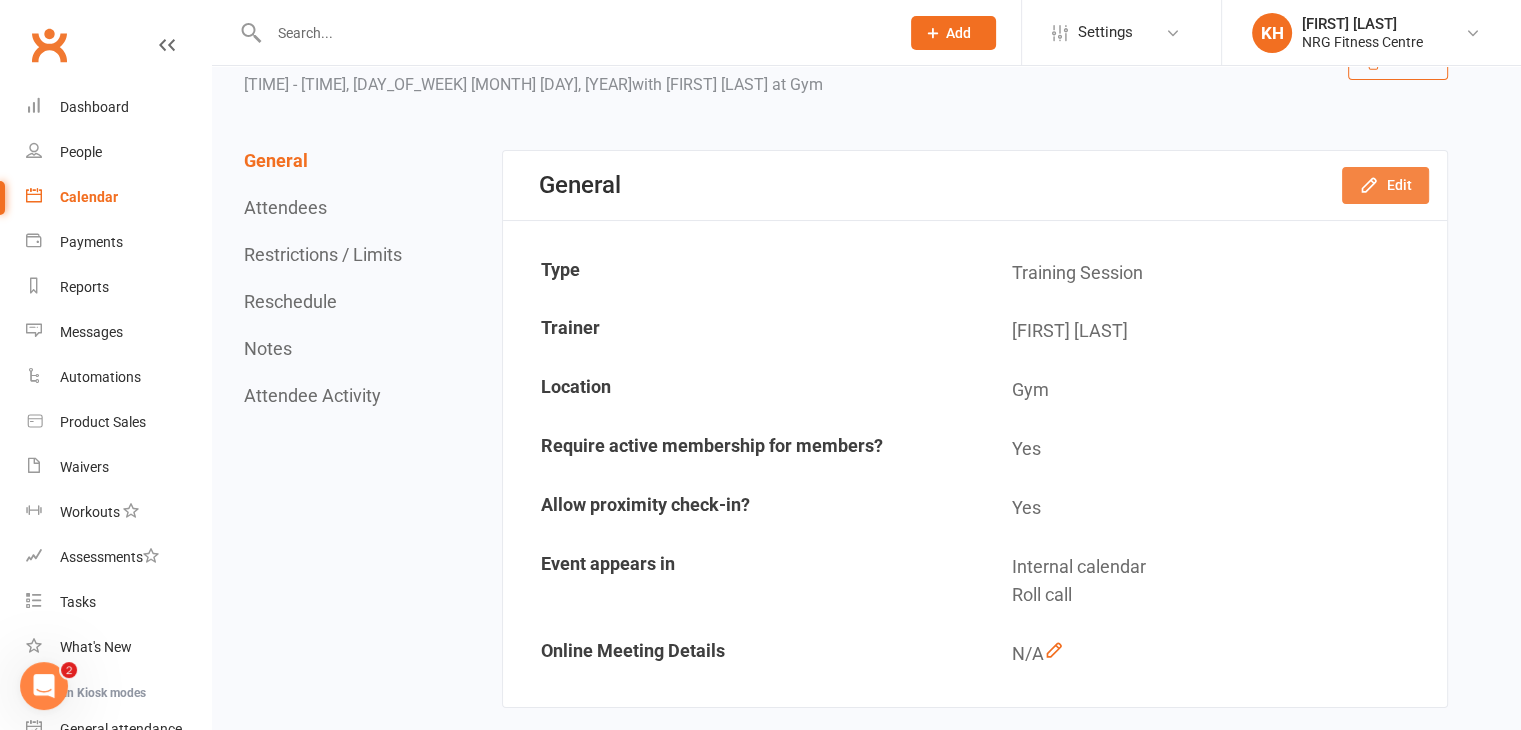 click 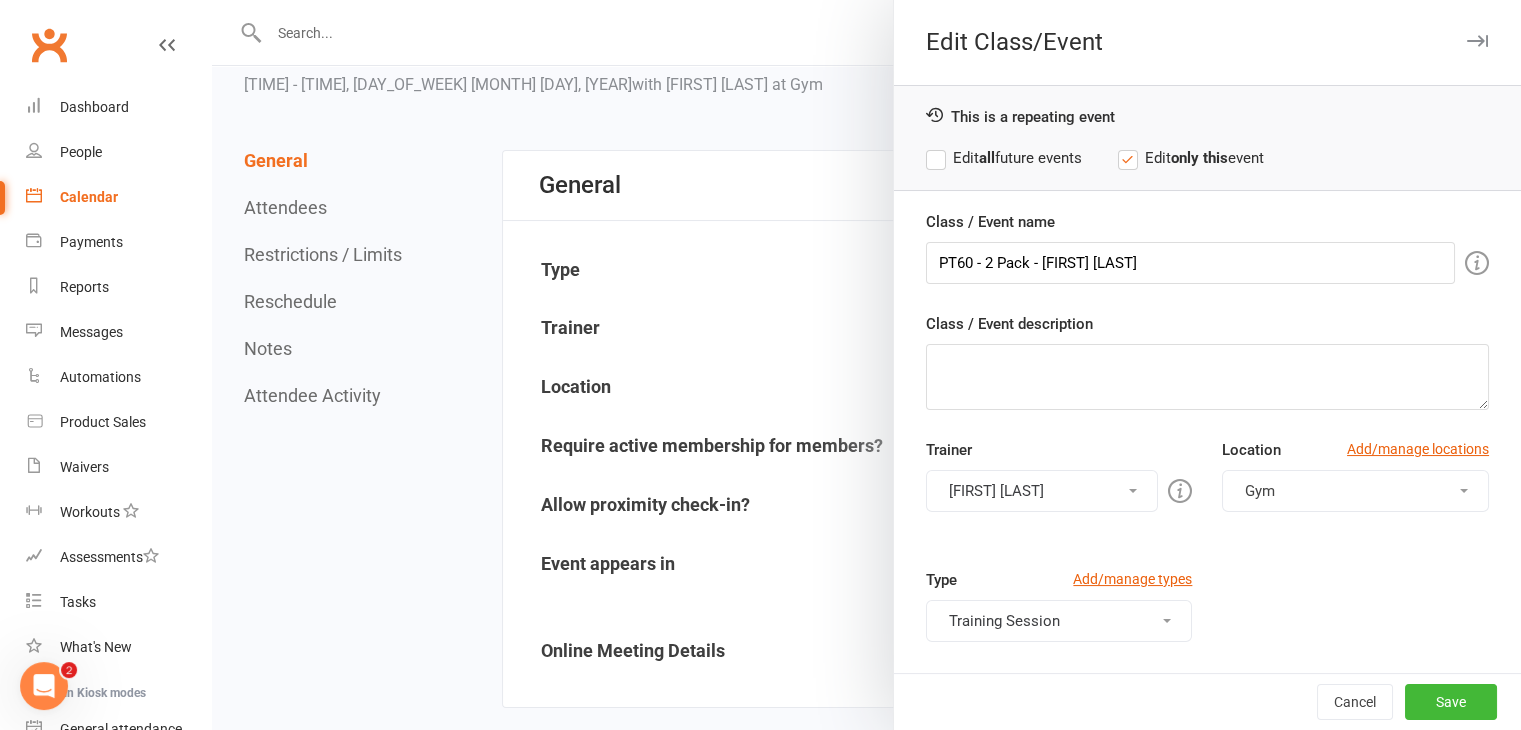 scroll, scrollTop: 12, scrollLeft: 0, axis: vertical 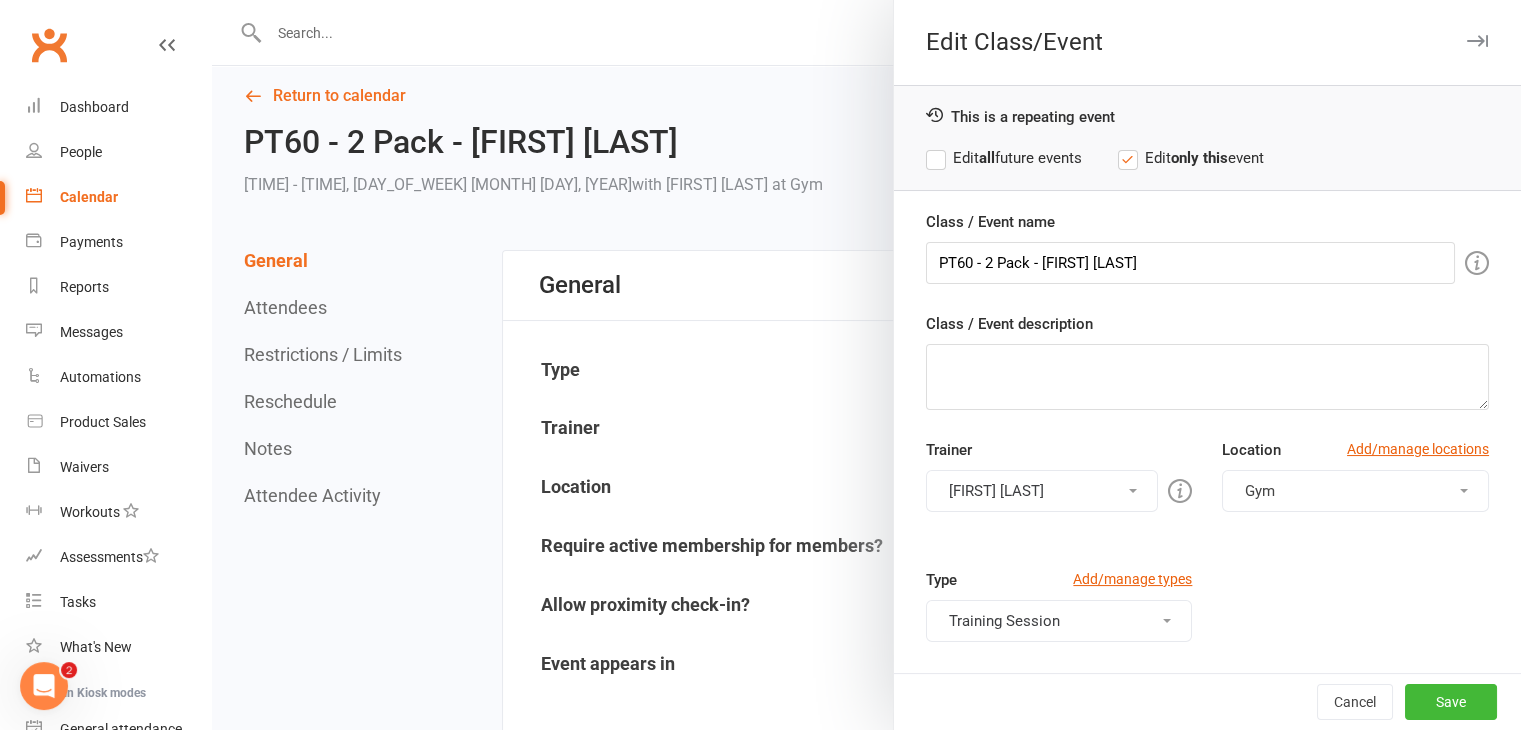 click at bounding box center (1133, 491) 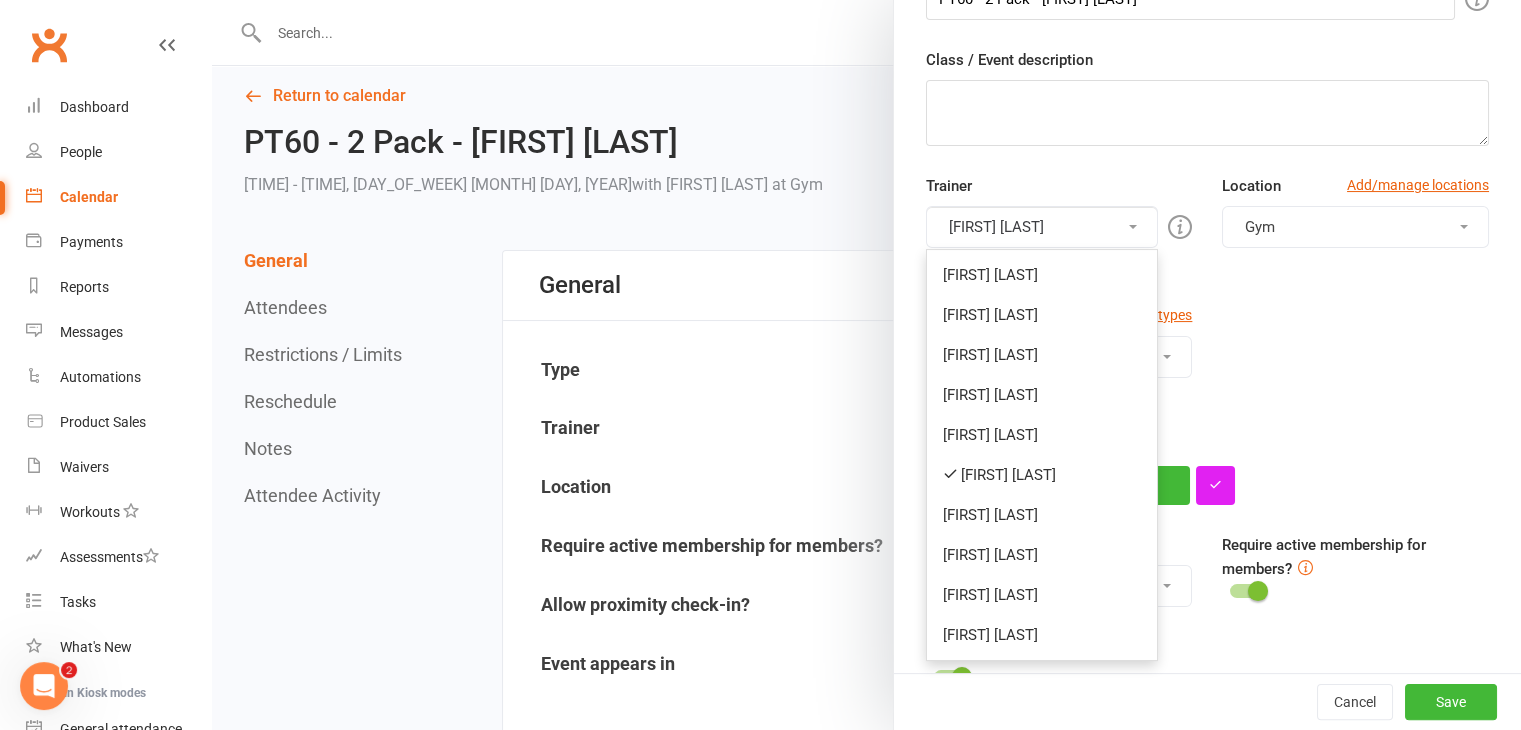 scroll, scrollTop: 300, scrollLeft: 0, axis: vertical 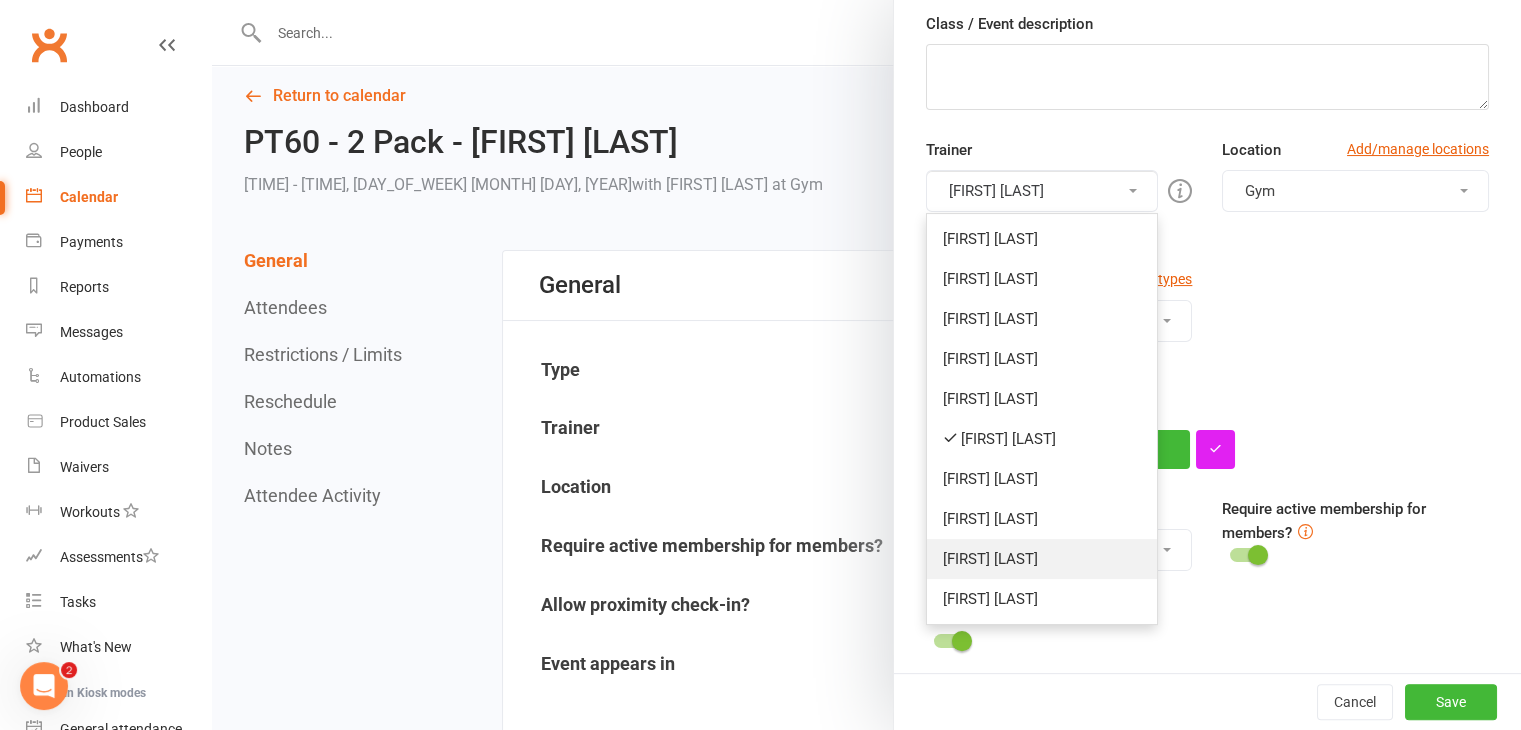 click on "[FIRST] [LAST]" at bounding box center (1042, 559) 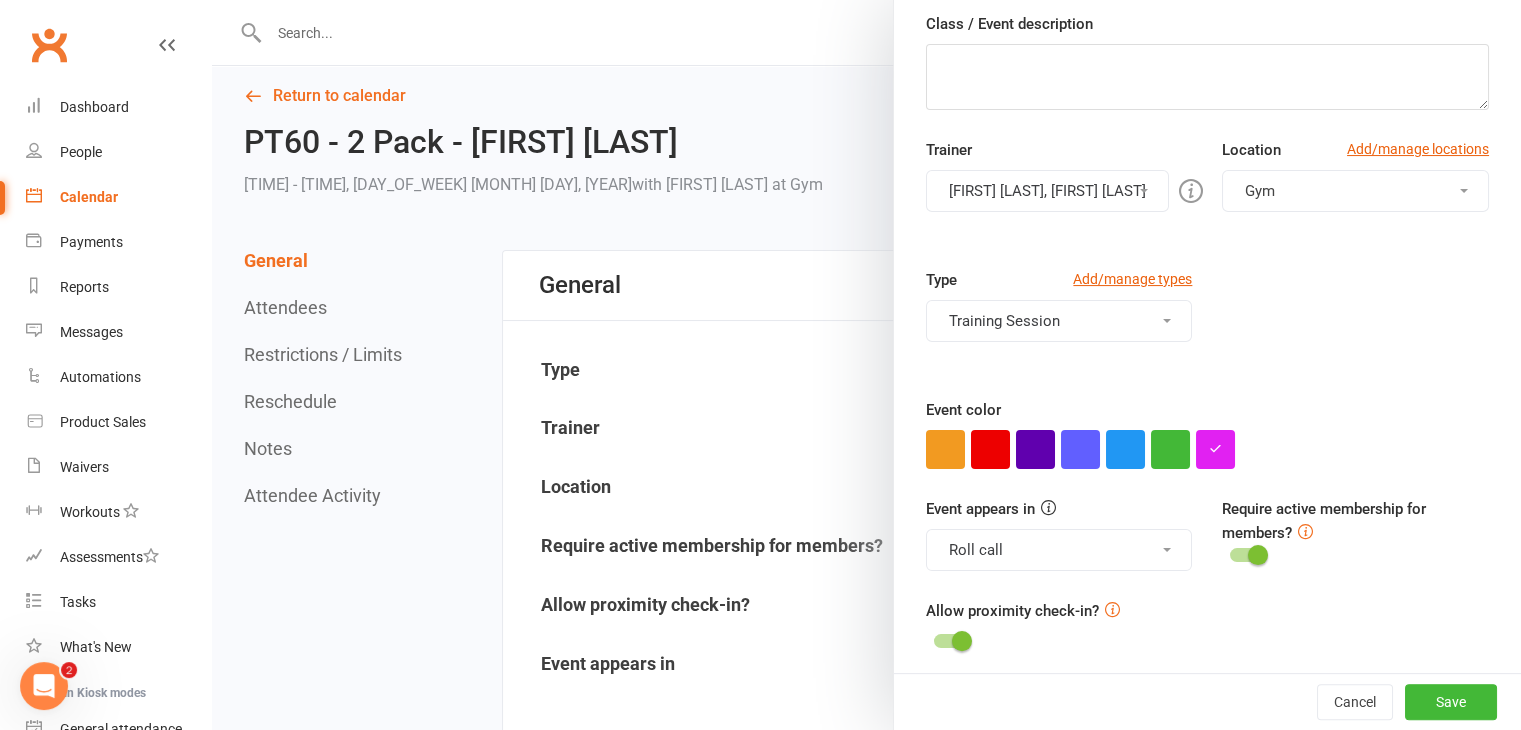 click on "Chris Holt, Naku Simona" at bounding box center [1047, 191] 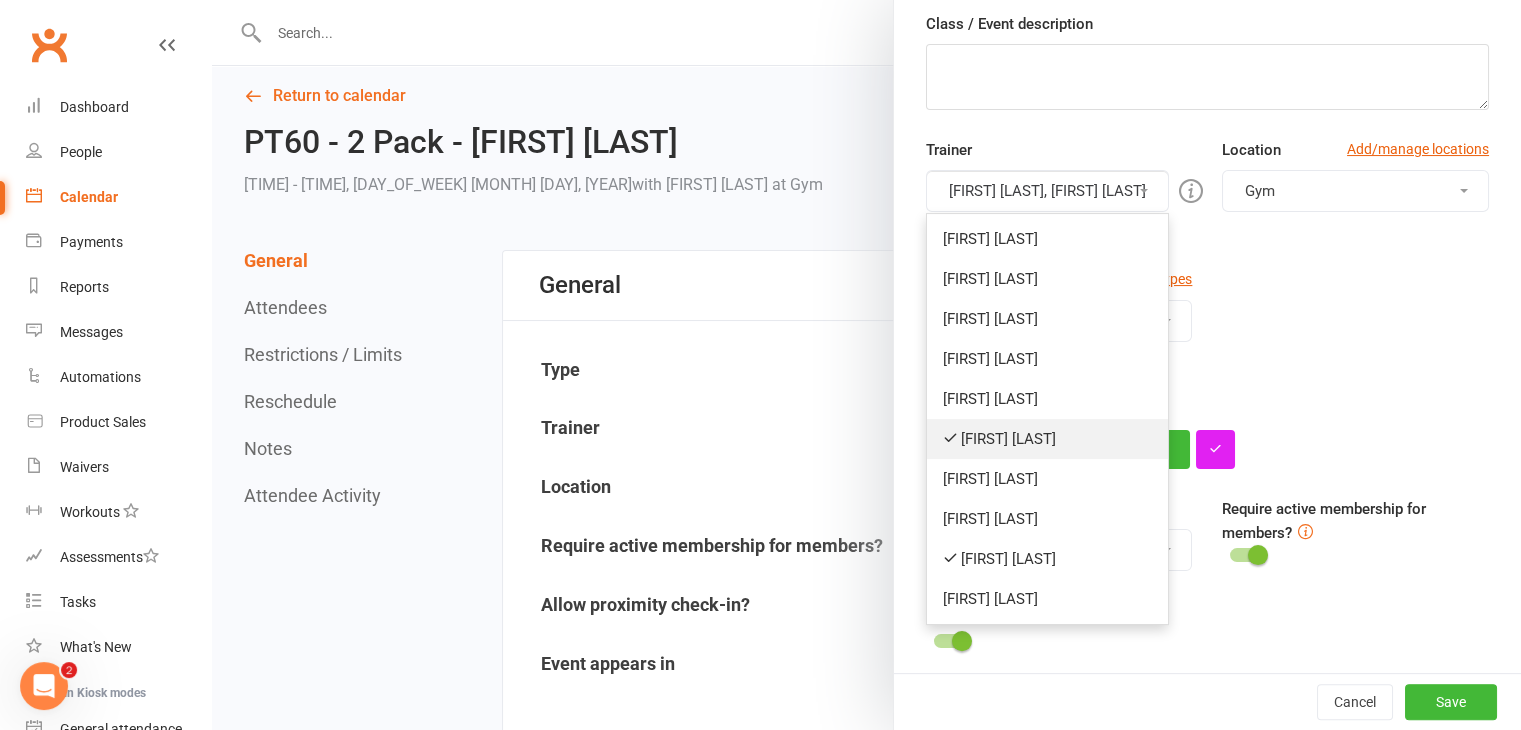 click on "[FIRST] [LAST]" at bounding box center [1047, 439] 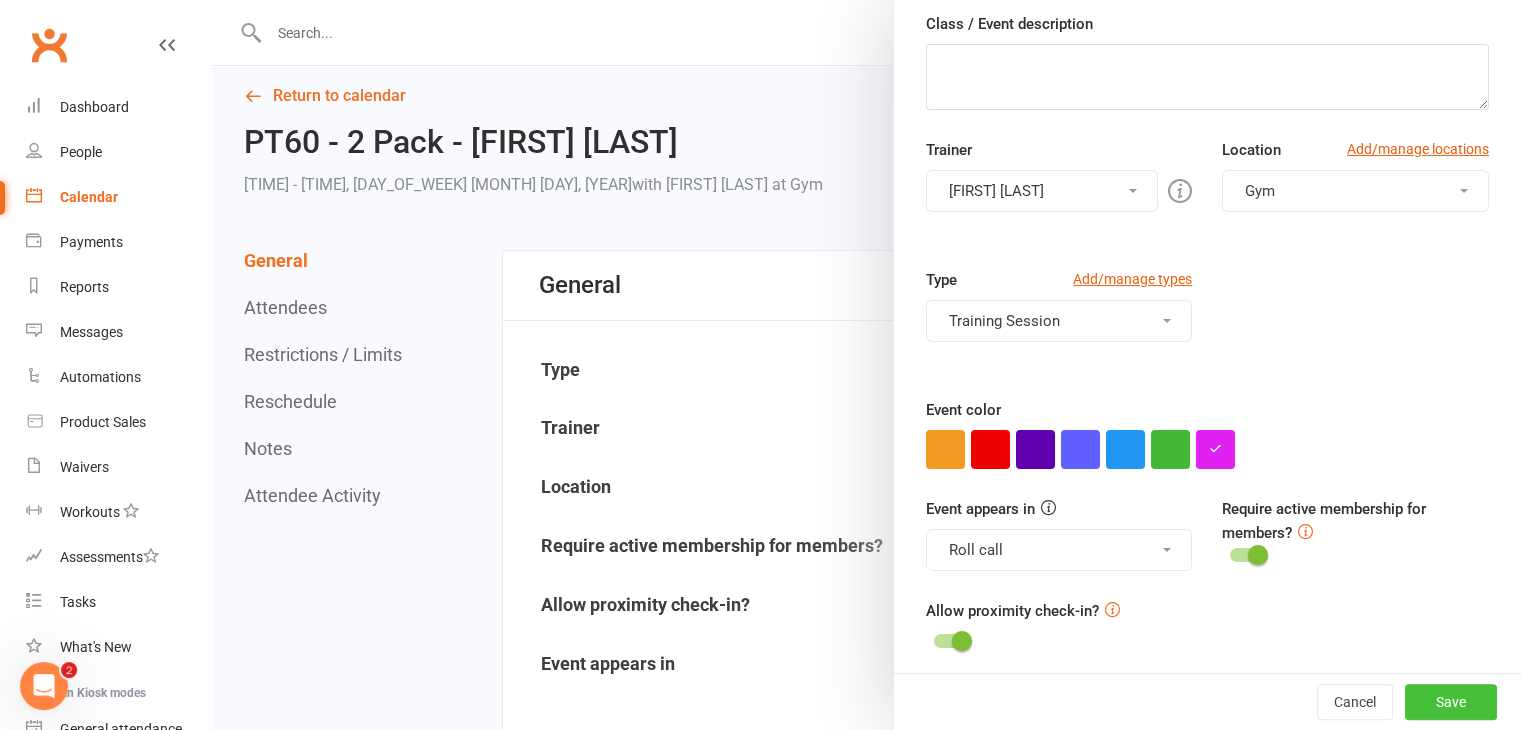 click on "Save" at bounding box center [1451, 702] 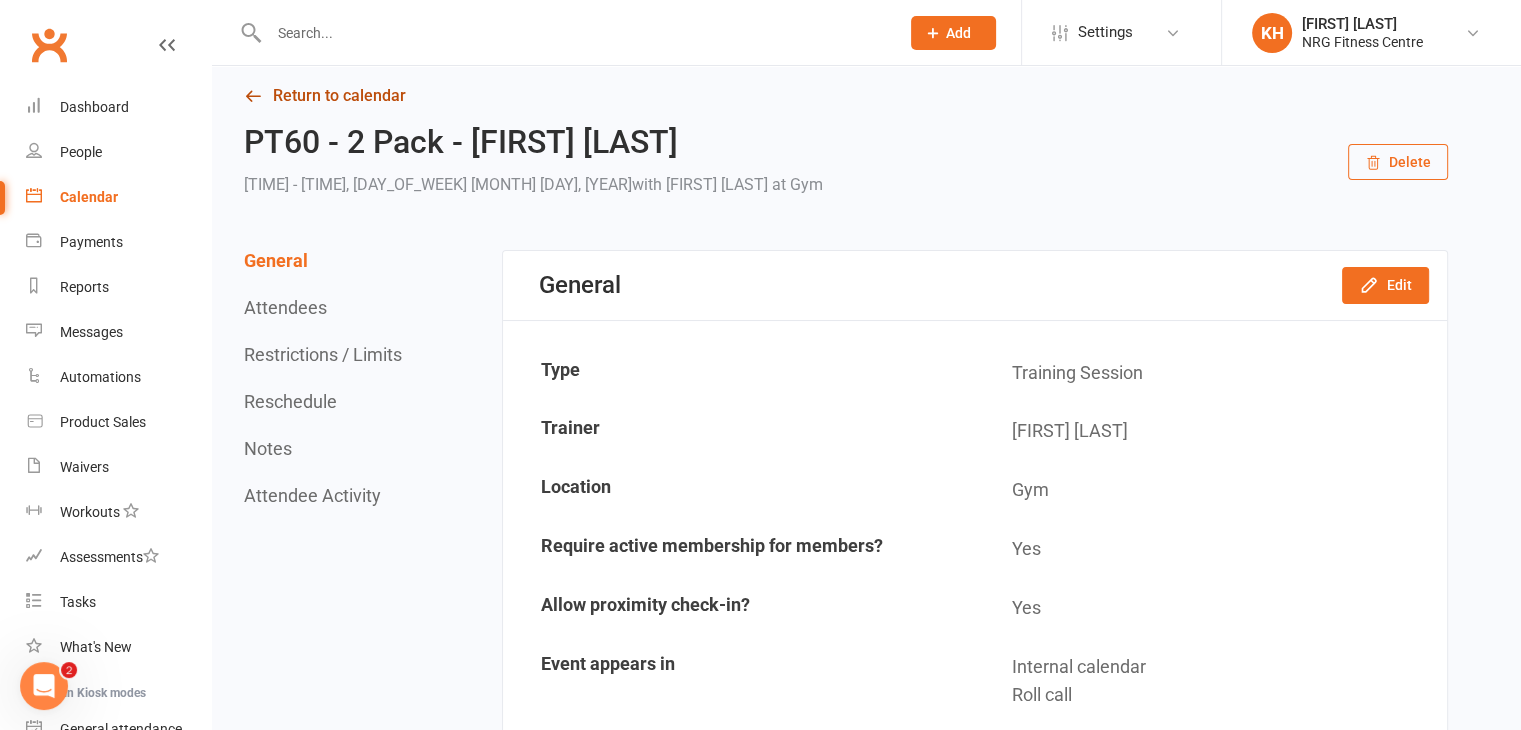 click on "Return to calendar" at bounding box center [846, 96] 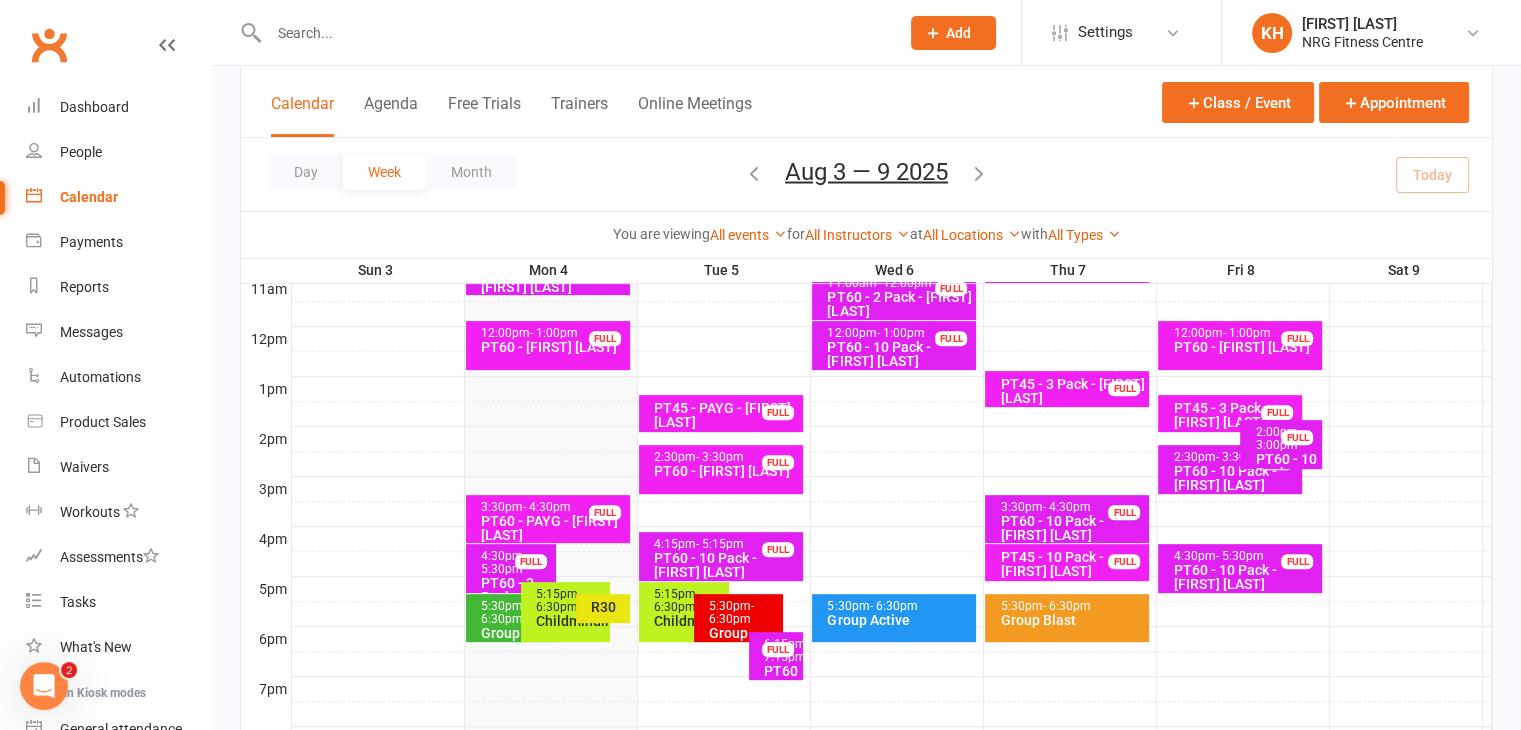 scroll, scrollTop: 668, scrollLeft: 0, axis: vertical 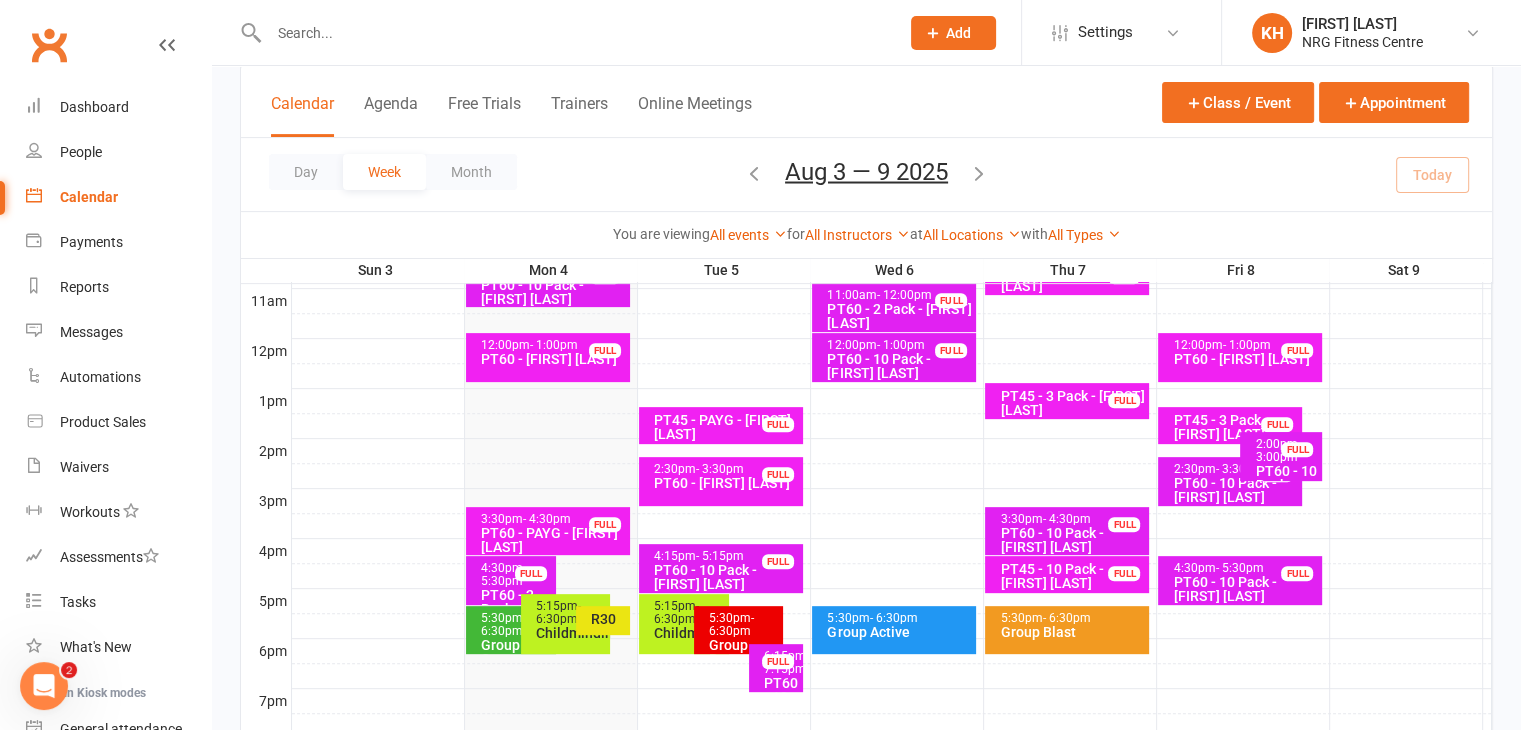 click on "PT60 - [FIRST] [LAST]" at bounding box center [726, 483] 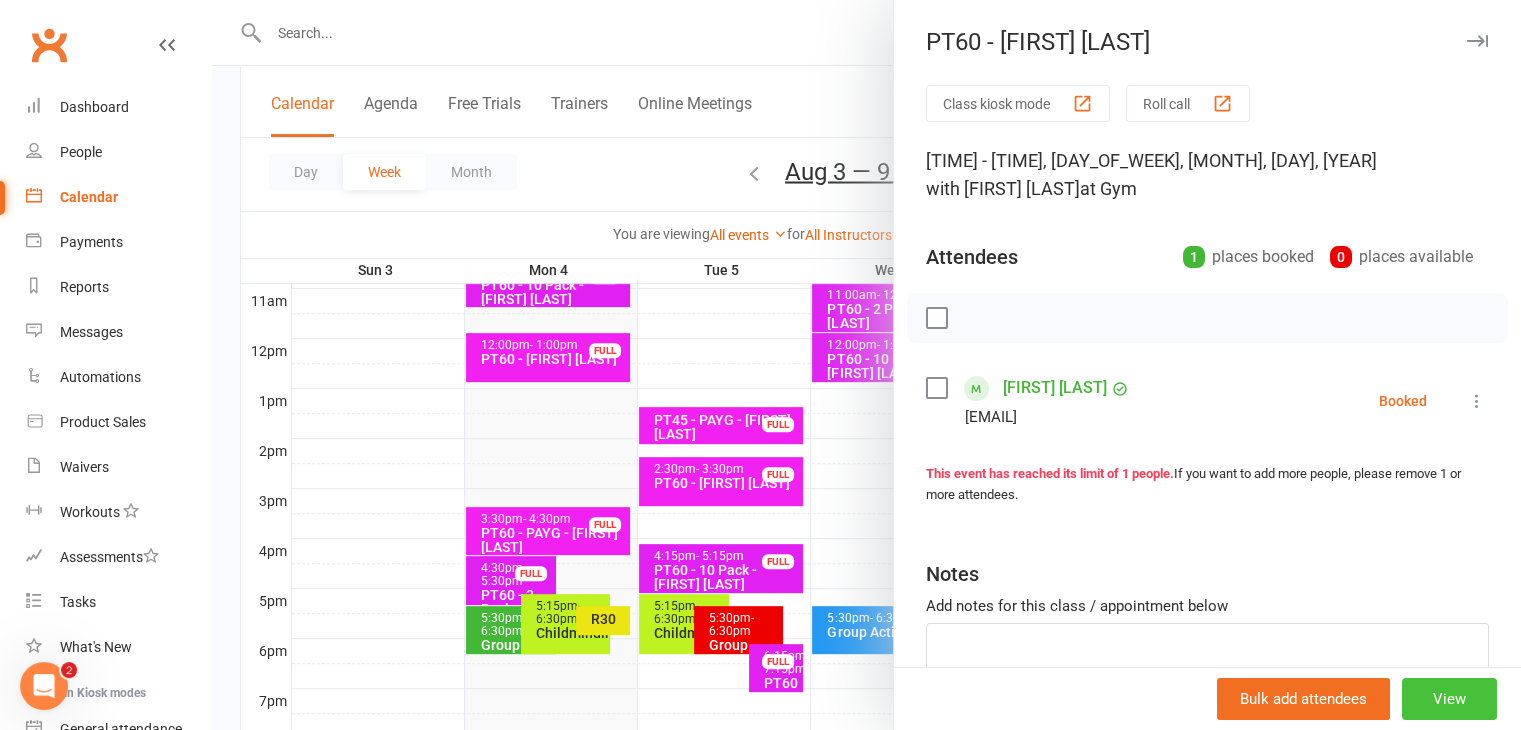 click on "View" at bounding box center [1449, 699] 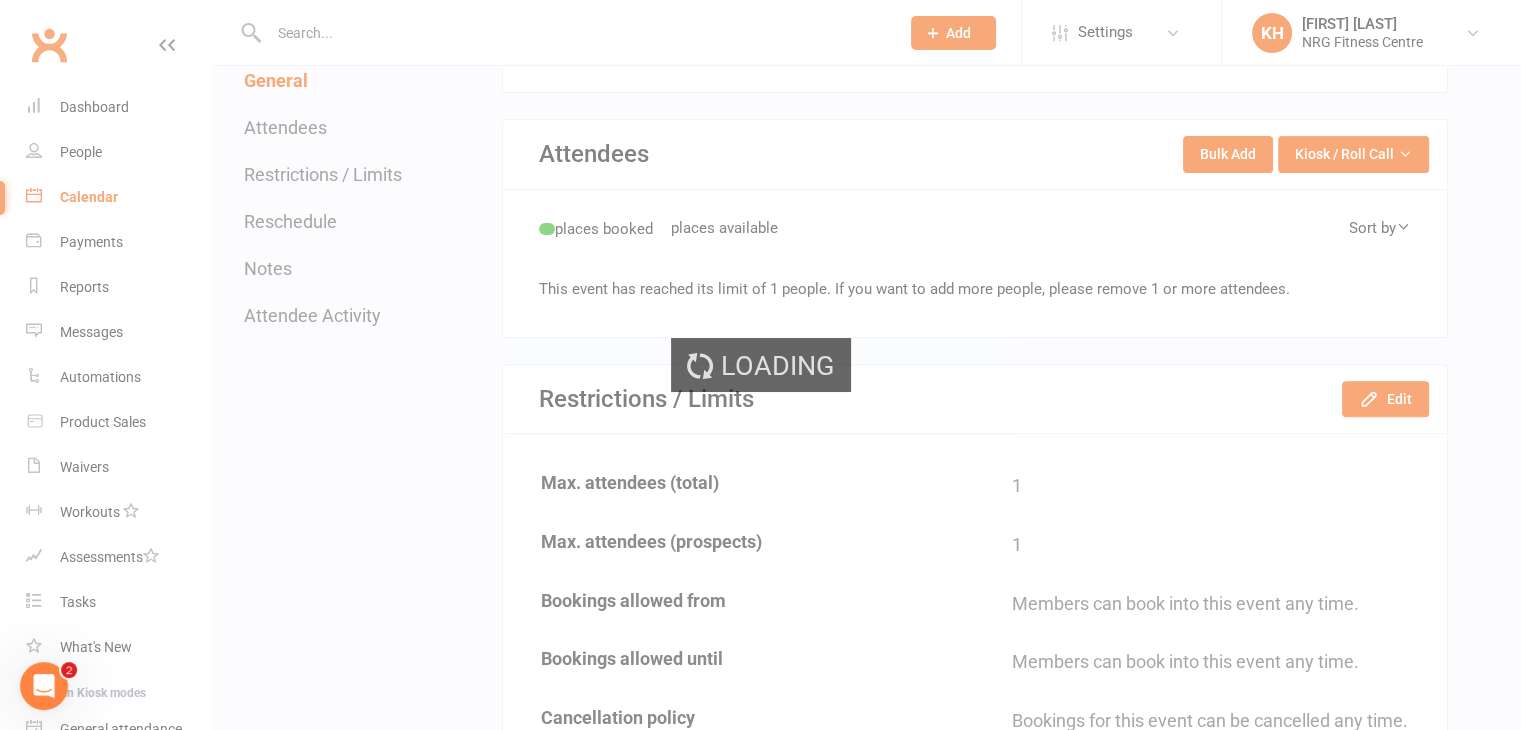 scroll, scrollTop: 0, scrollLeft: 0, axis: both 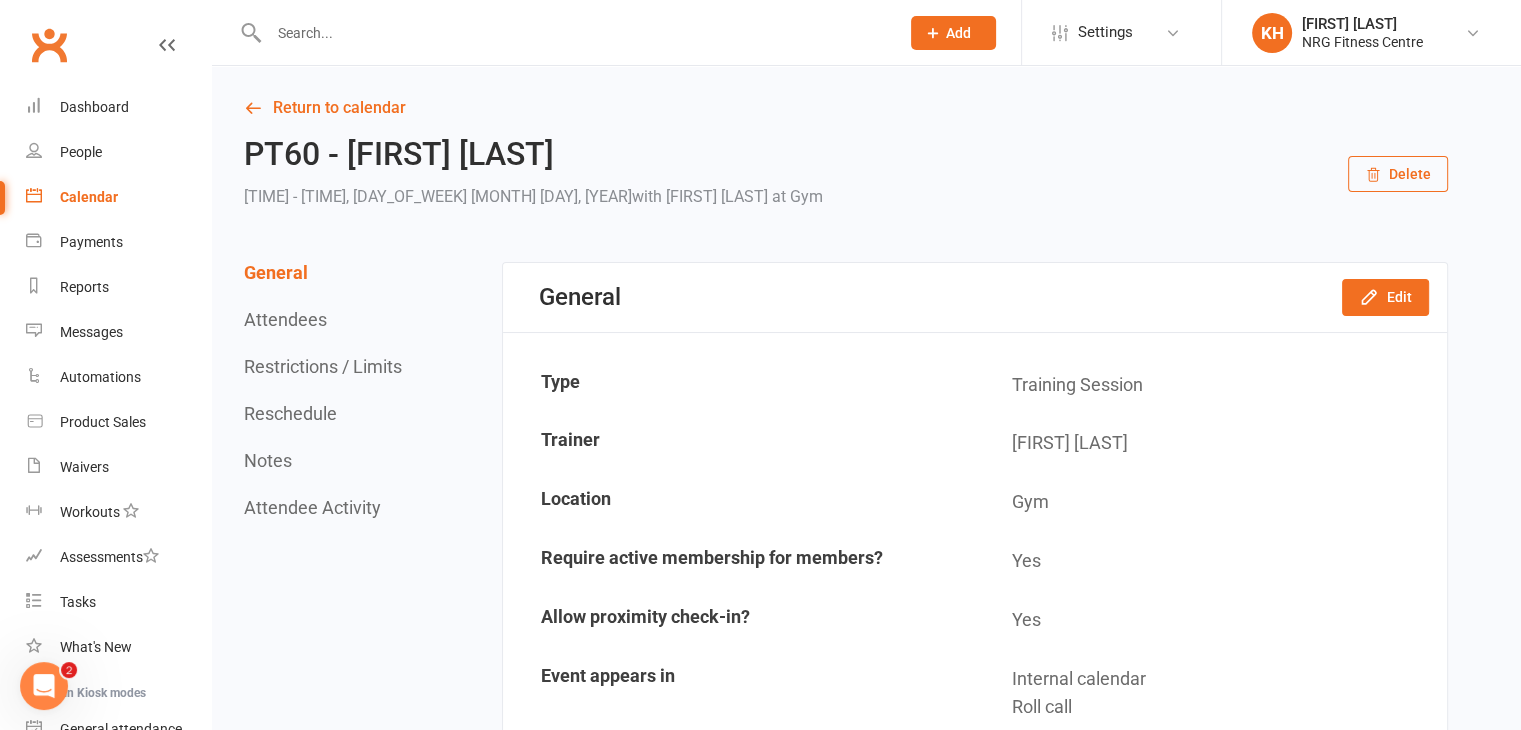 click on "Delete" at bounding box center [1398, 174] 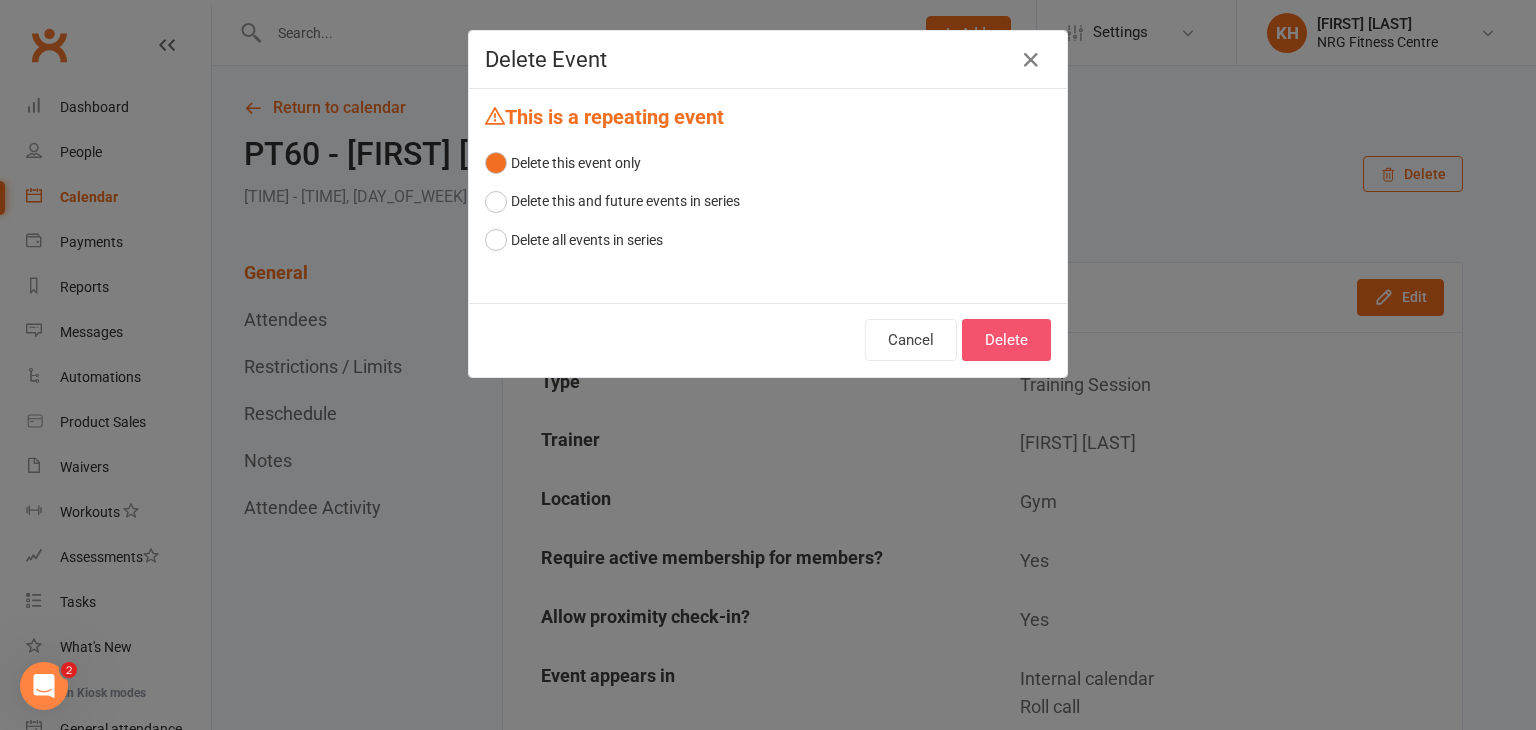 click on "Delete" at bounding box center [1006, 340] 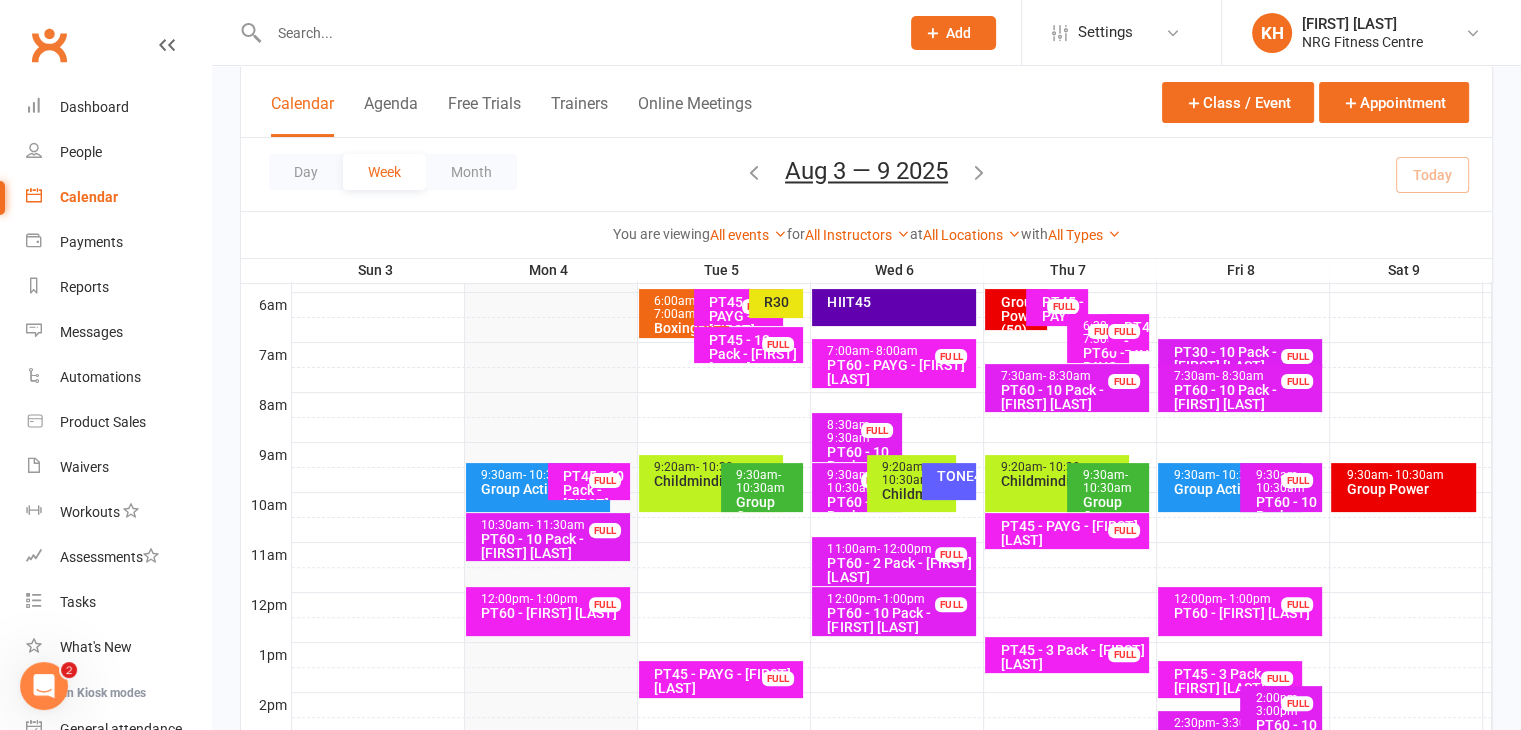 scroll, scrollTop: 420, scrollLeft: 0, axis: vertical 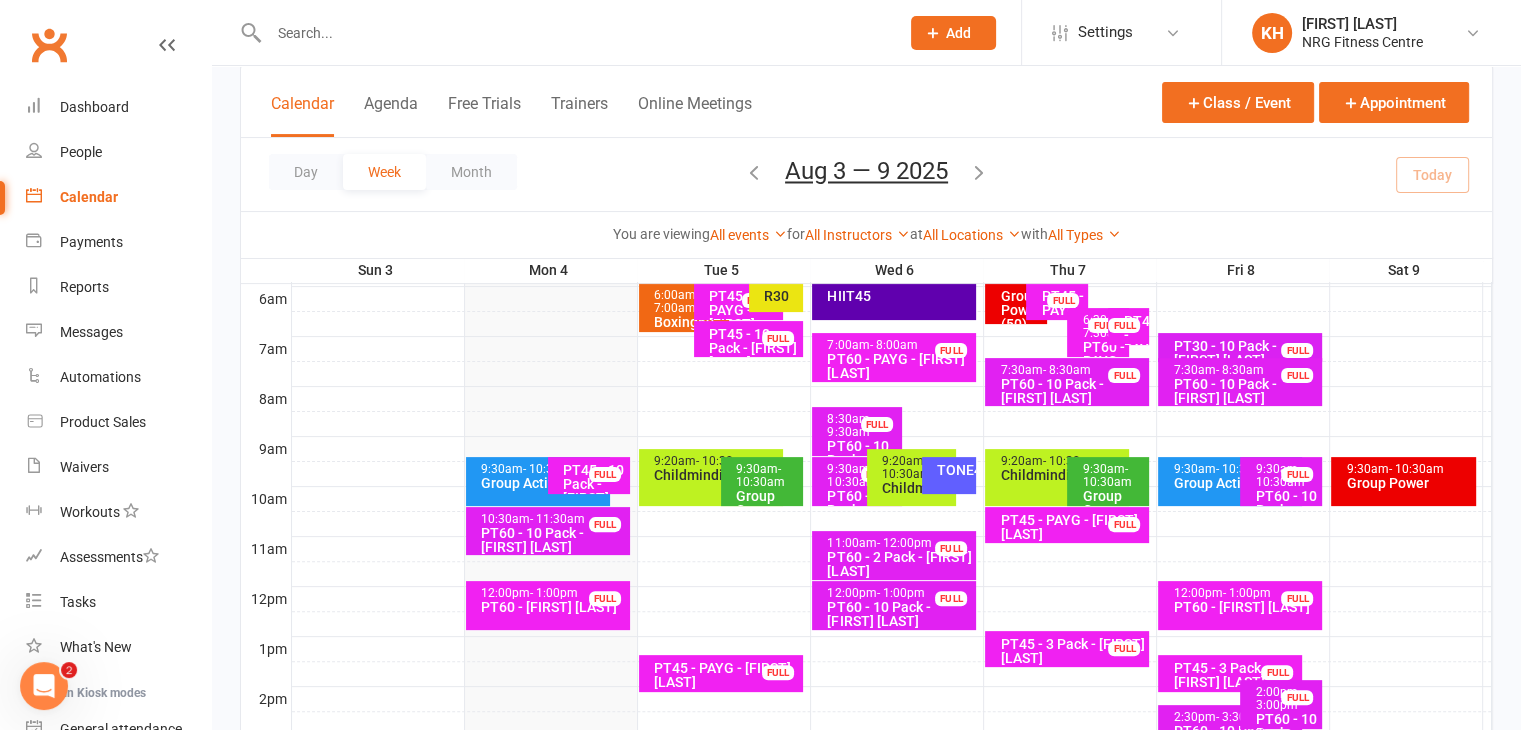 click on "- 9:30am" at bounding box center [849, 425] 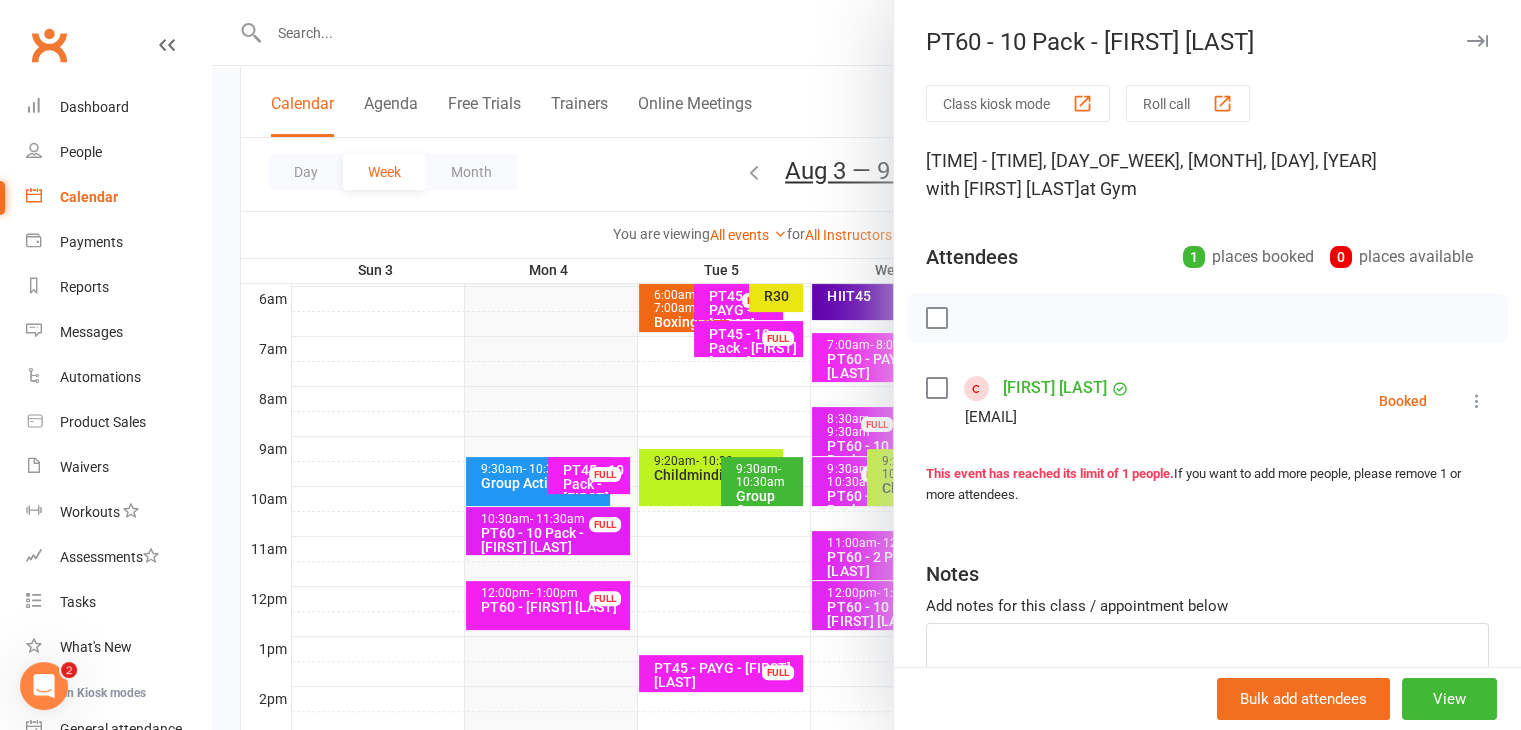 click at bounding box center [1477, 41] 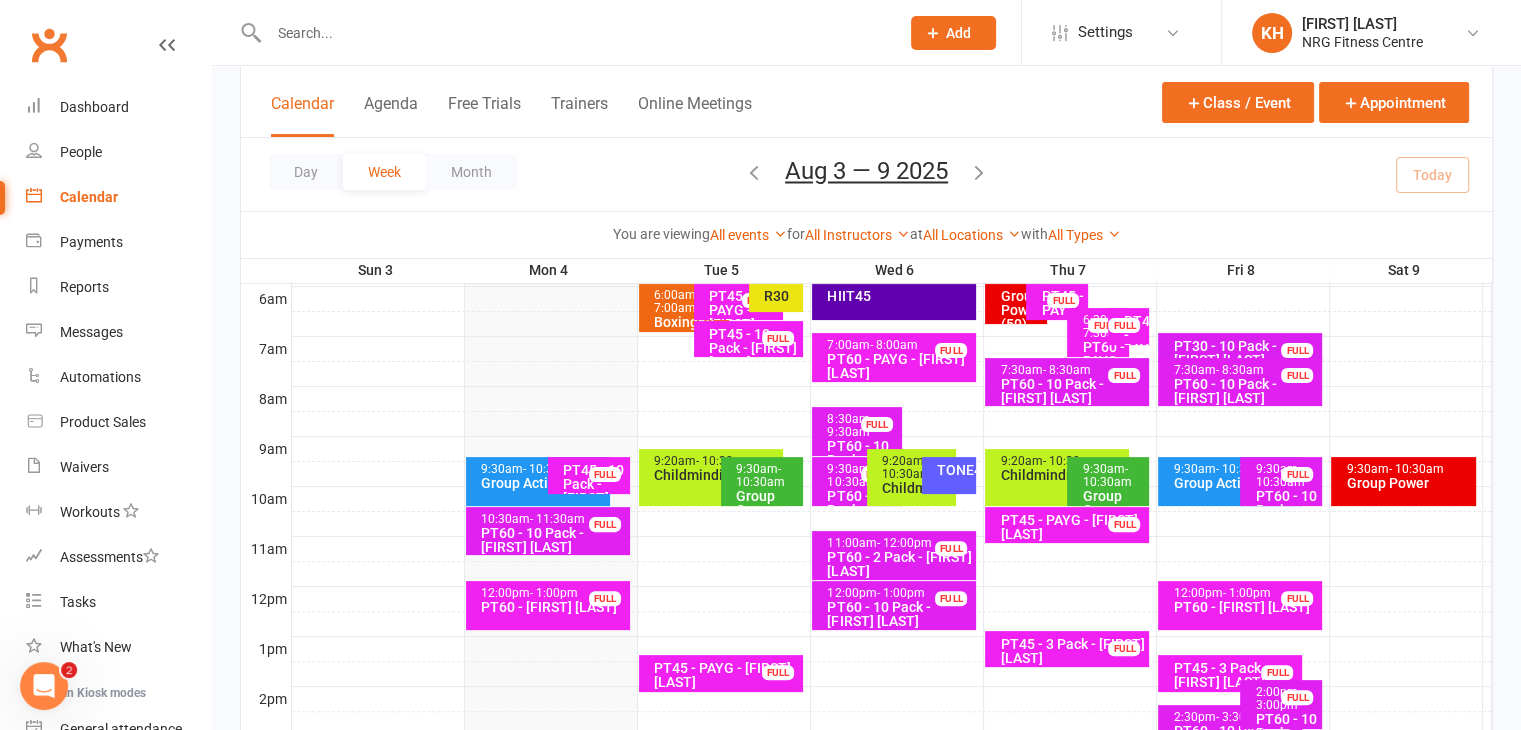 click on "- 10:30am" at bounding box center [851, 475] 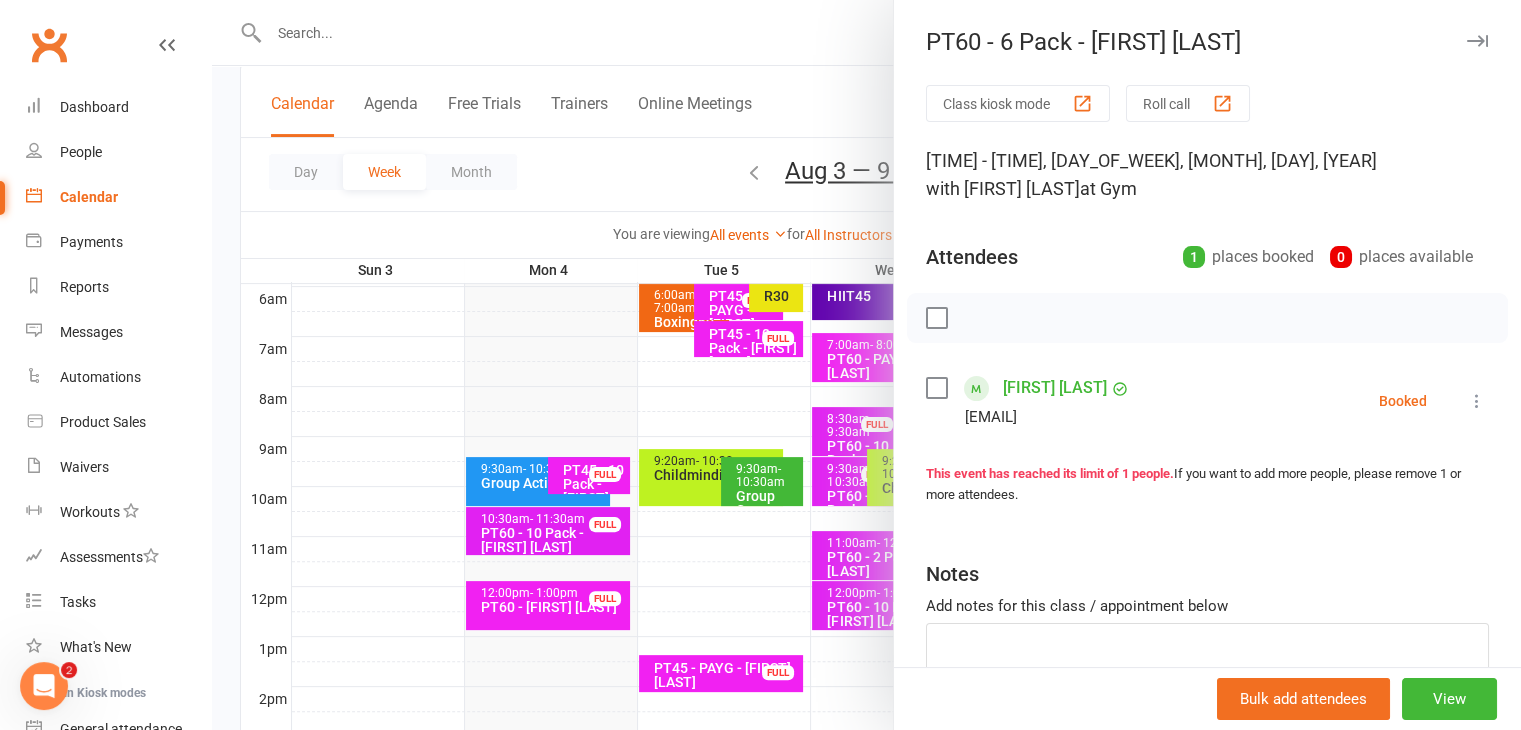 click at bounding box center [1477, 41] 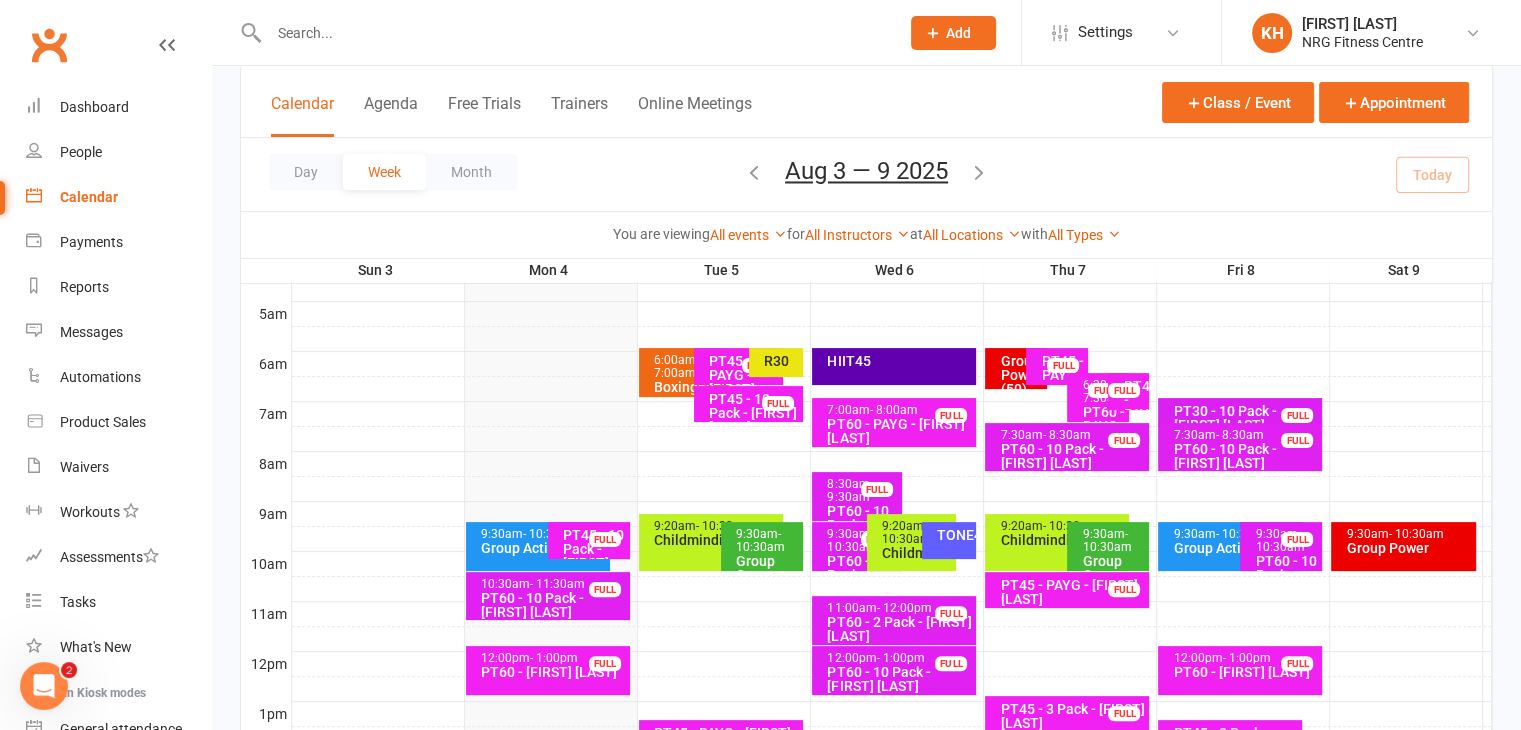 scroll, scrollTop: 0, scrollLeft: 0, axis: both 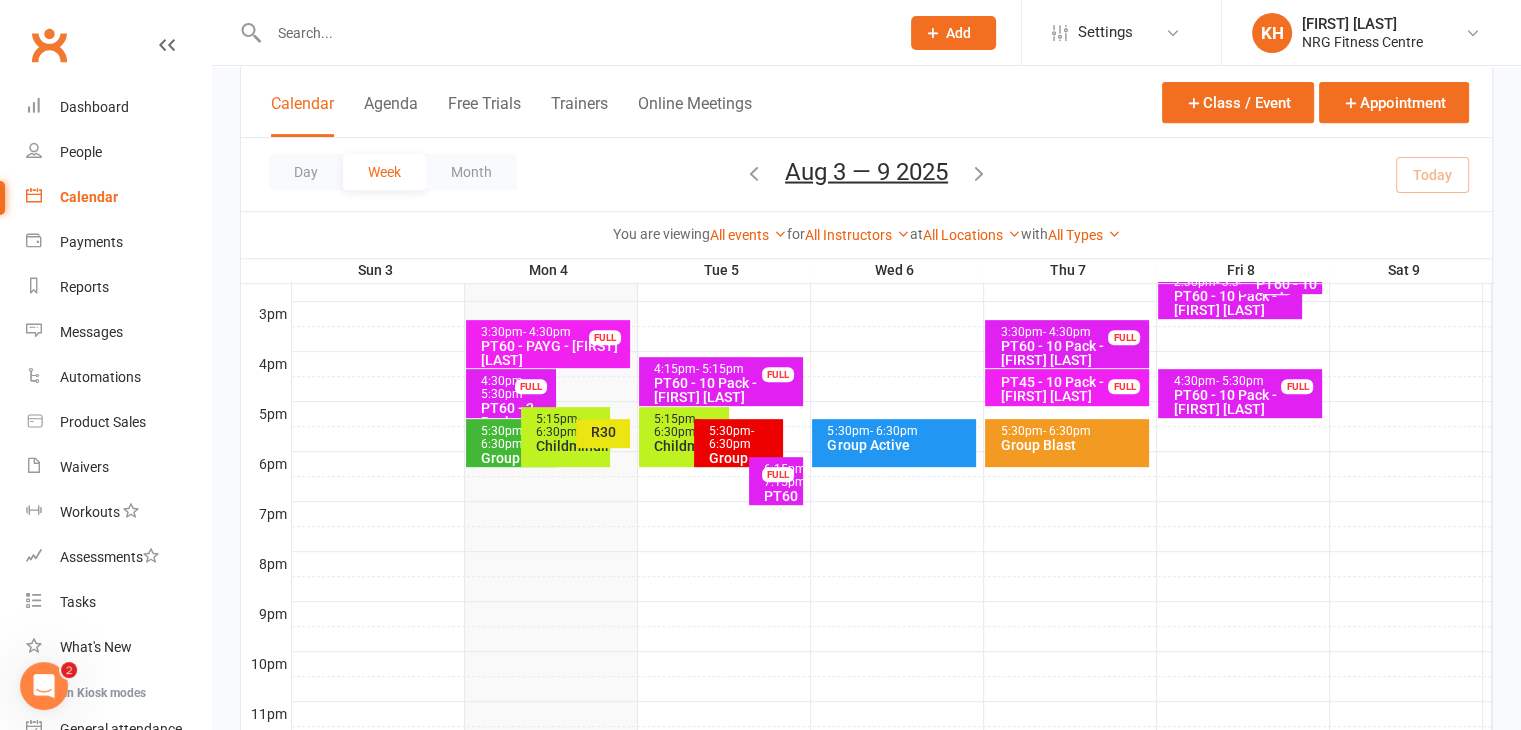 click on "Group Centergy" at bounding box center [515, 465] 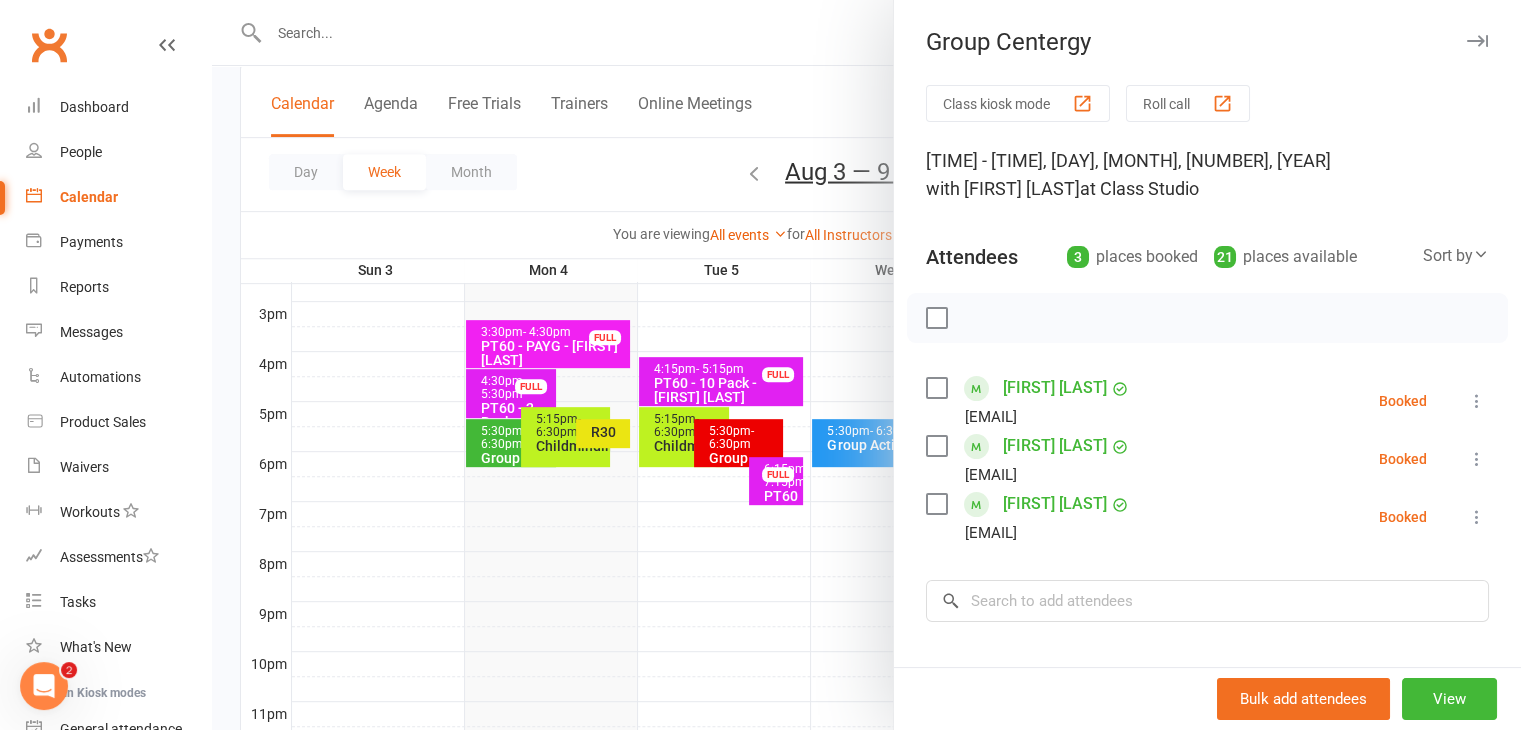 click on "nikki Vanry" at bounding box center [1055, 446] 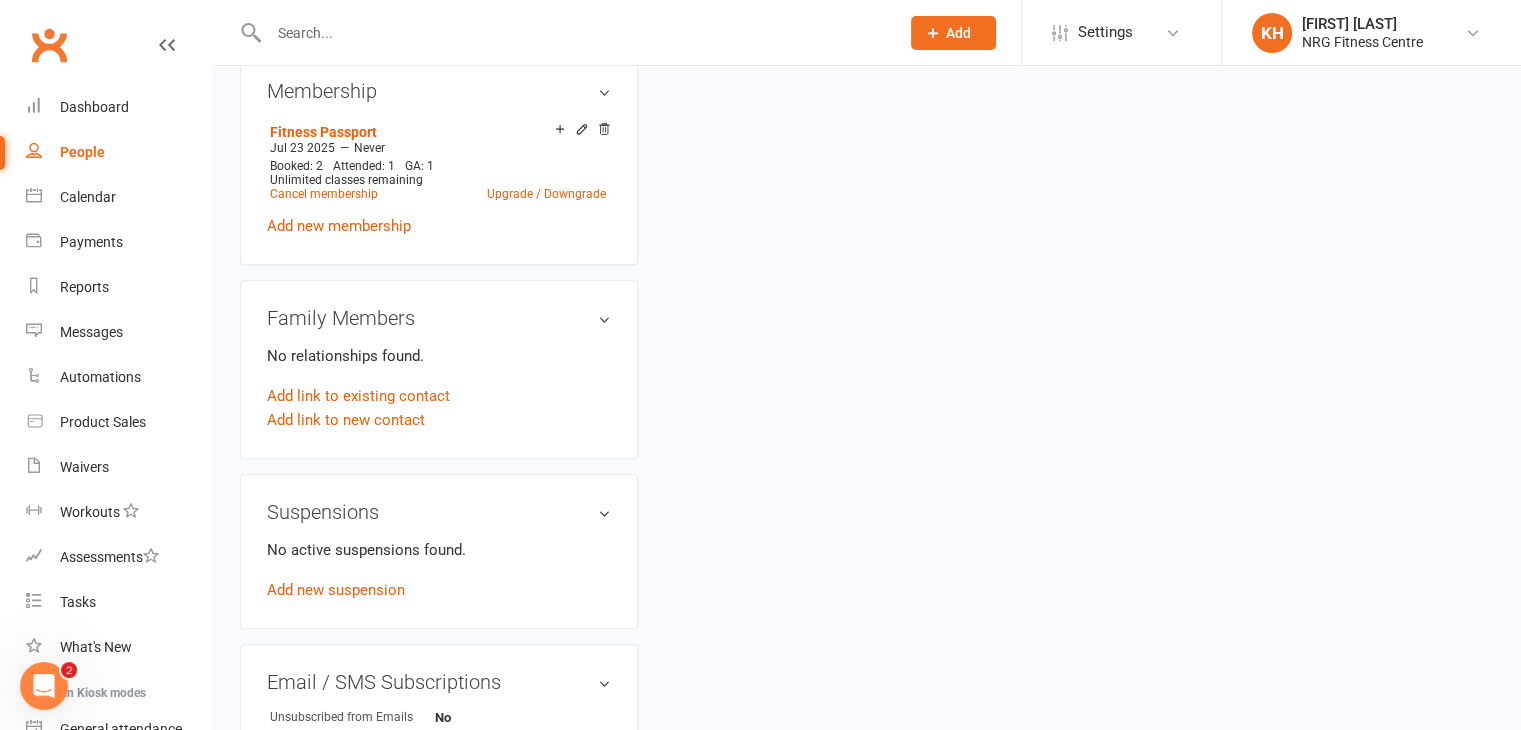 scroll, scrollTop: 0, scrollLeft: 0, axis: both 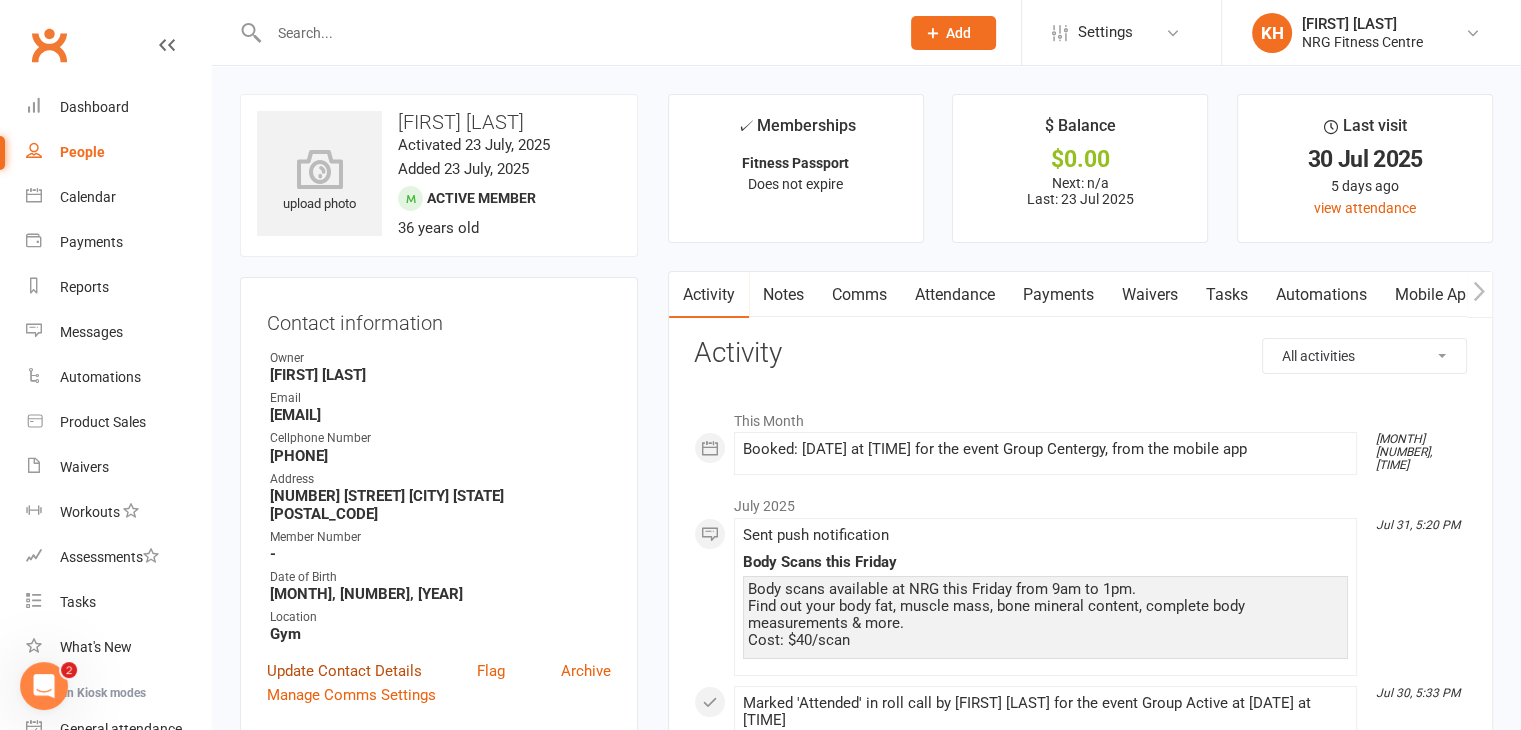 click on "Update Contact Details" at bounding box center [344, 671] 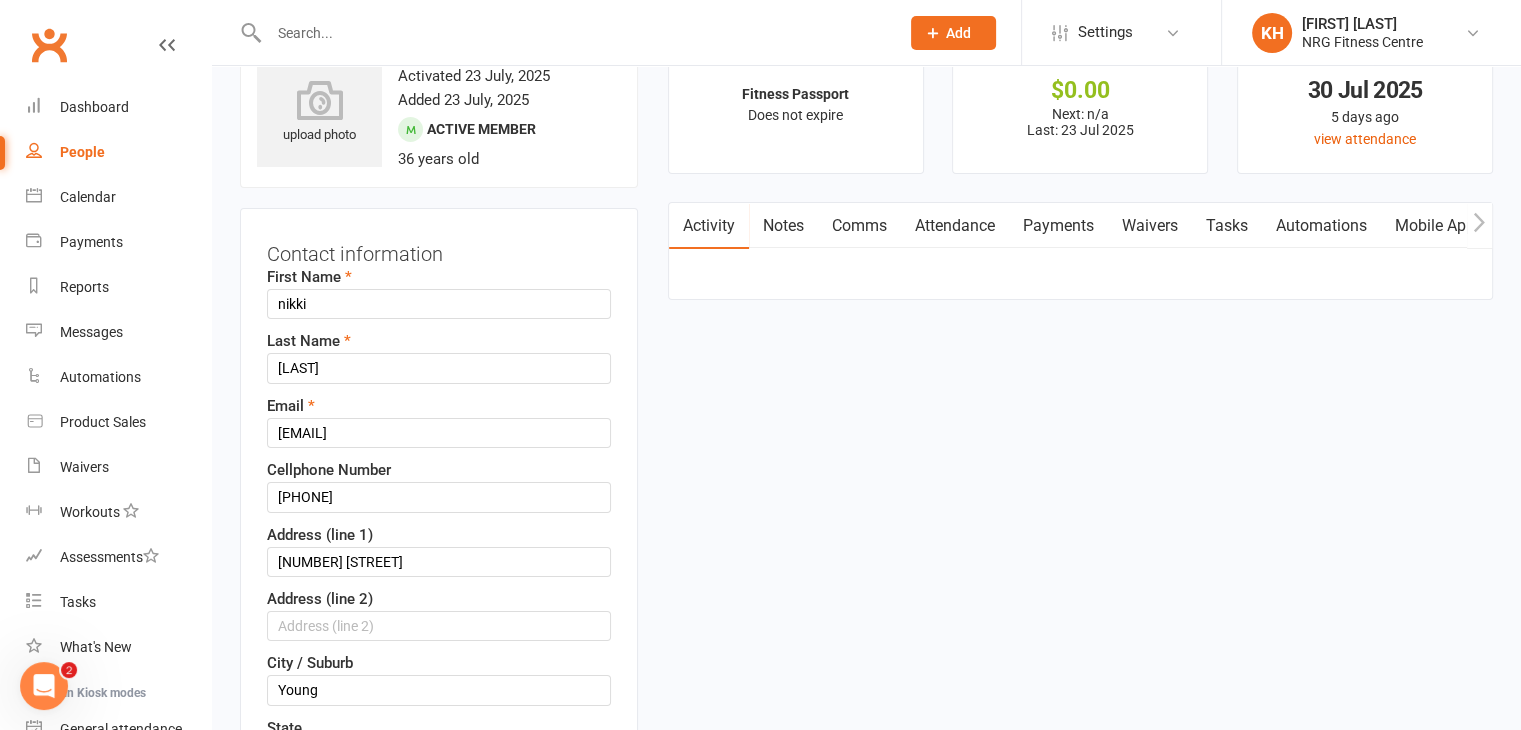 scroll, scrollTop: 94, scrollLeft: 0, axis: vertical 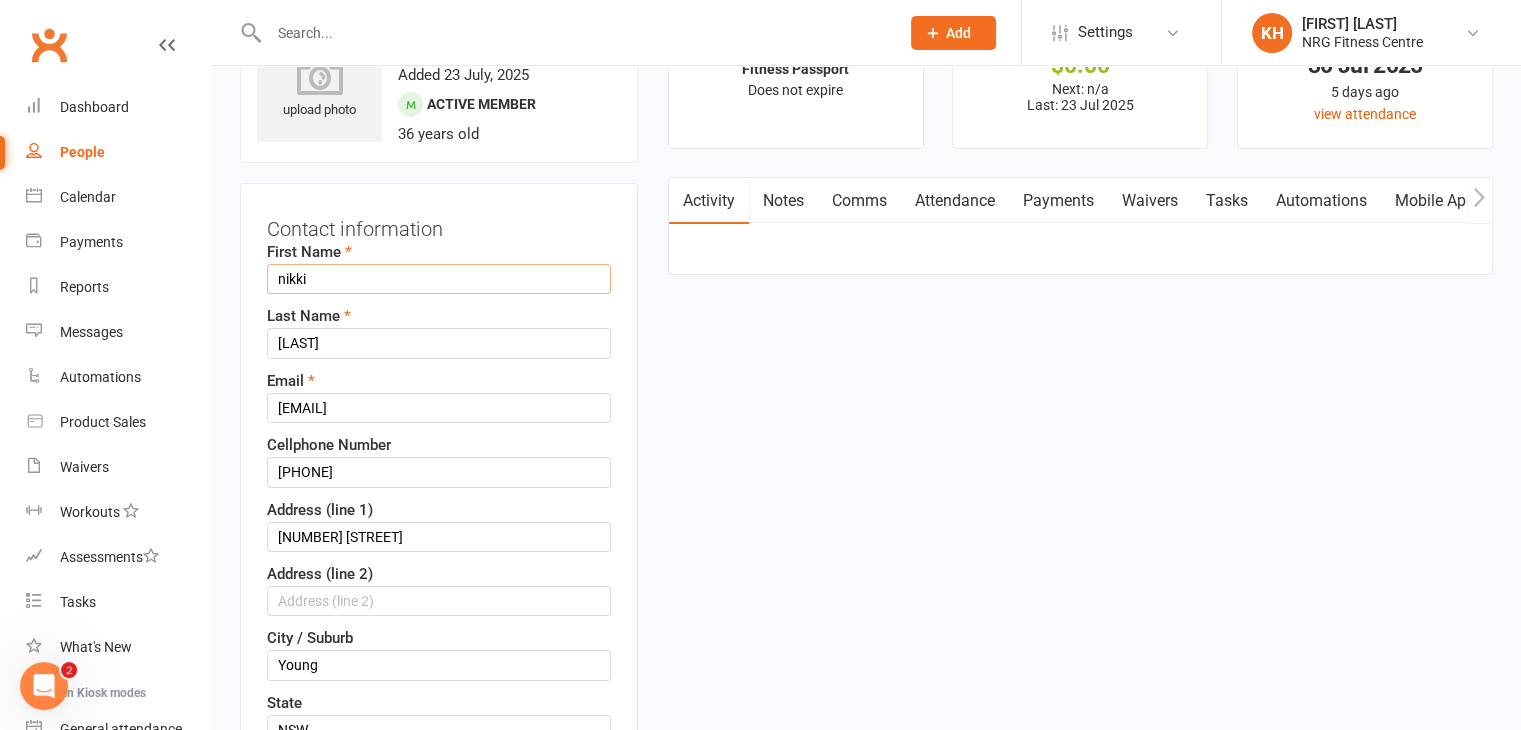 click on "nikki" at bounding box center [439, 279] 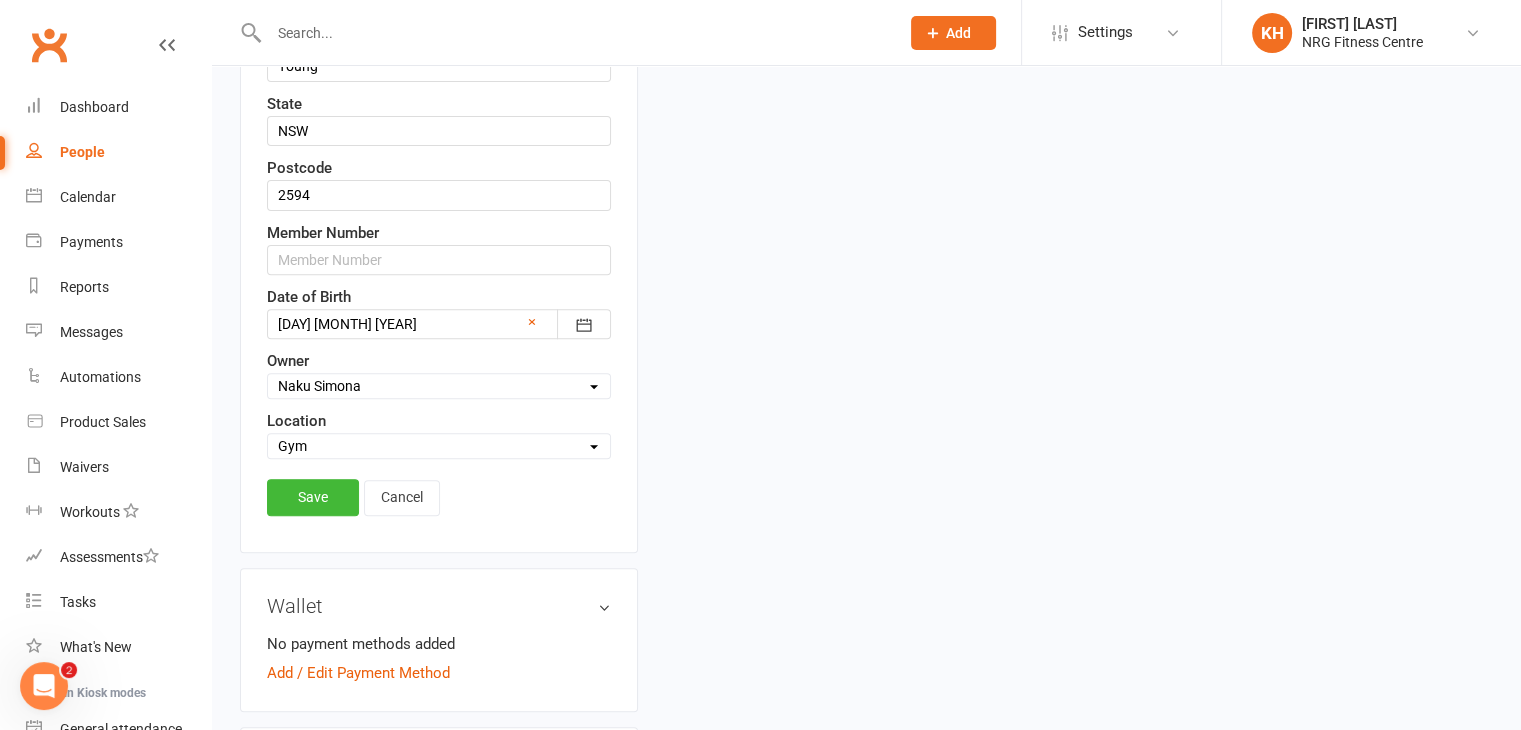 scroll, scrollTop: 696, scrollLeft: 0, axis: vertical 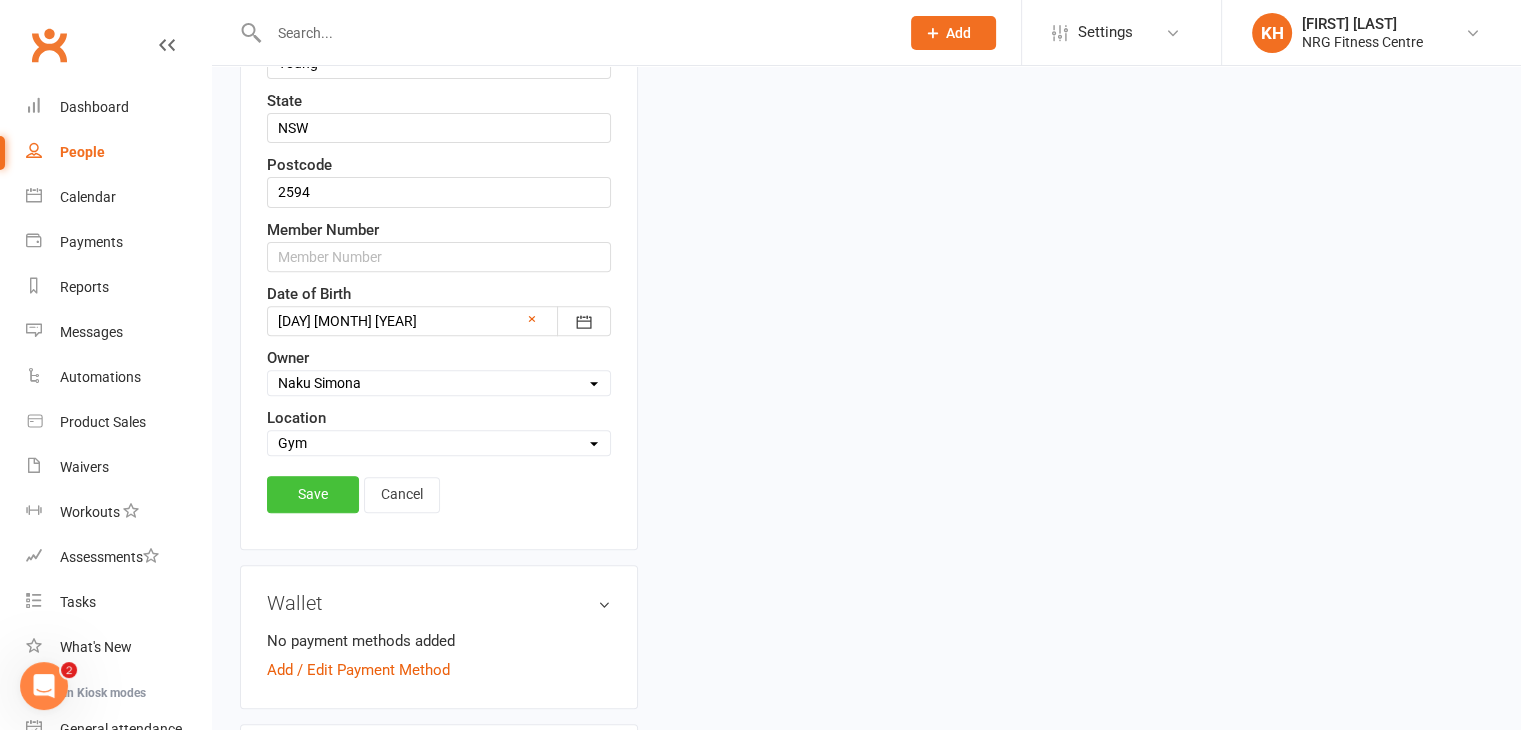 type on "Nikki" 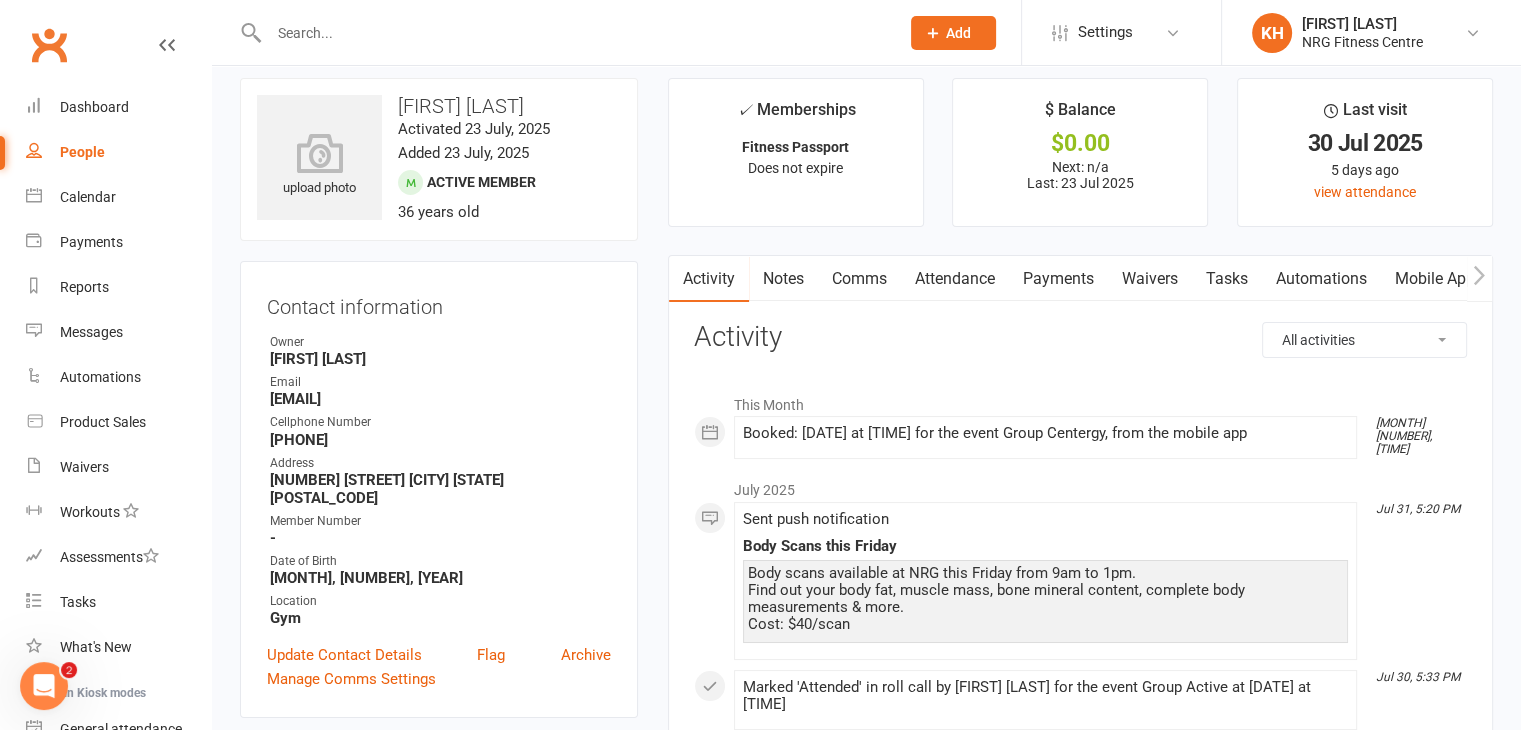 scroll, scrollTop: 0, scrollLeft: 0, axis: both 